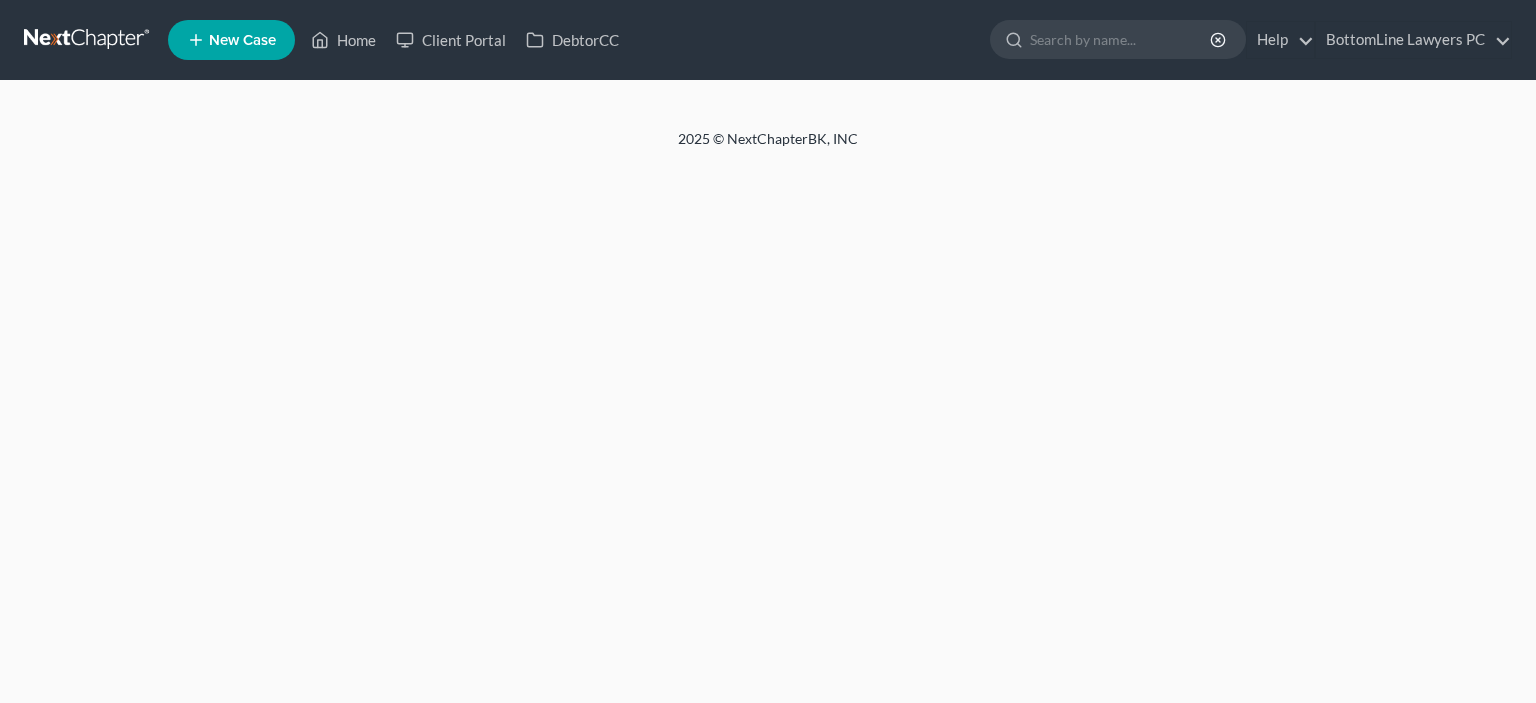 scroll, scrollTop: 0, scrollLeft: 0, axis: both 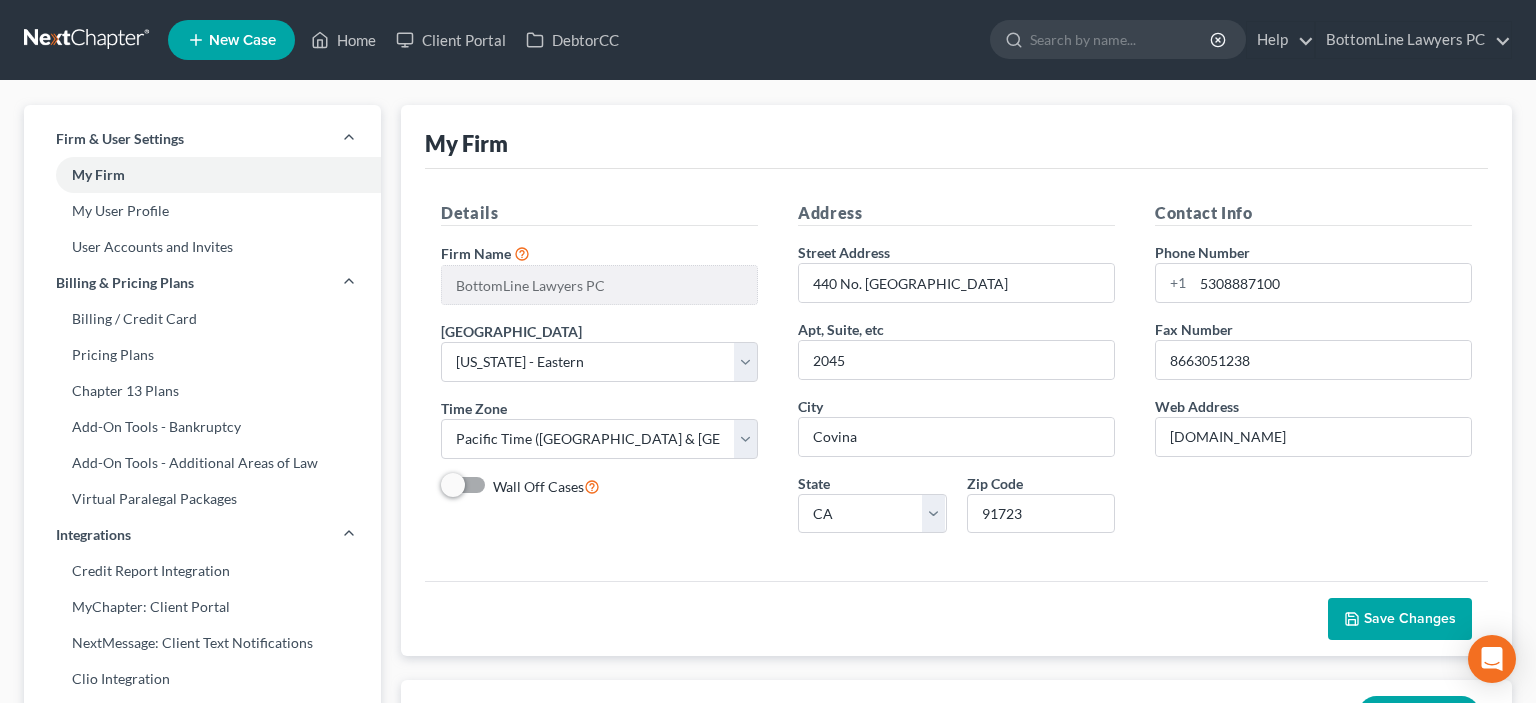 click at bounding box center (88, 40) 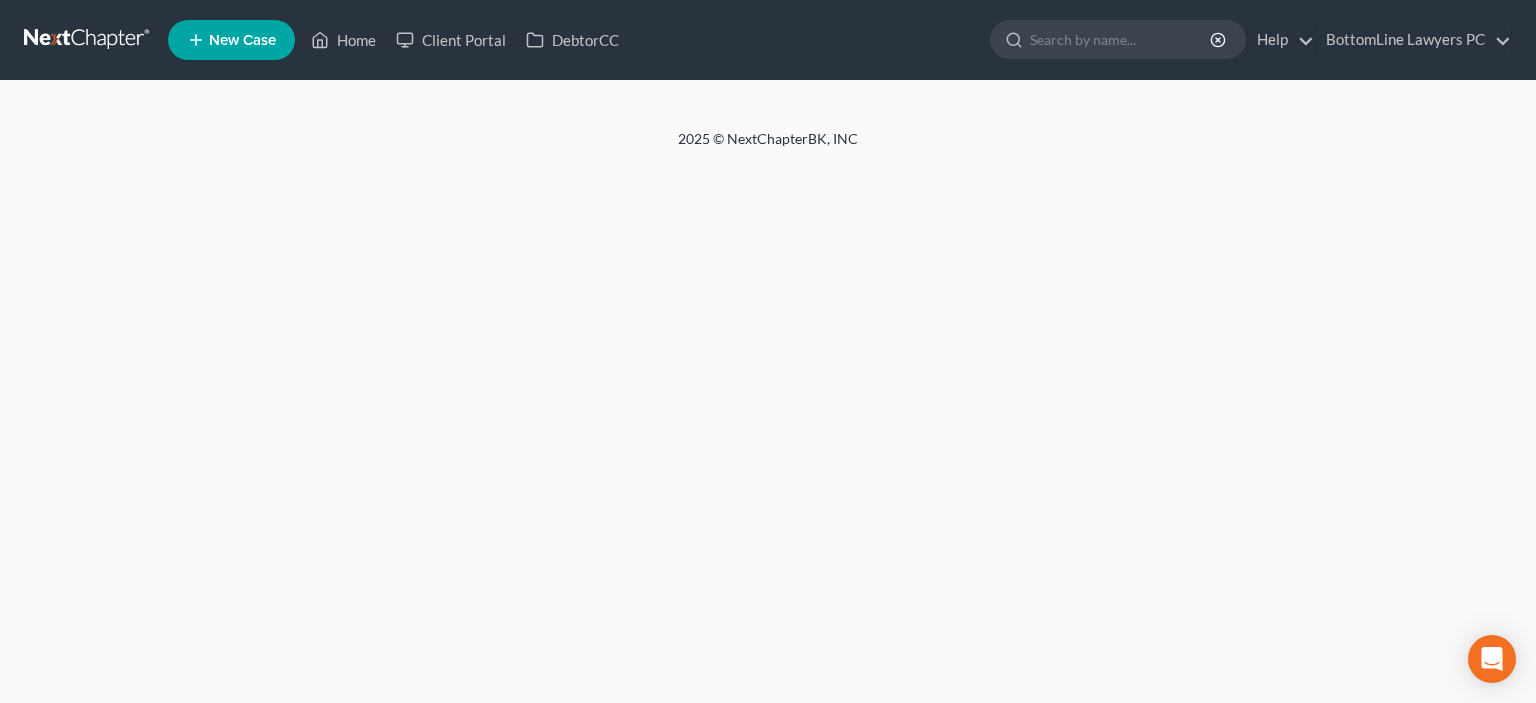 scroll, scrollTop: 0, scrollLeft: 0, axis: both 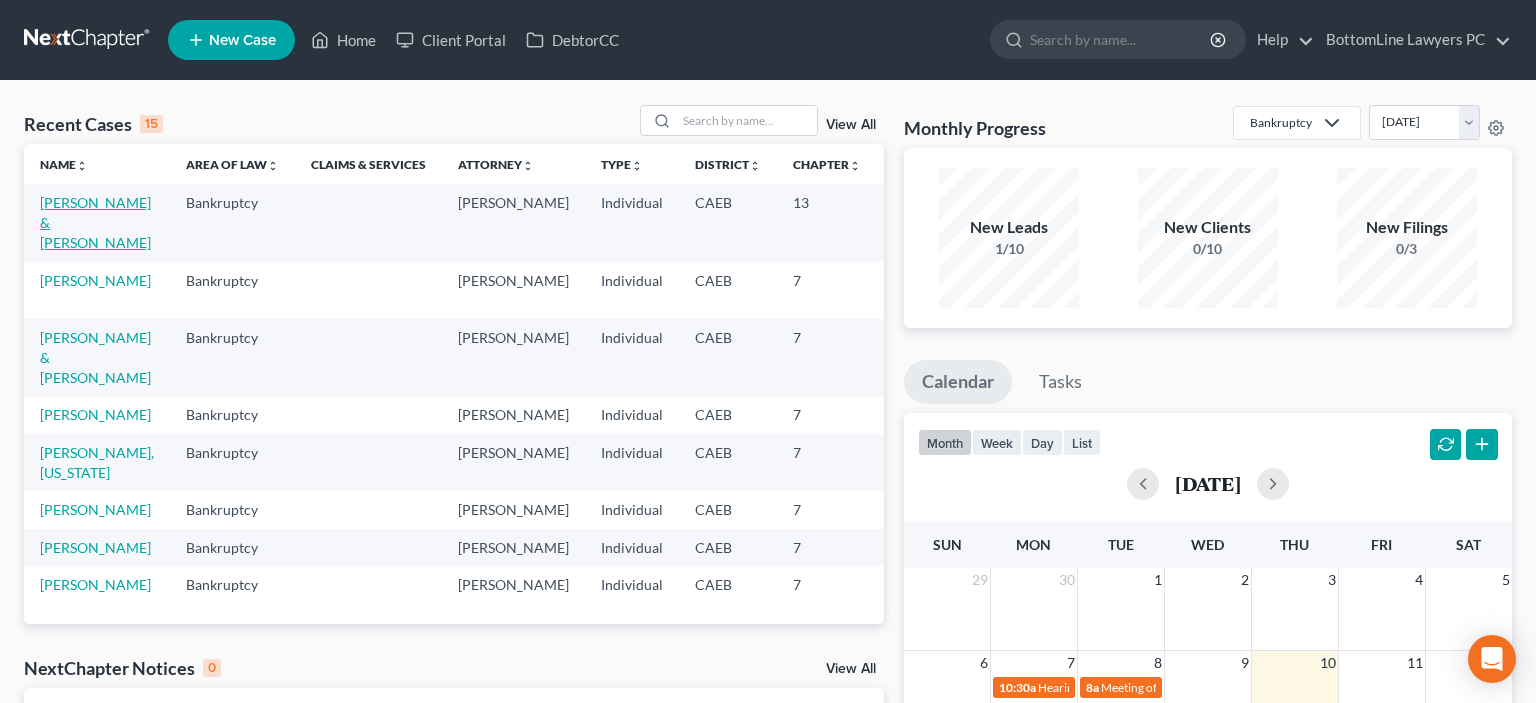 click on "Lomen, Brad & Katee" at bounding box center (95, 222) 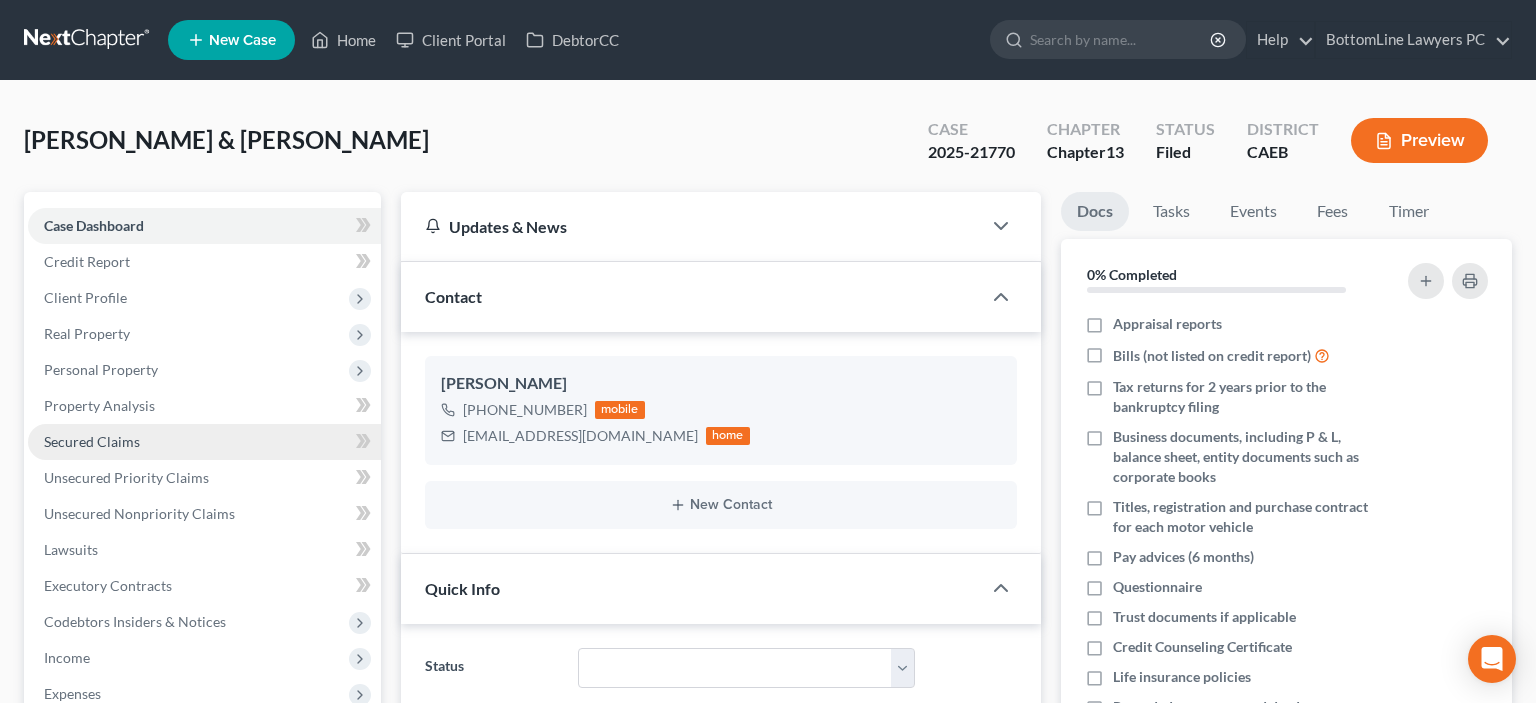 click on "Secured Claims" at bounding box center [92, 441] 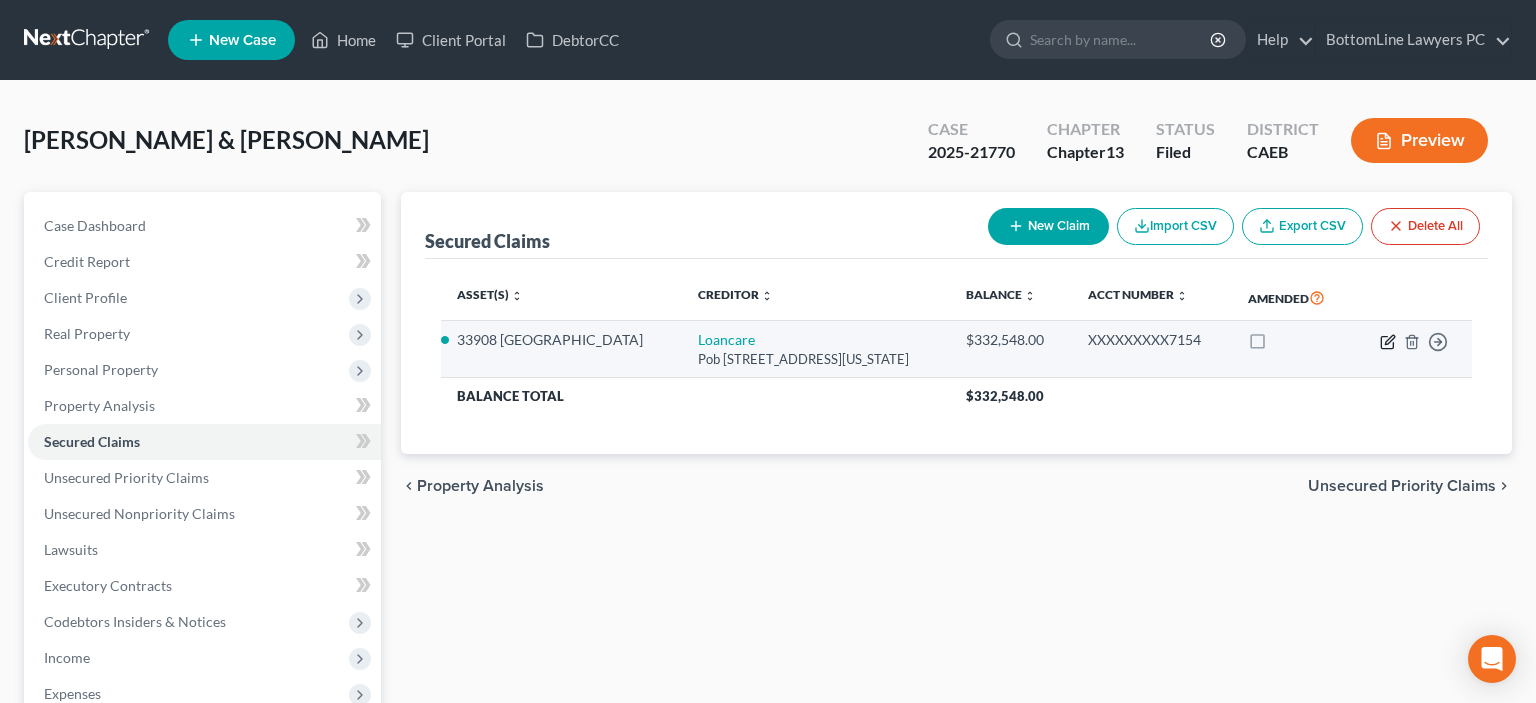 click 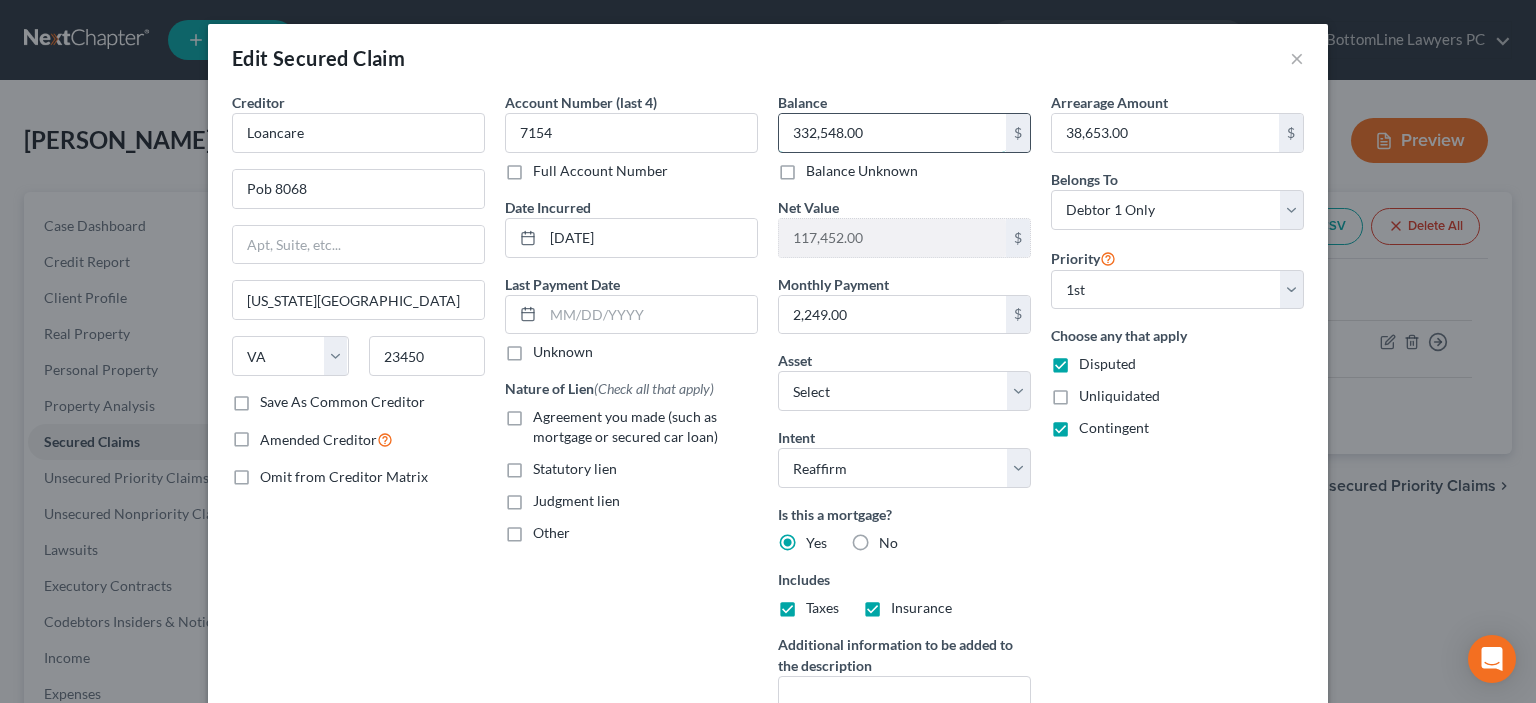 click on "332,548.00" at bounding box center [892, 133] 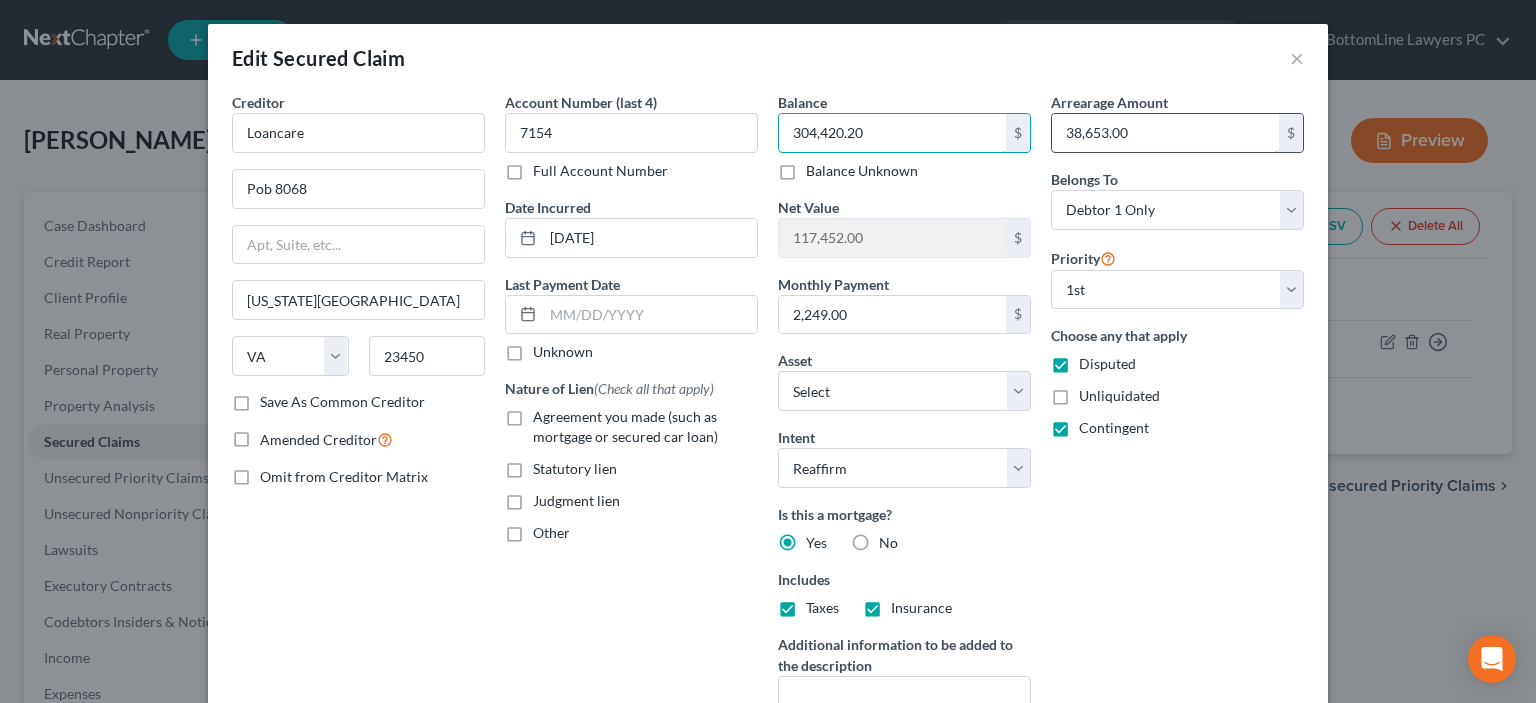 type on "304,420.20" 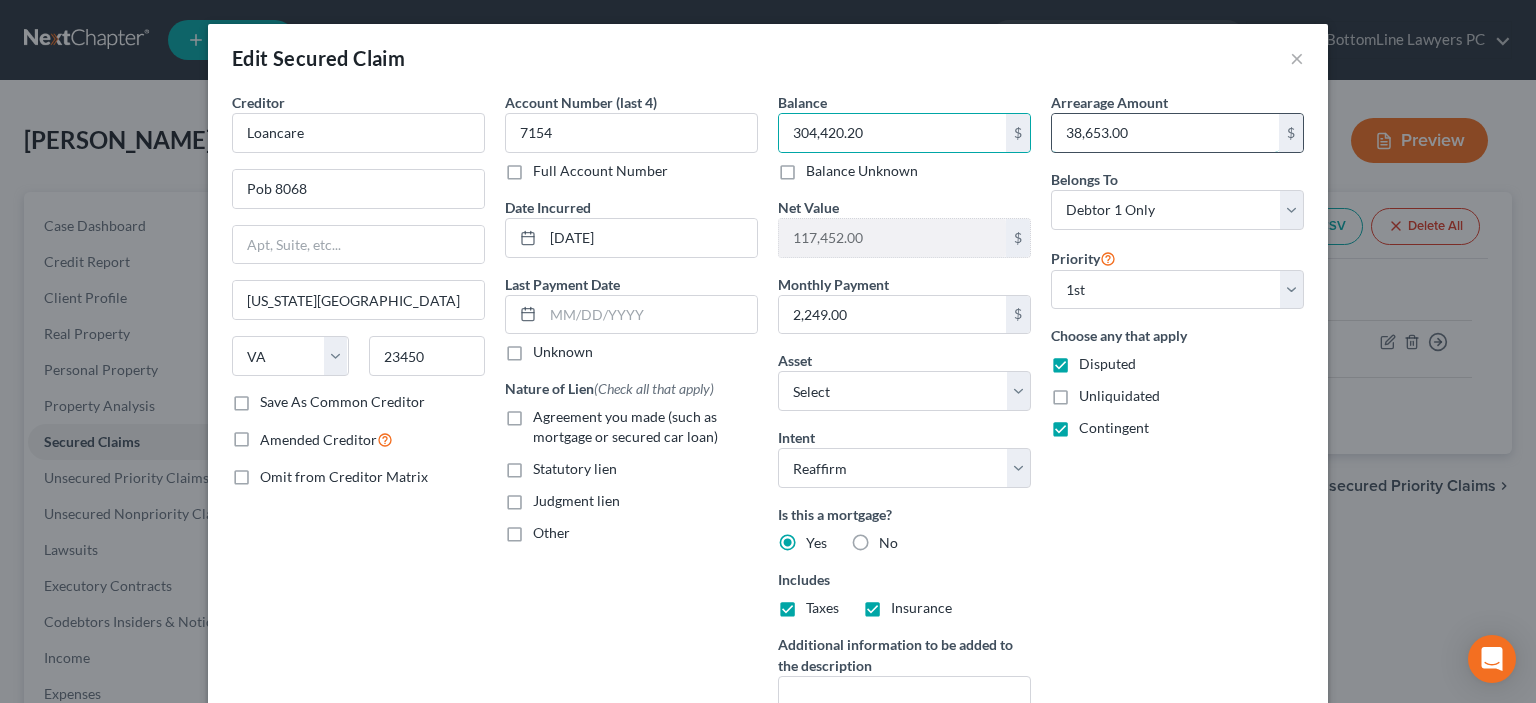 click on "38,653.00" at bounding box center (1165, 133) 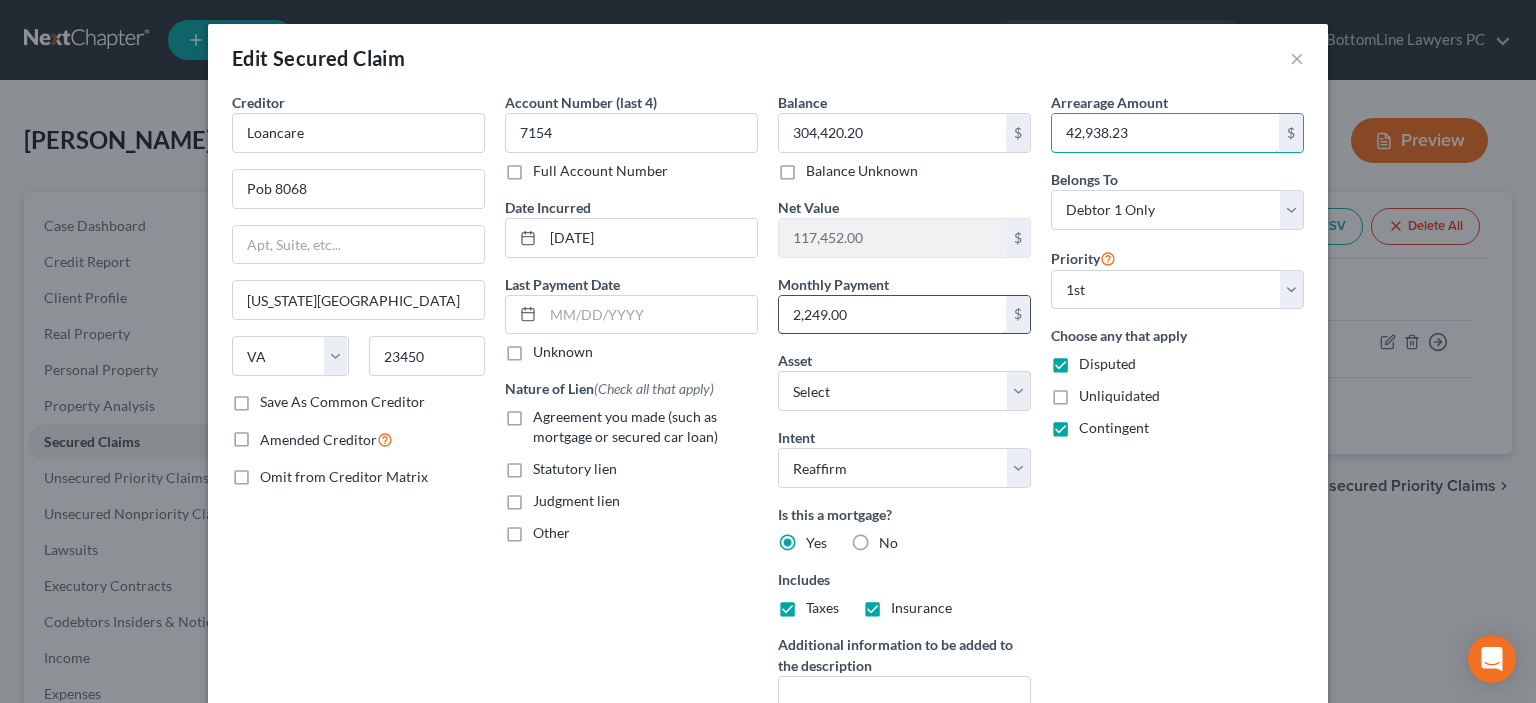 type on "42,938.23" 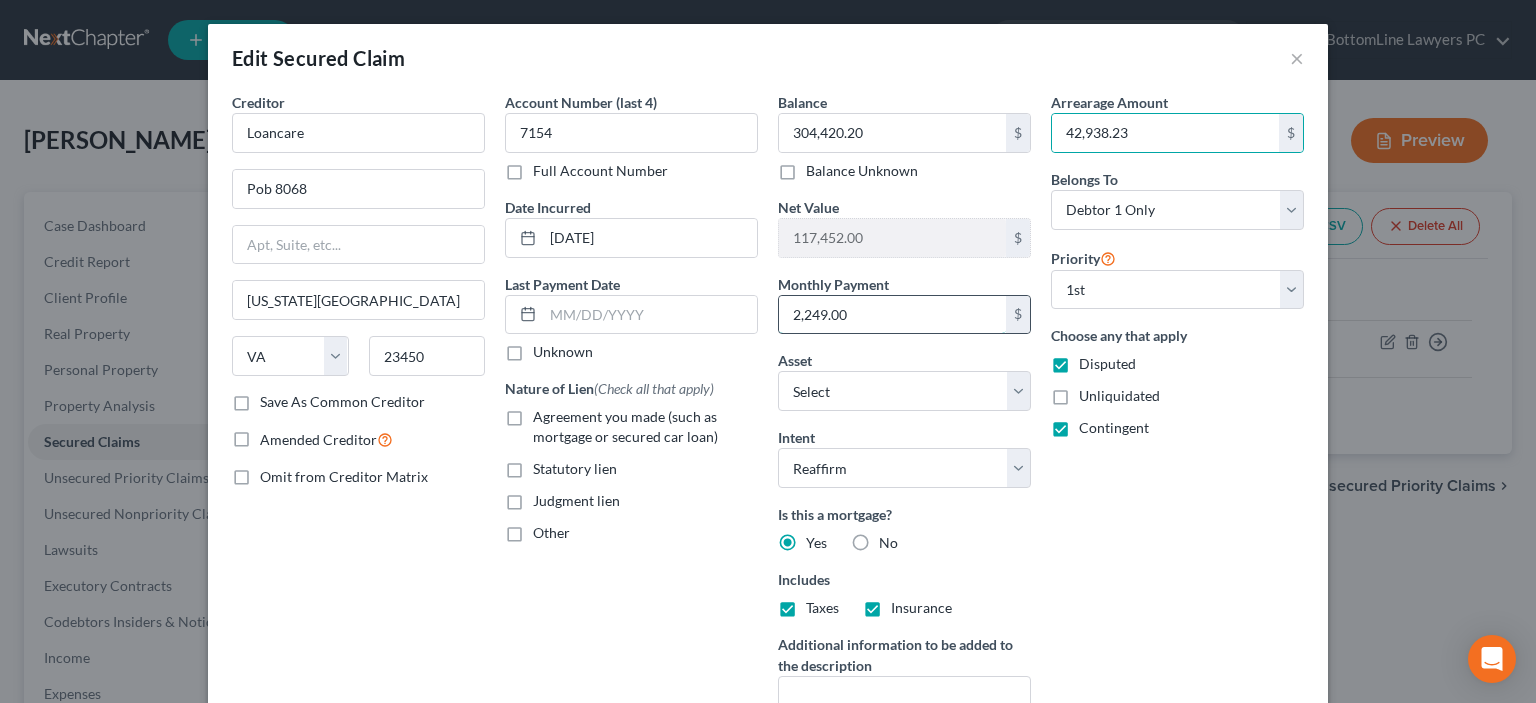 click on "2,249.00" at bounding box center (892, 315) 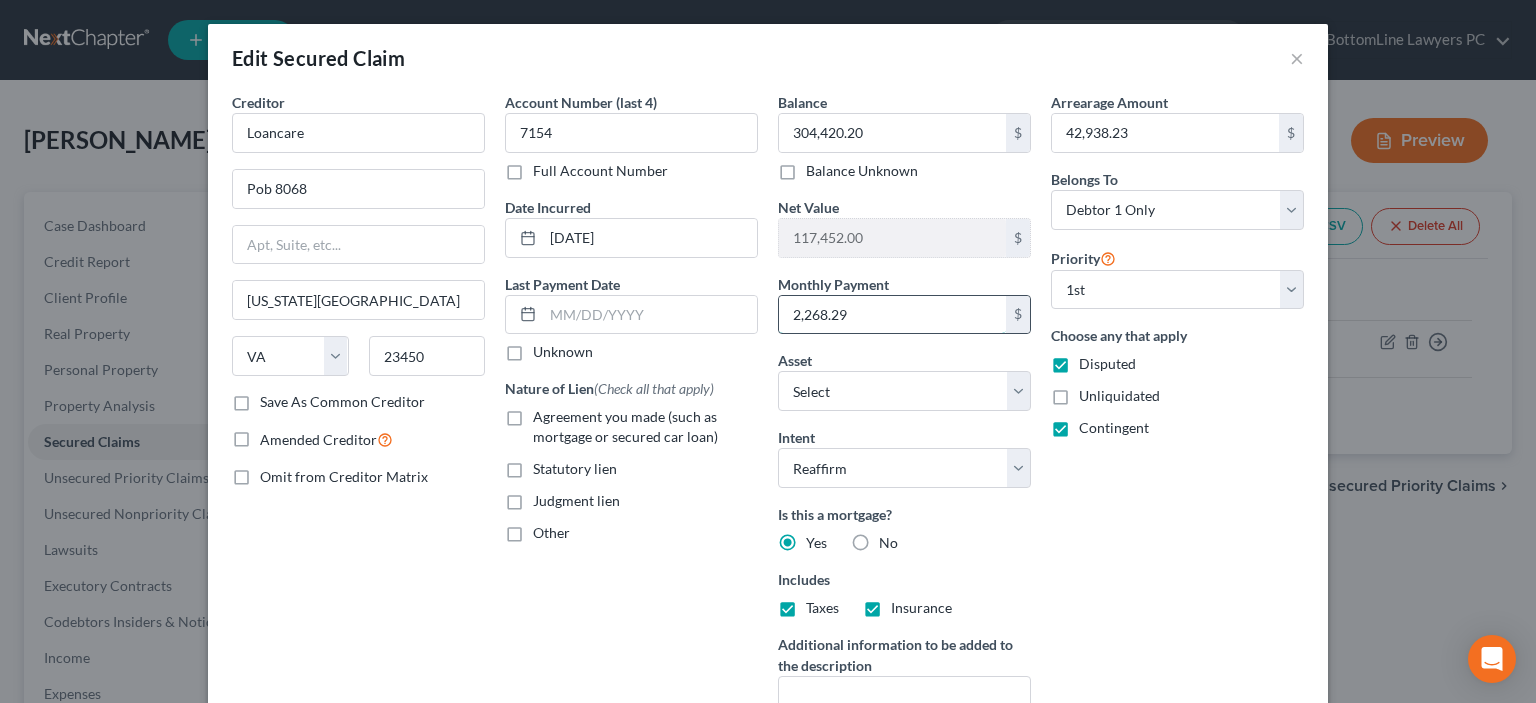 type on "2,268.29" 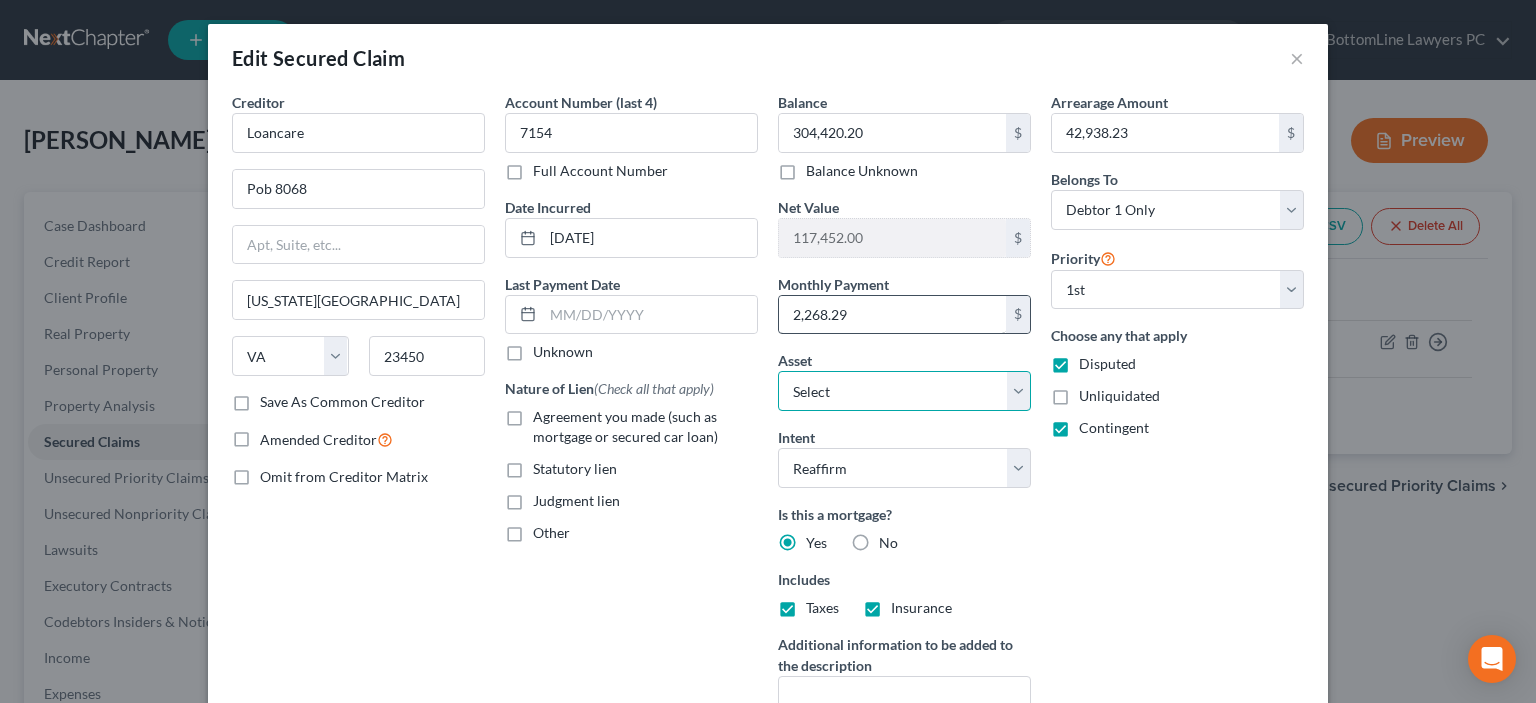 select on "8" 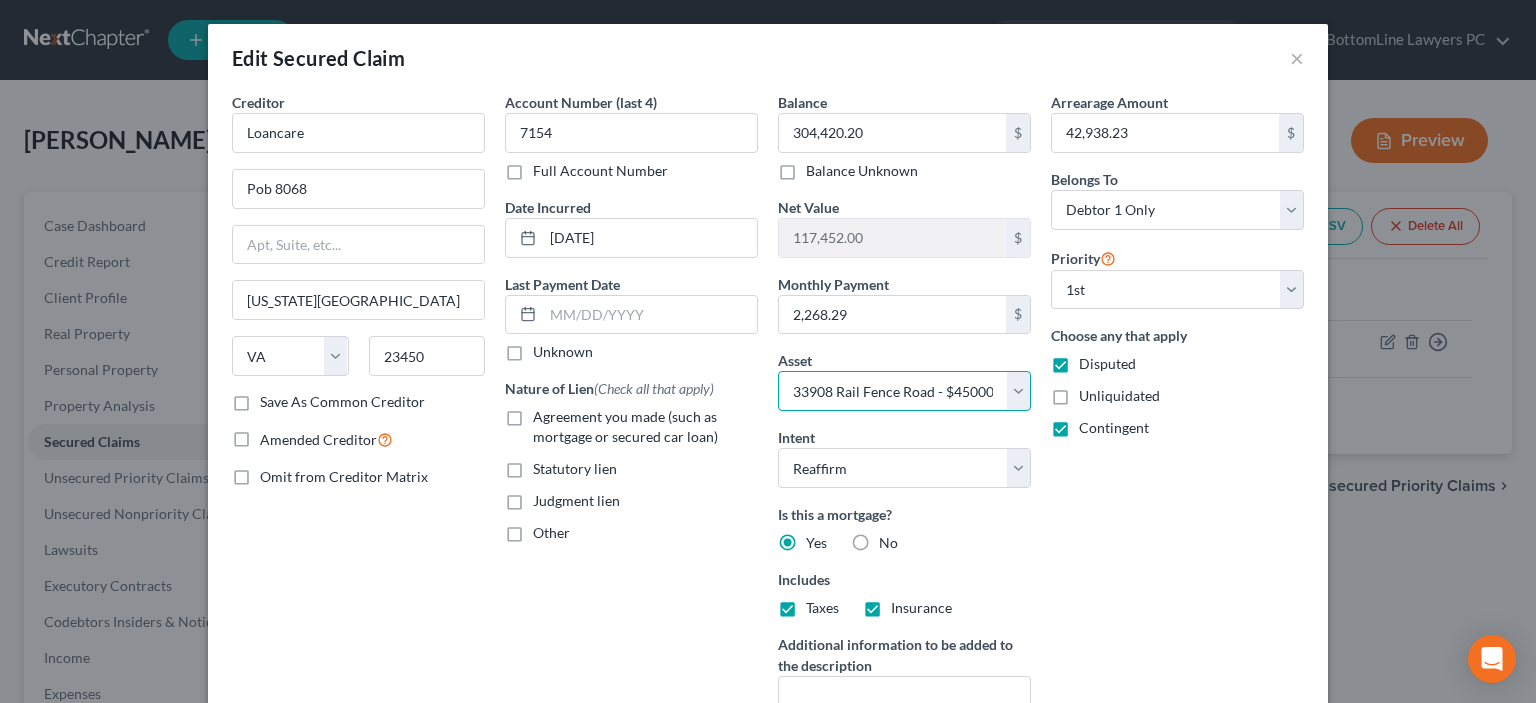 click on "Select Other Multiple Assets Jewelry - rings, and general jewelry - $2000.0 Principal Financial 401K - $7900.0 Electronics - cell phones, tvs, game devices, ipad - $1500.0 Clothing - Everyday clothing, shoes, coats - $800.0 Sports & Hobby Equipment - tent and sleeping bags - $250.0 Household Goods - Furniture, linens, kitchen supplies, miscellaneous household goods and furnishings - $3500.0 33908 Rail Fence Road - $450000.0 2007 Subaru Forester - $3600.0 U.S. Bank (Checking Account) - $2100.0" at bounding box center (904, 391) 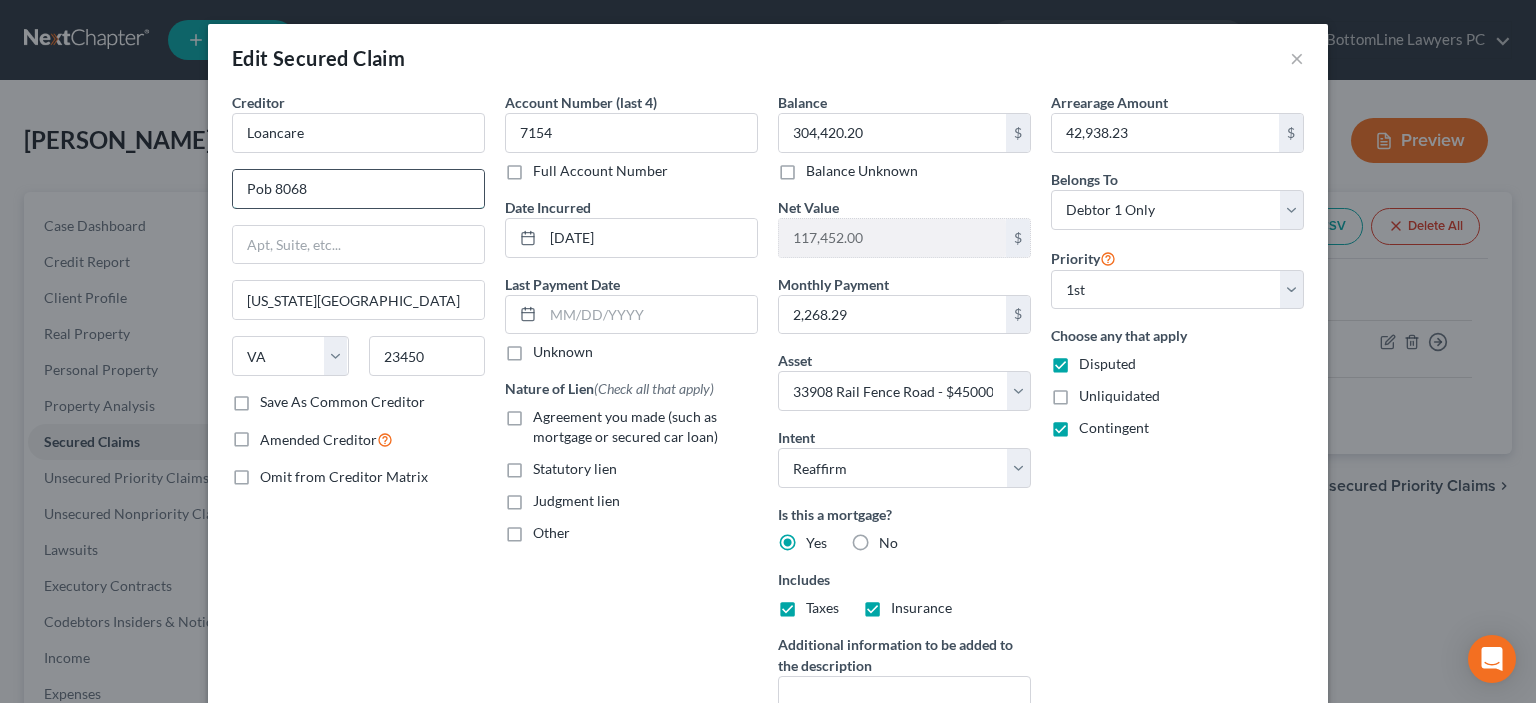 click on "Pob 8068" at bounding box center [358, 189] 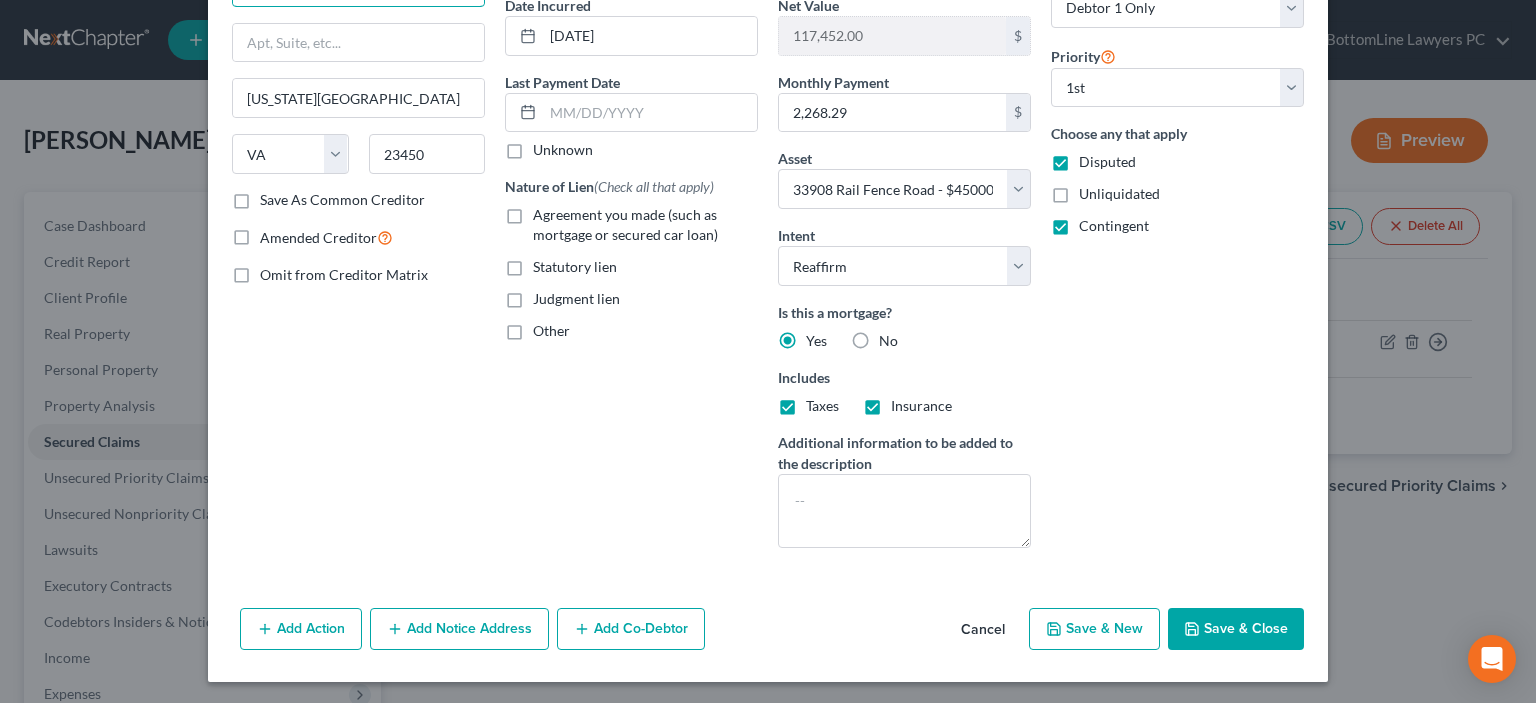 scroll, scrollTop: 202, scrollLeft: 0, axis: vertical 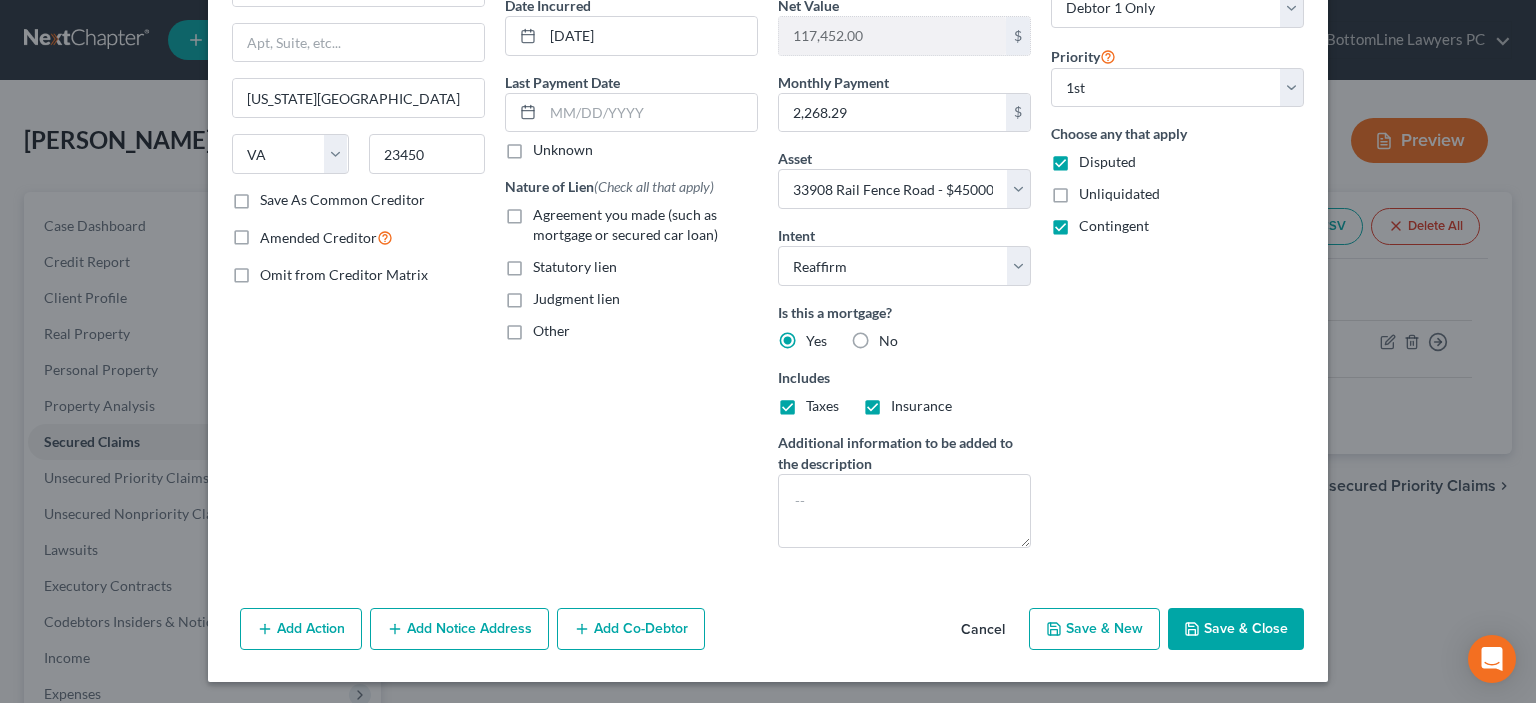 click on "Save & Close" at bounding box center [1236, 629] 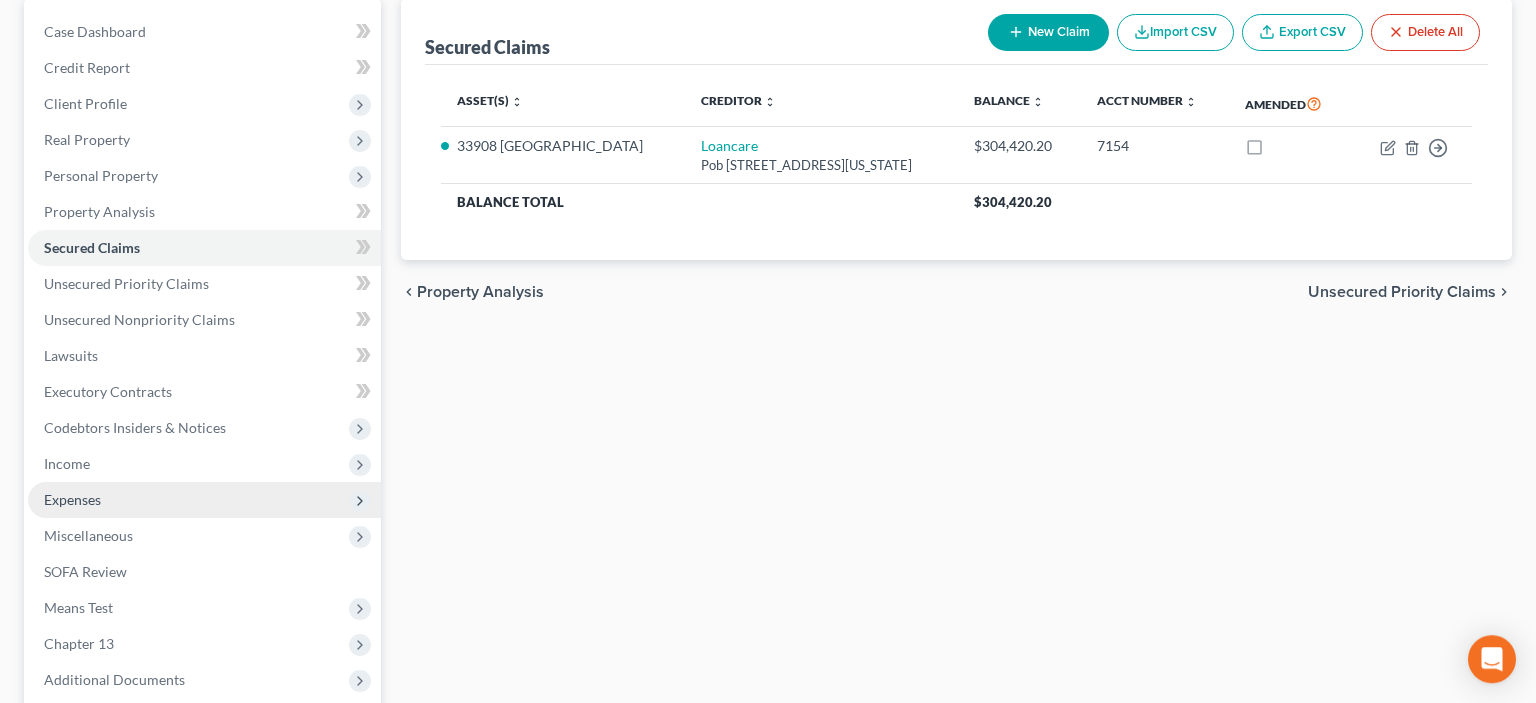 scroll, scrollTop: 393, scrollLeft: 0, axis: vertical 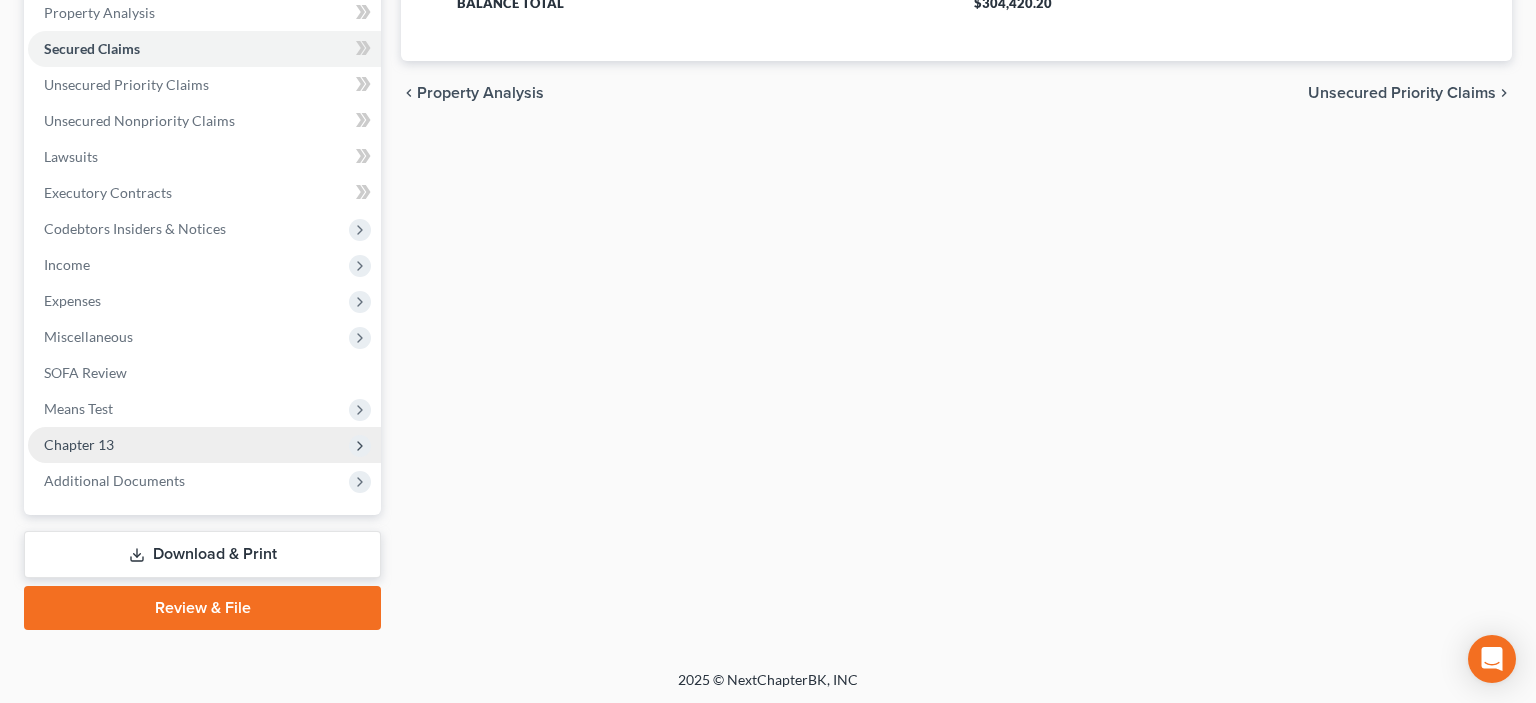 click on "Chapter 13" at bounding box center [79, 444] 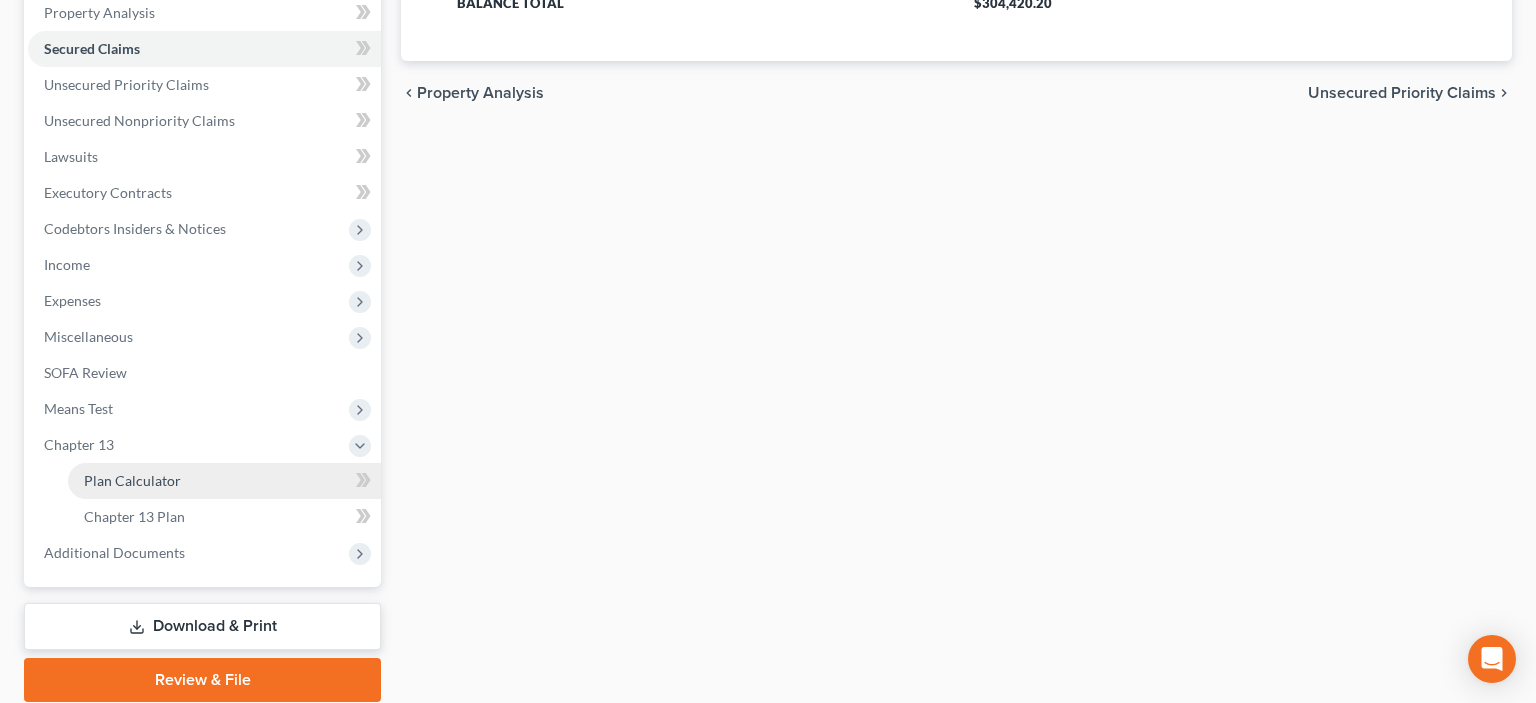 click on "Plan Calculator" at bounding box center (132, 480) 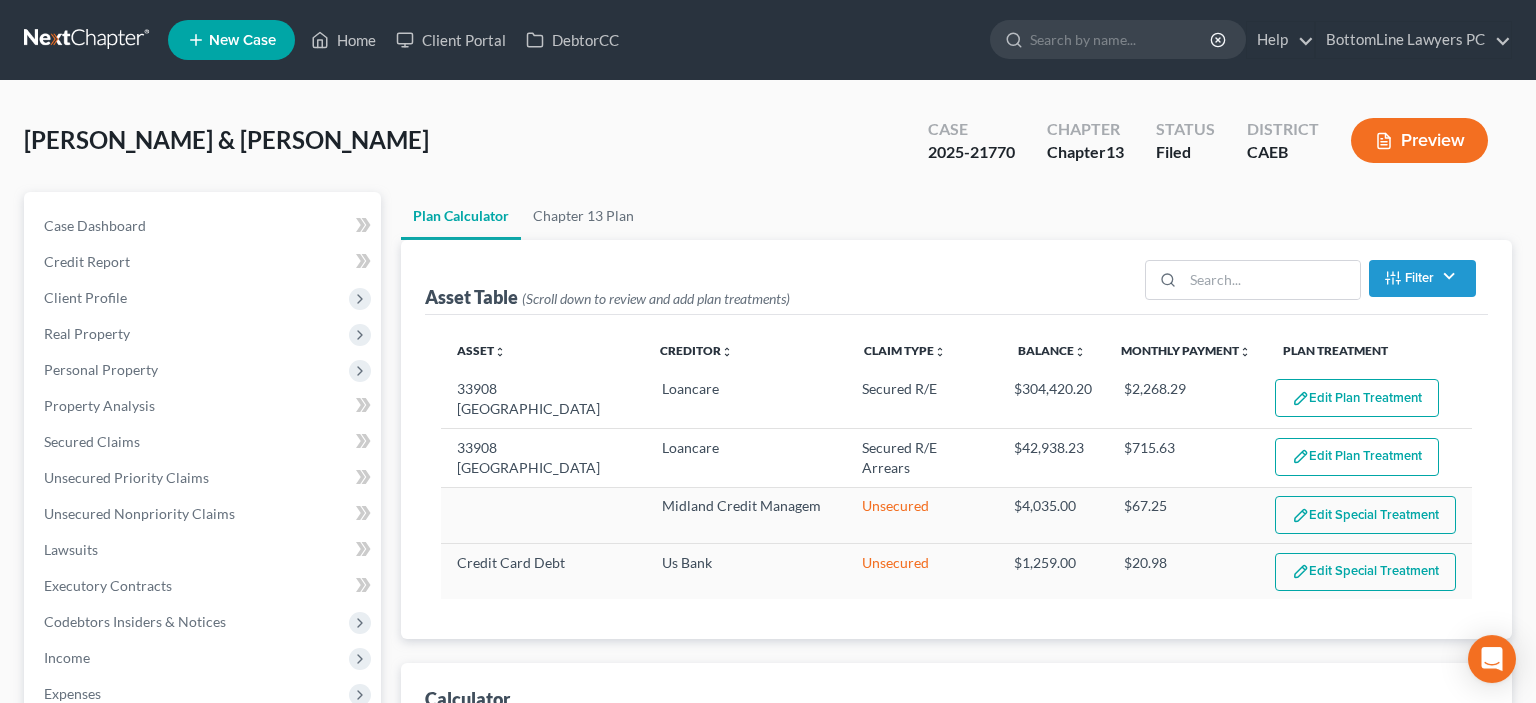 scroll, scrollTop: 0, scrollLeft: 0, axis: both 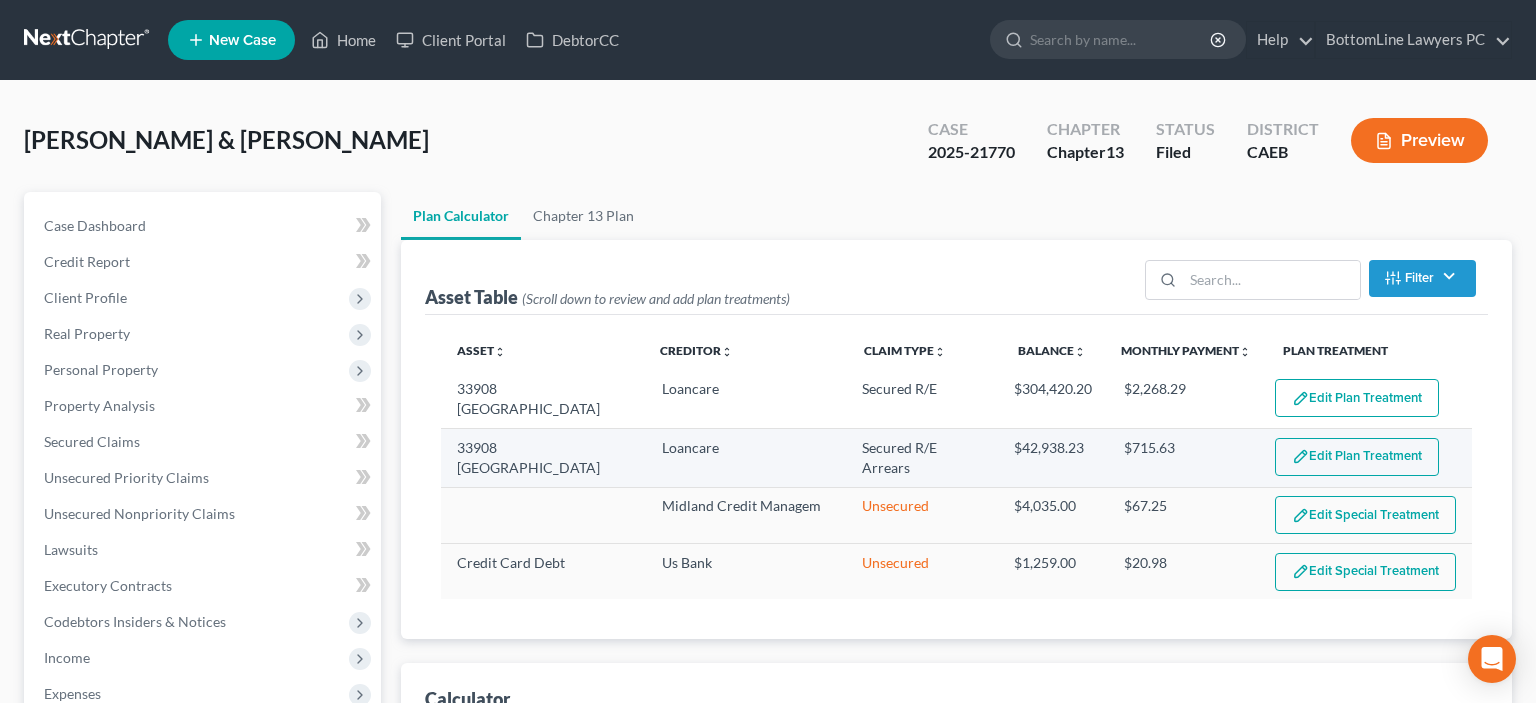 select on "59" 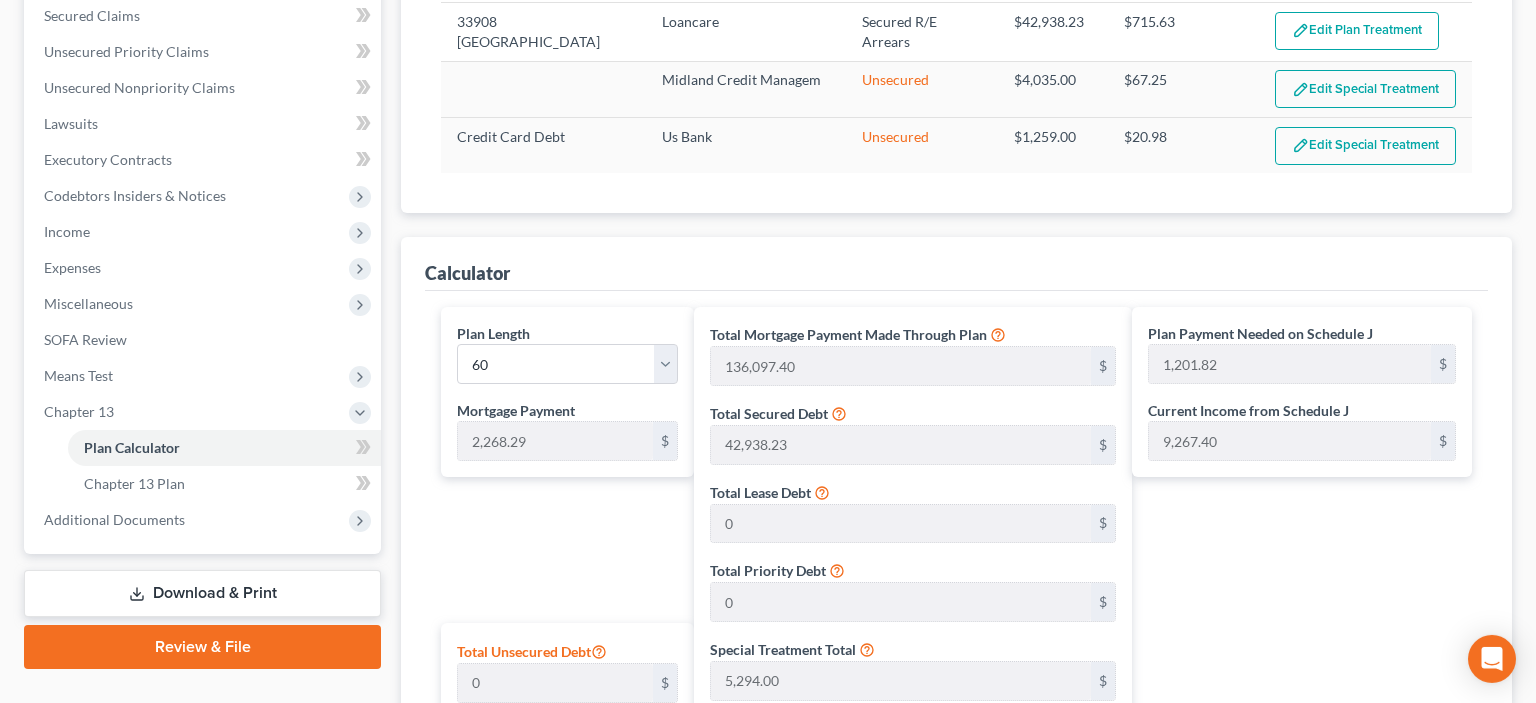 scroll, scrollTop: 528, scrollLeft: 0, axis: vertical 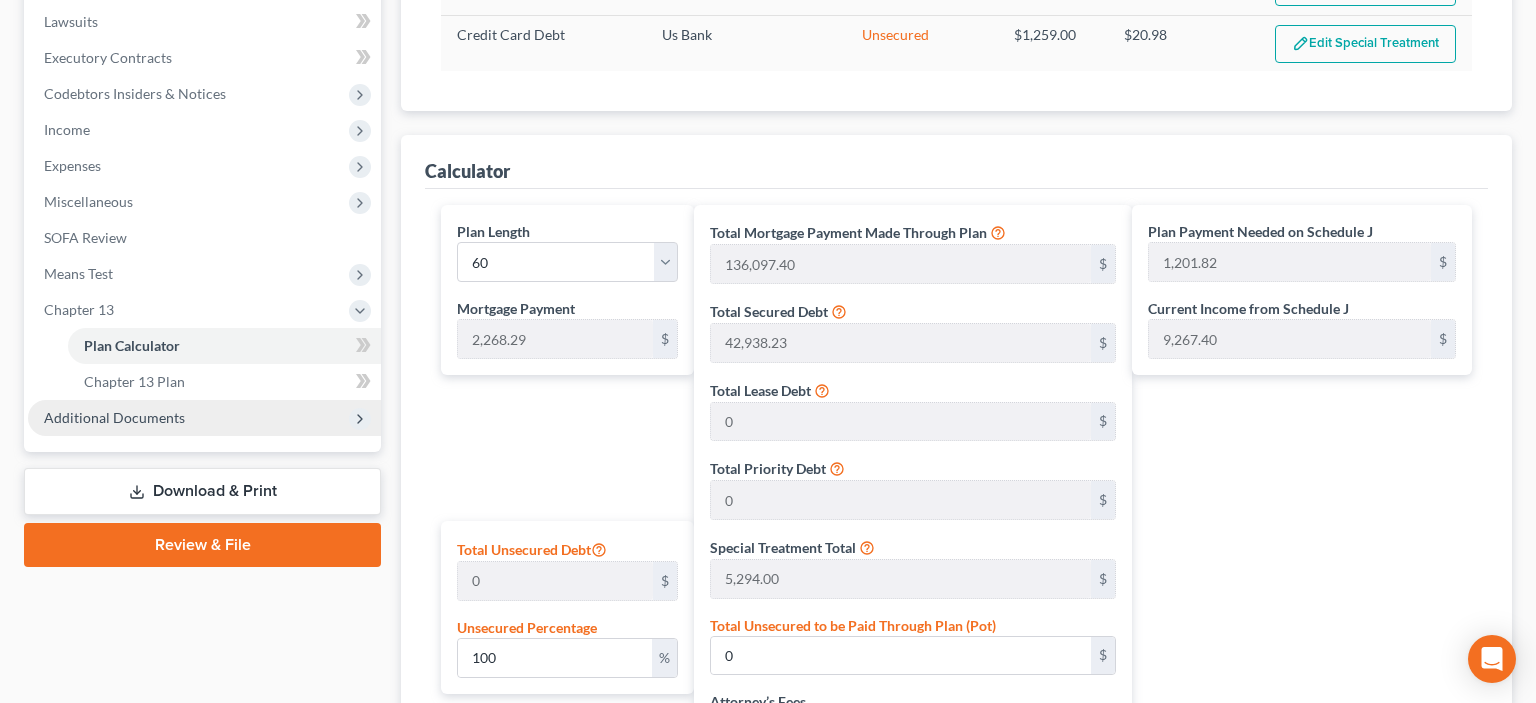 click on "Additional Documents" at bounding box center (114, 417) 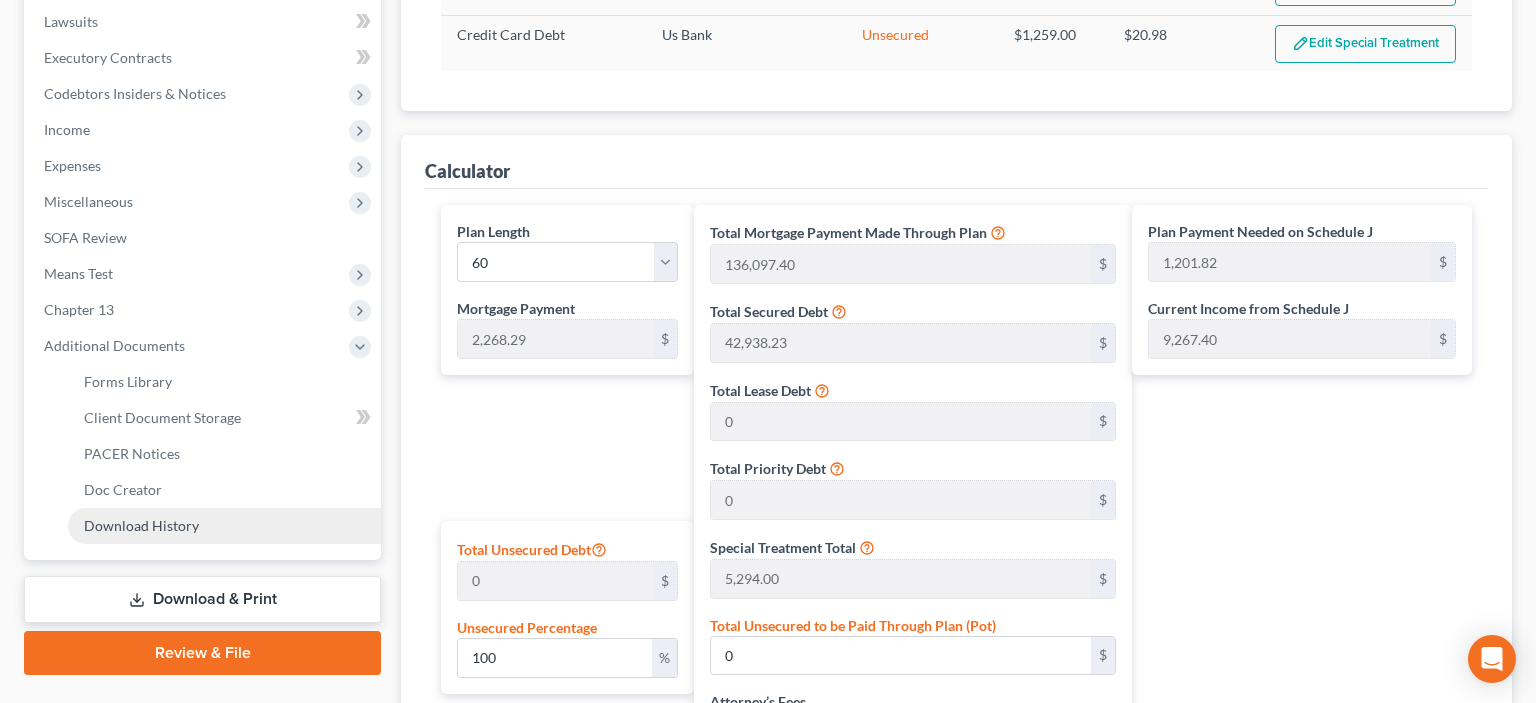 click on "Download History" at bounding box center (141, 525) 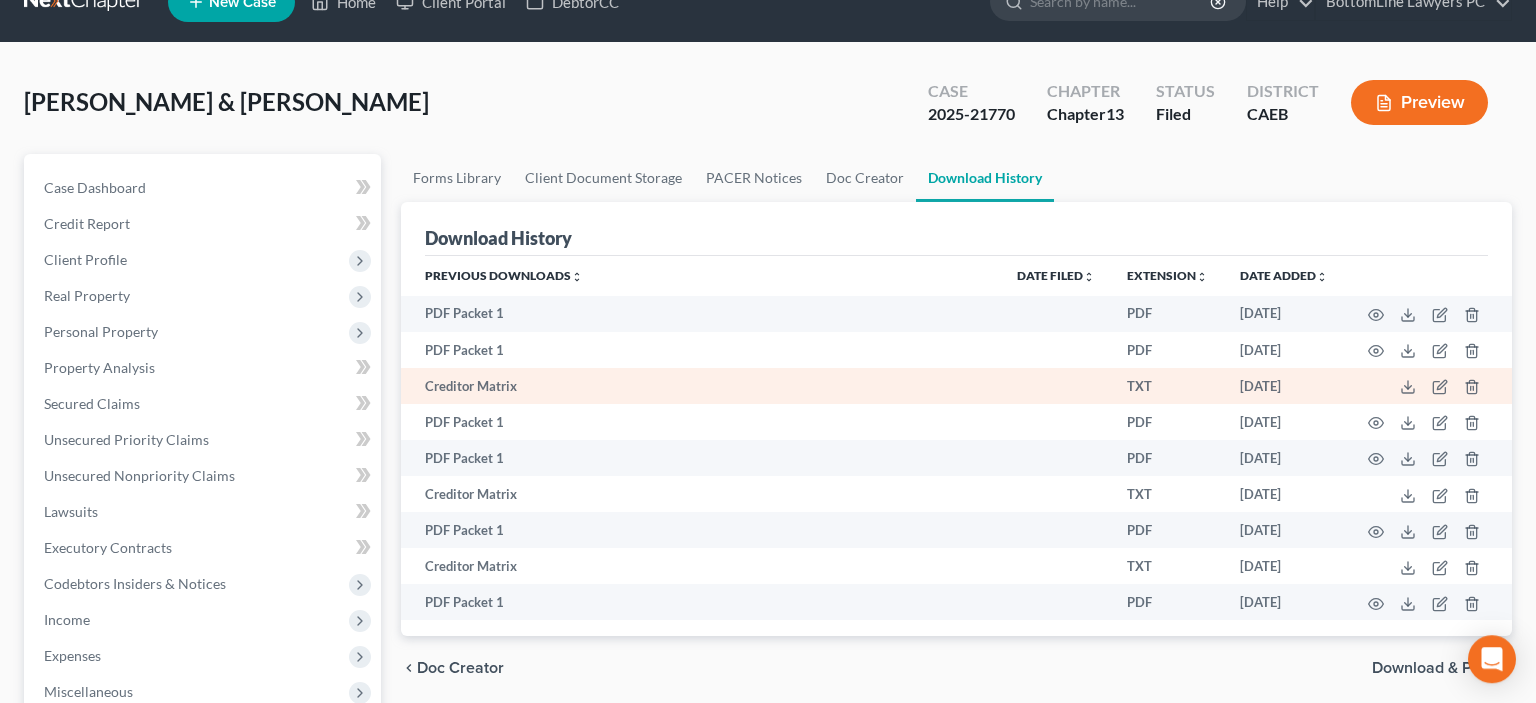 scroll, scrollTop: 0, scrollLeft: 0, axis: both 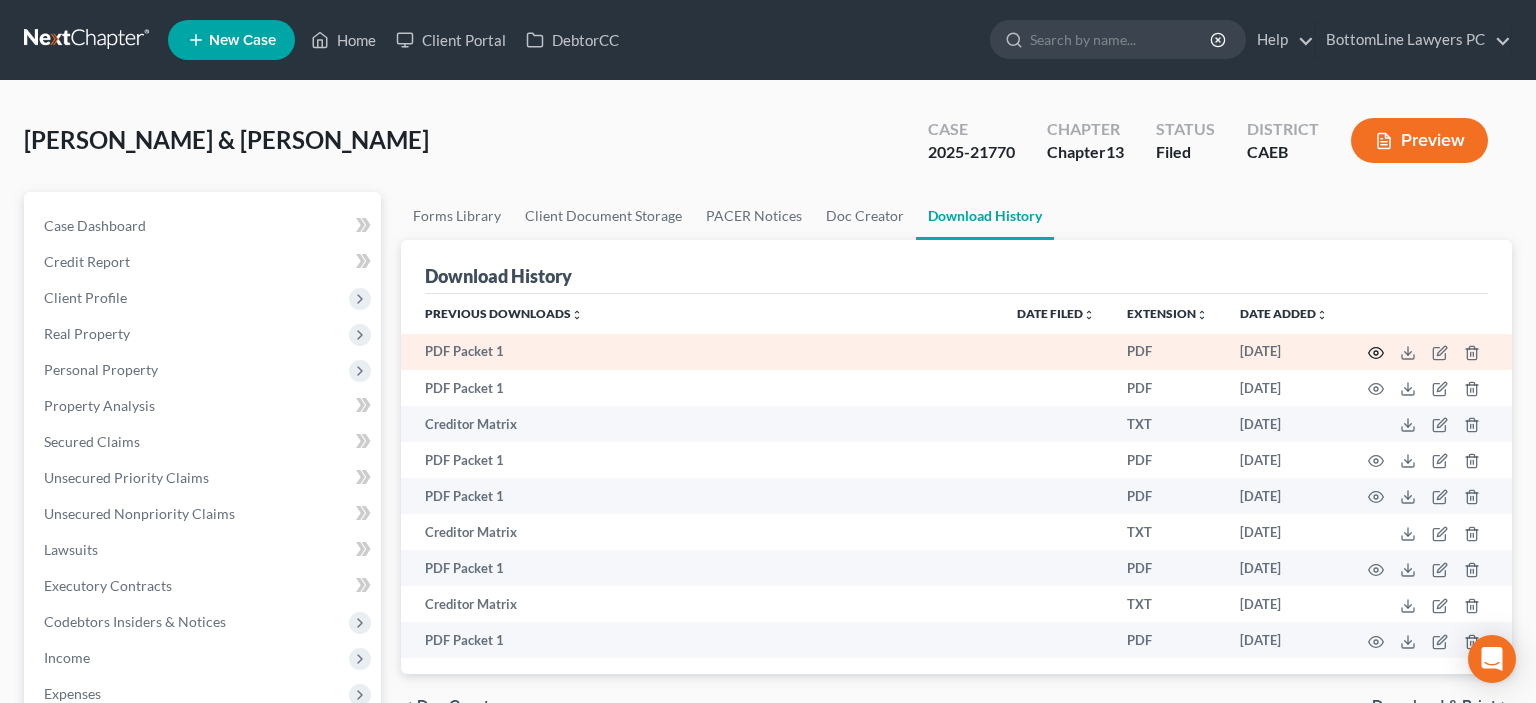 click 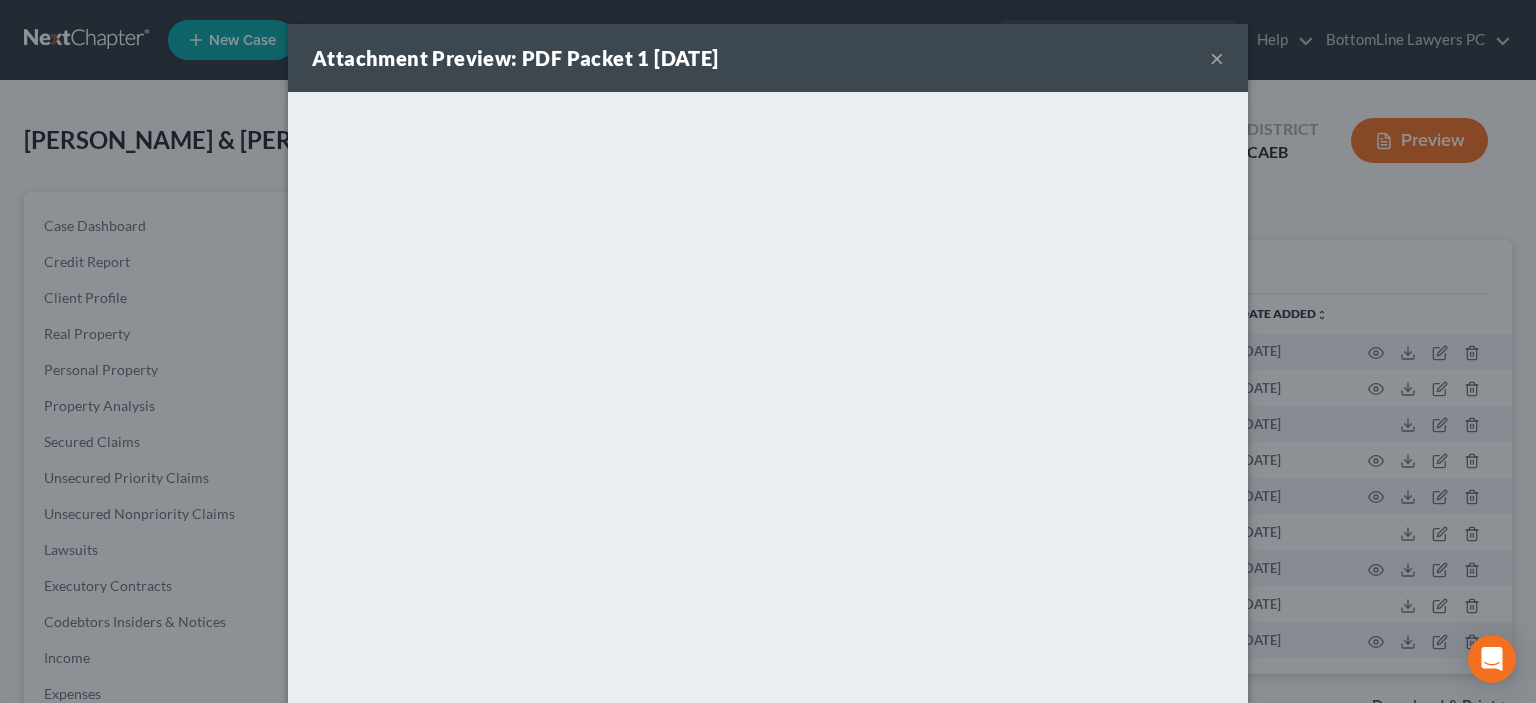 click on "×" at bounding box center [1217, 58] 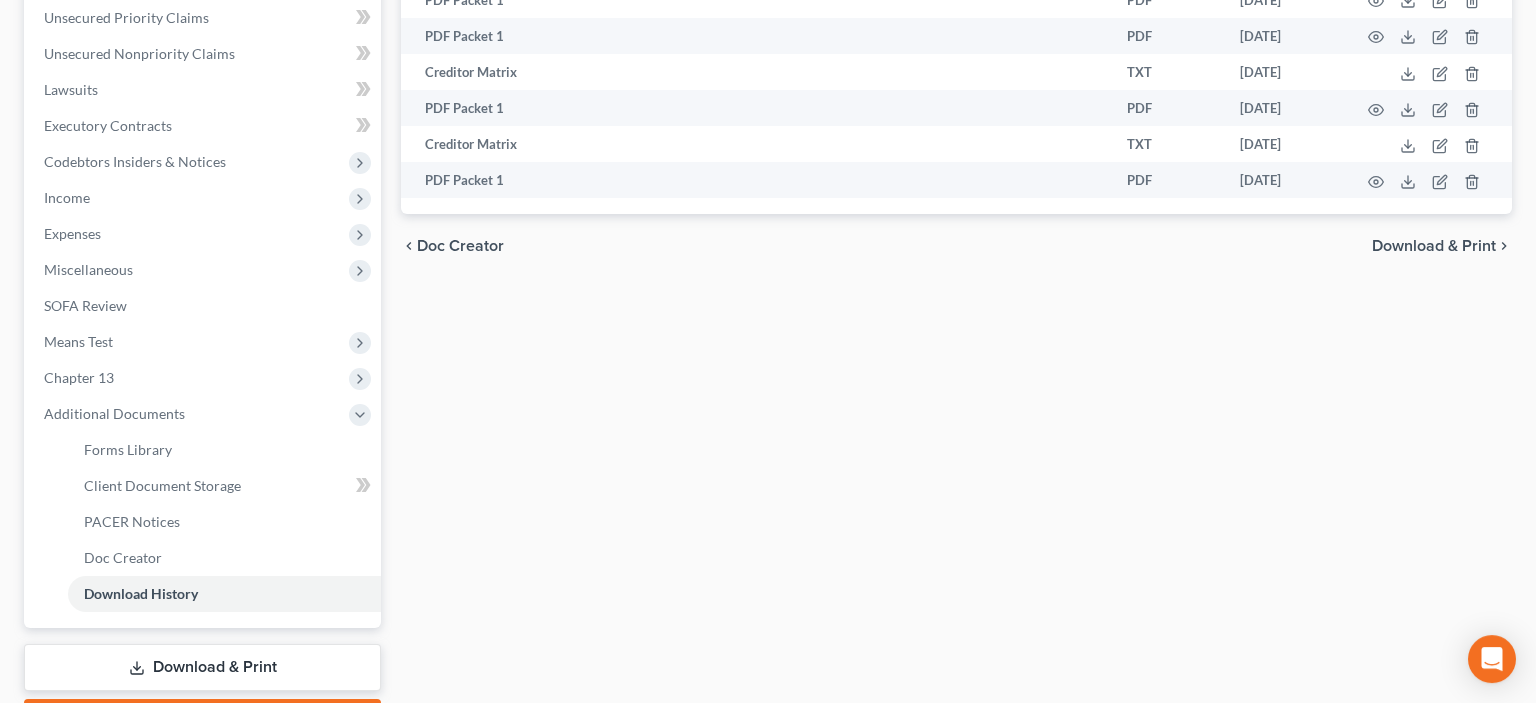 scroll, scrollTop: 528, scrollLeft: 0, axis: vertical 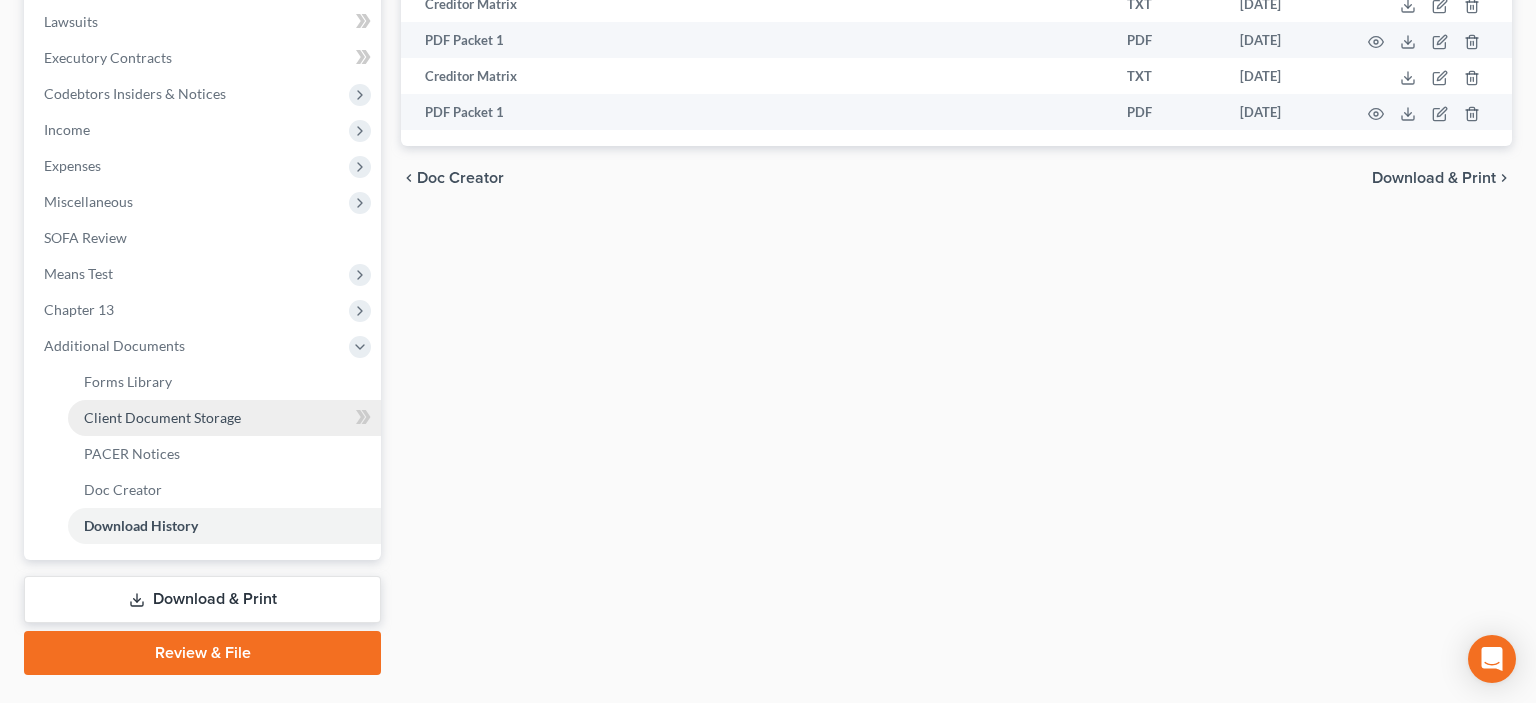 click on "Client Document Storage" at bounding box center (162, 417) 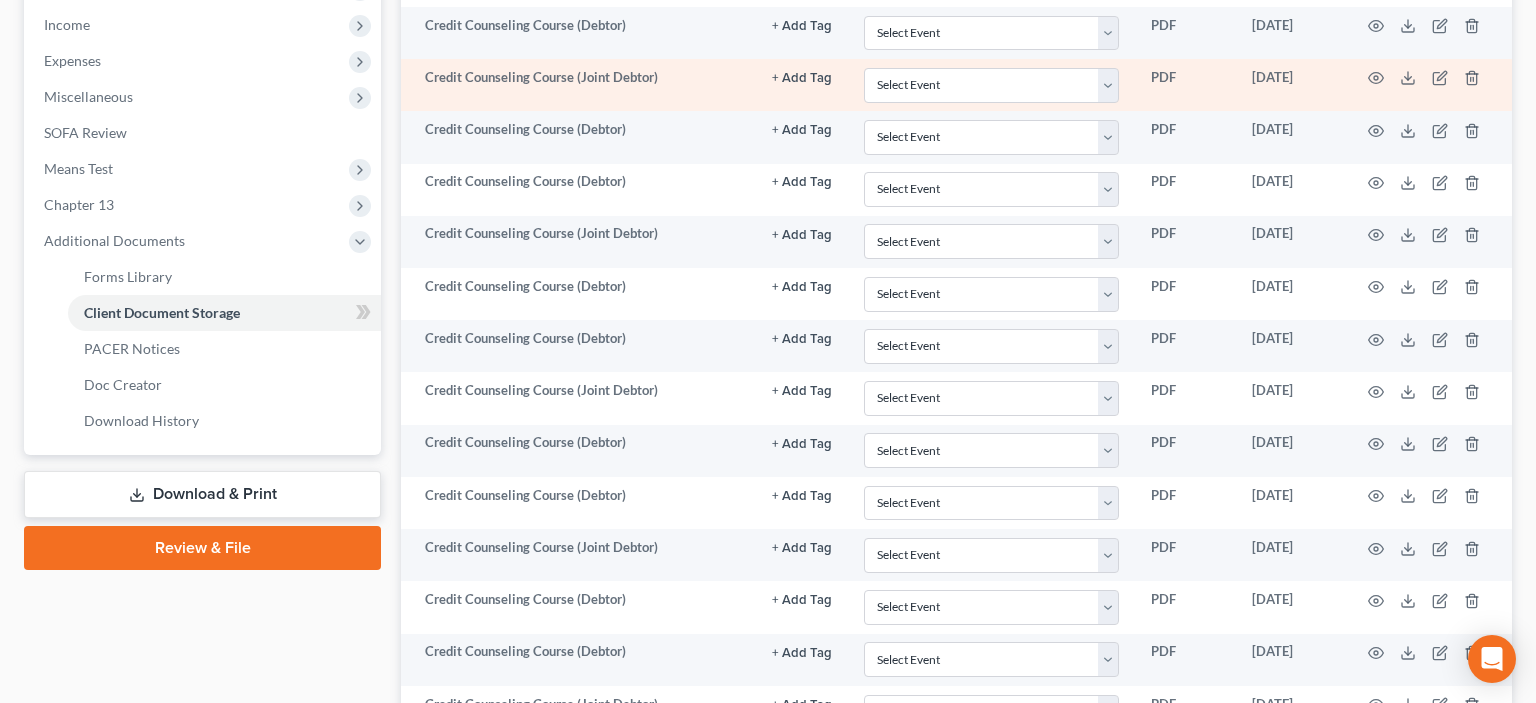 scroll, scrollTop: 866, scrollLeft: 0, axis: vertical 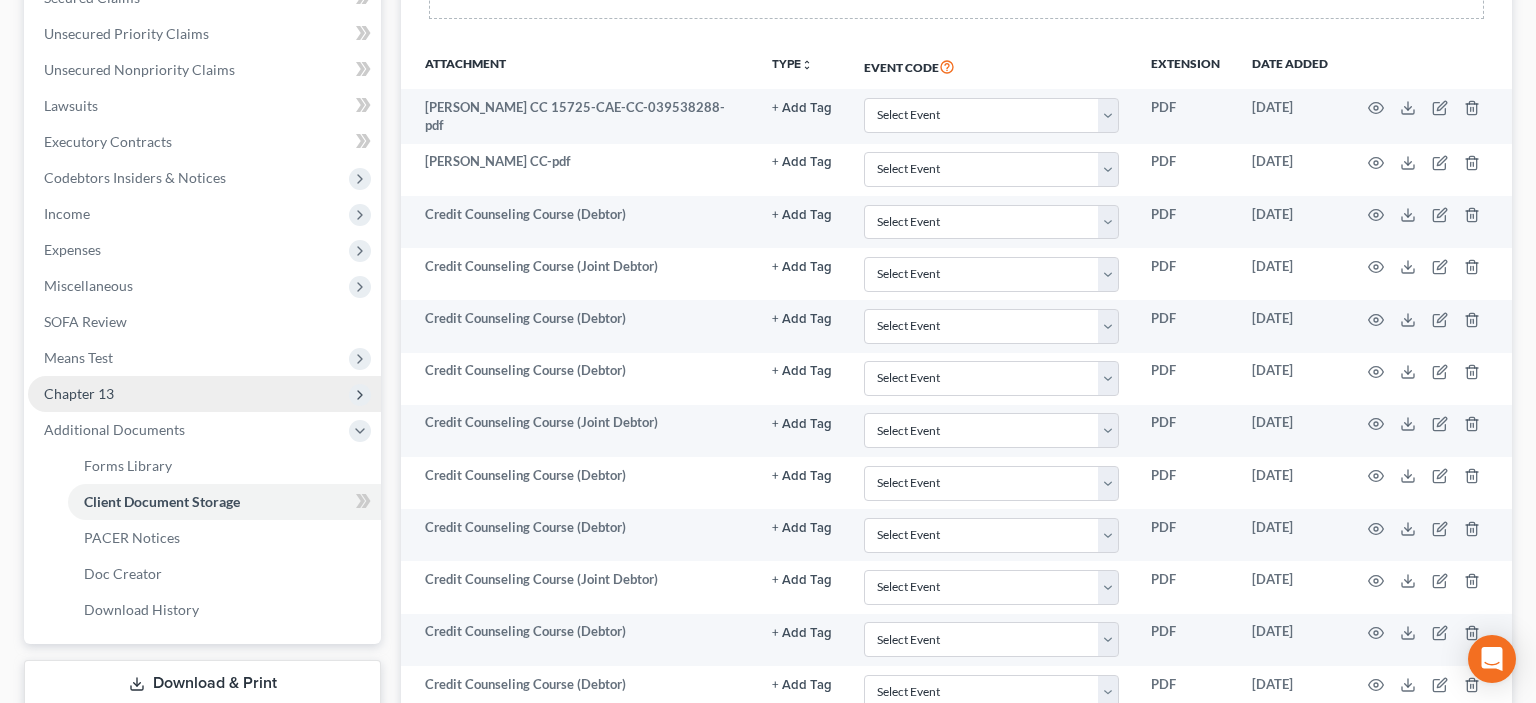 click on "Chapter 13" at bounding box center [204, 394] 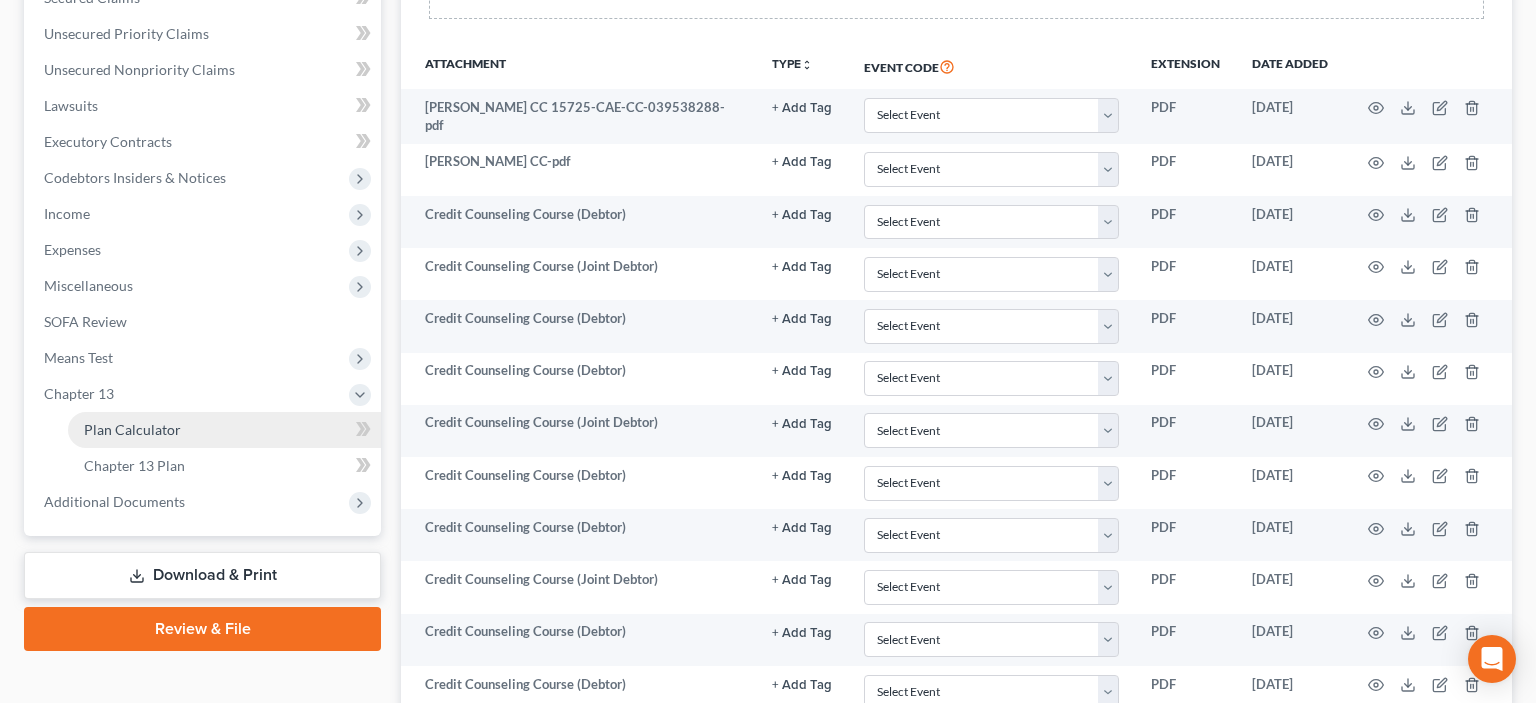 click on "Plan Calculator" at bounding box center [132, 429] 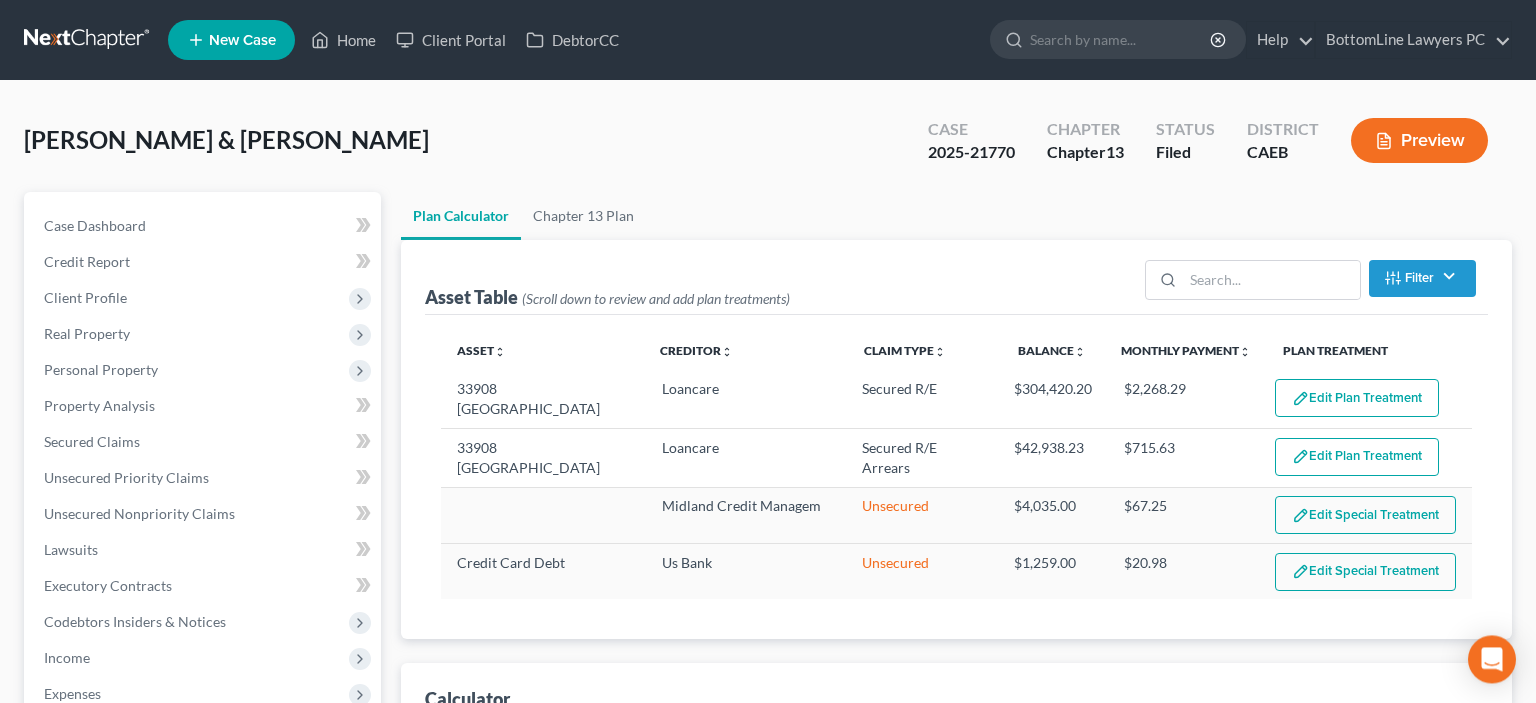 scroll, scrollTop: 0, scrollLeft: 0, axis: both 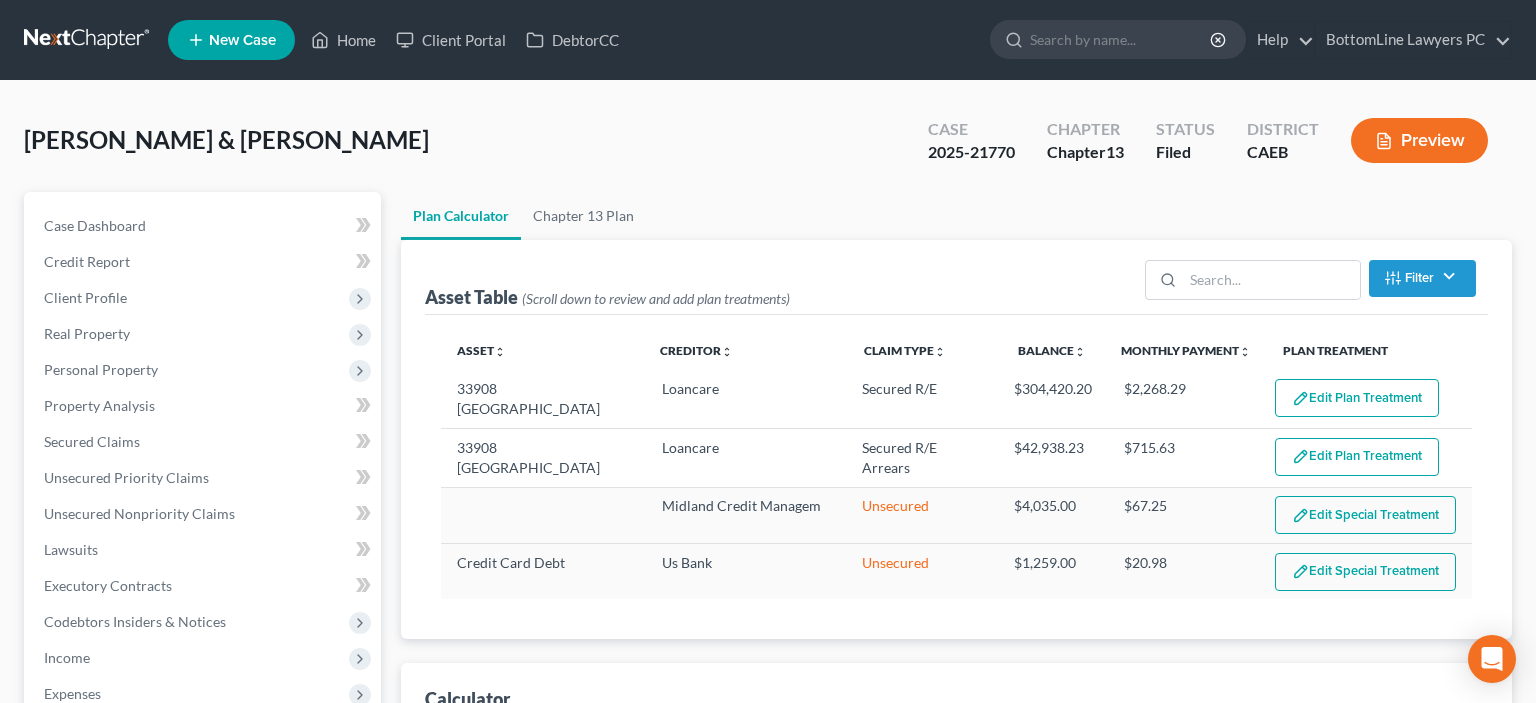 select on "59" 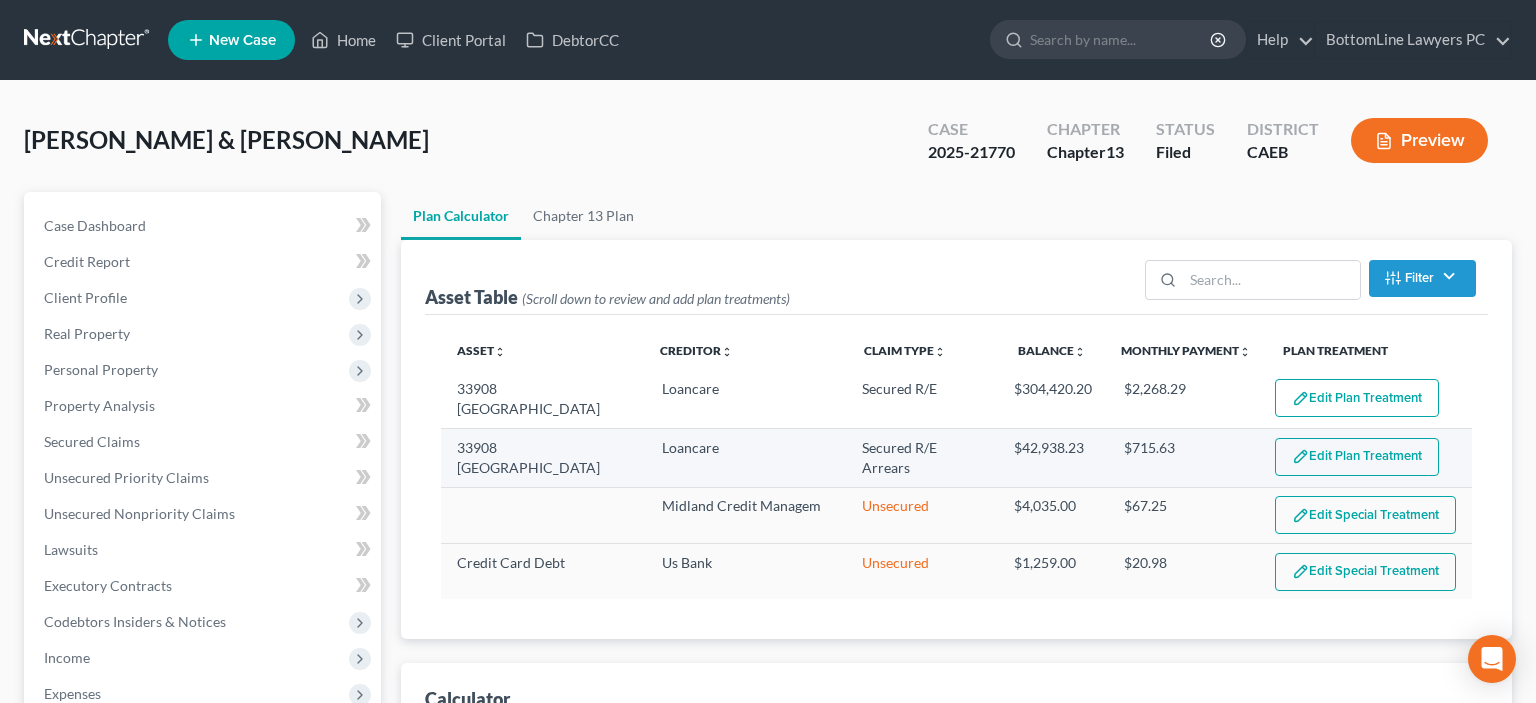 click on "Edit Plan Treatment" at bounding box center (1357, 457) 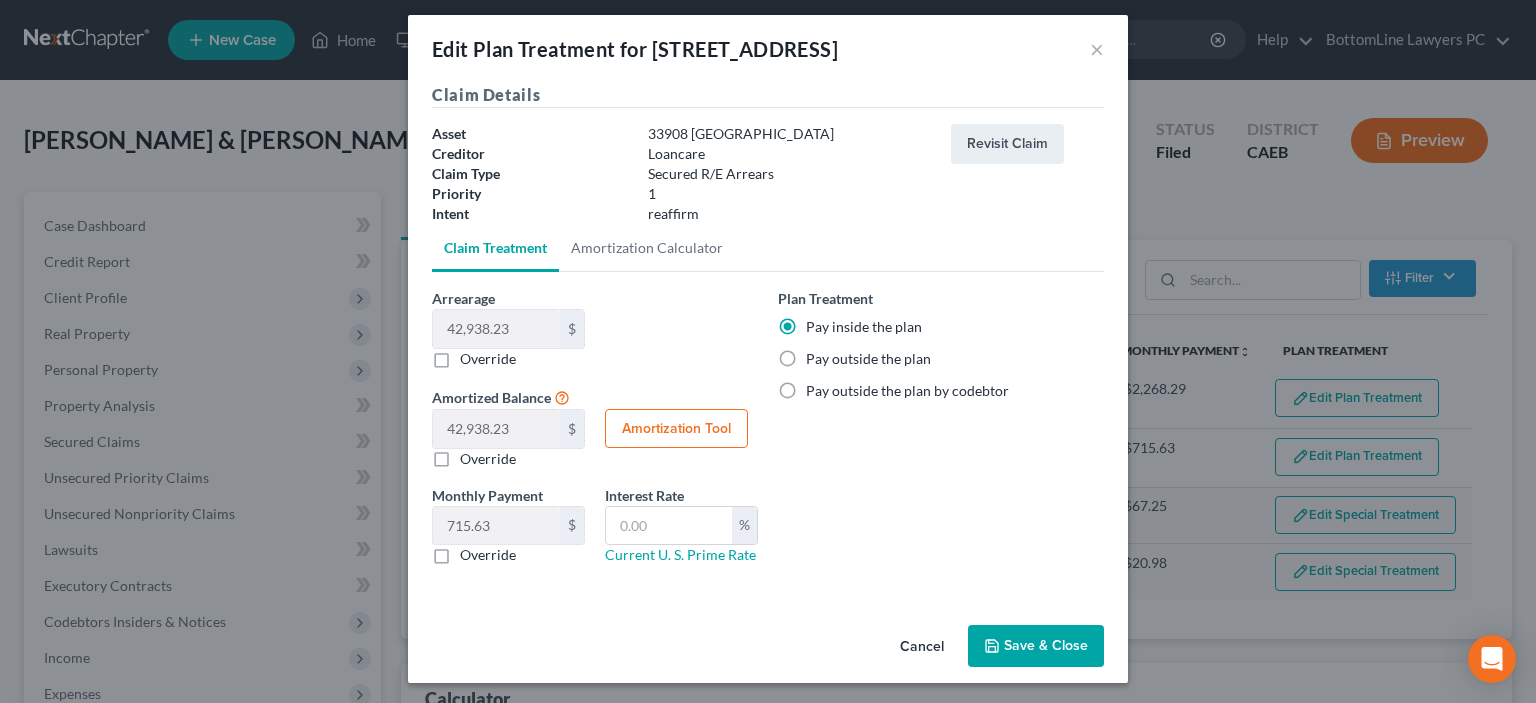 scroll, scrollTop: 11, scrollLeft: 0, axis: vertical 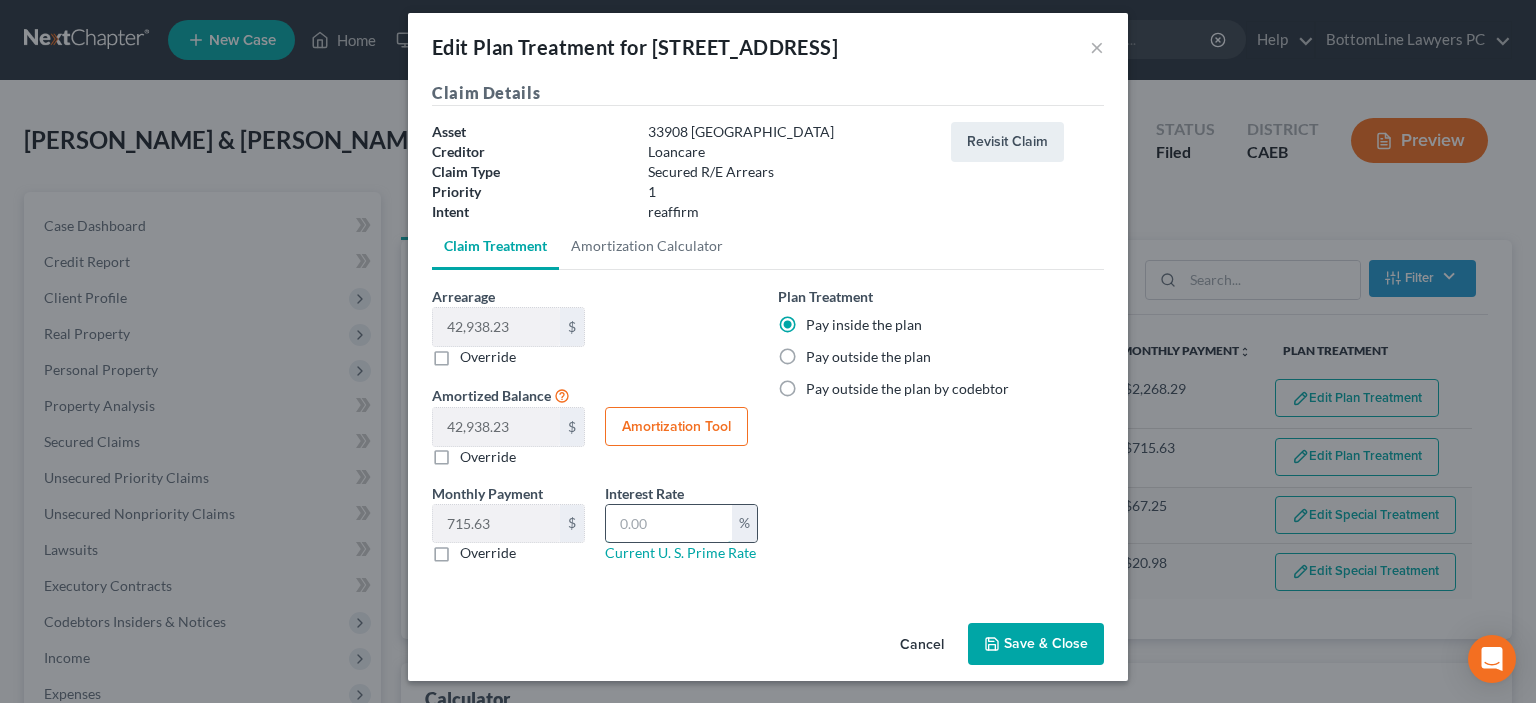 click at bounding box center (669, 524) 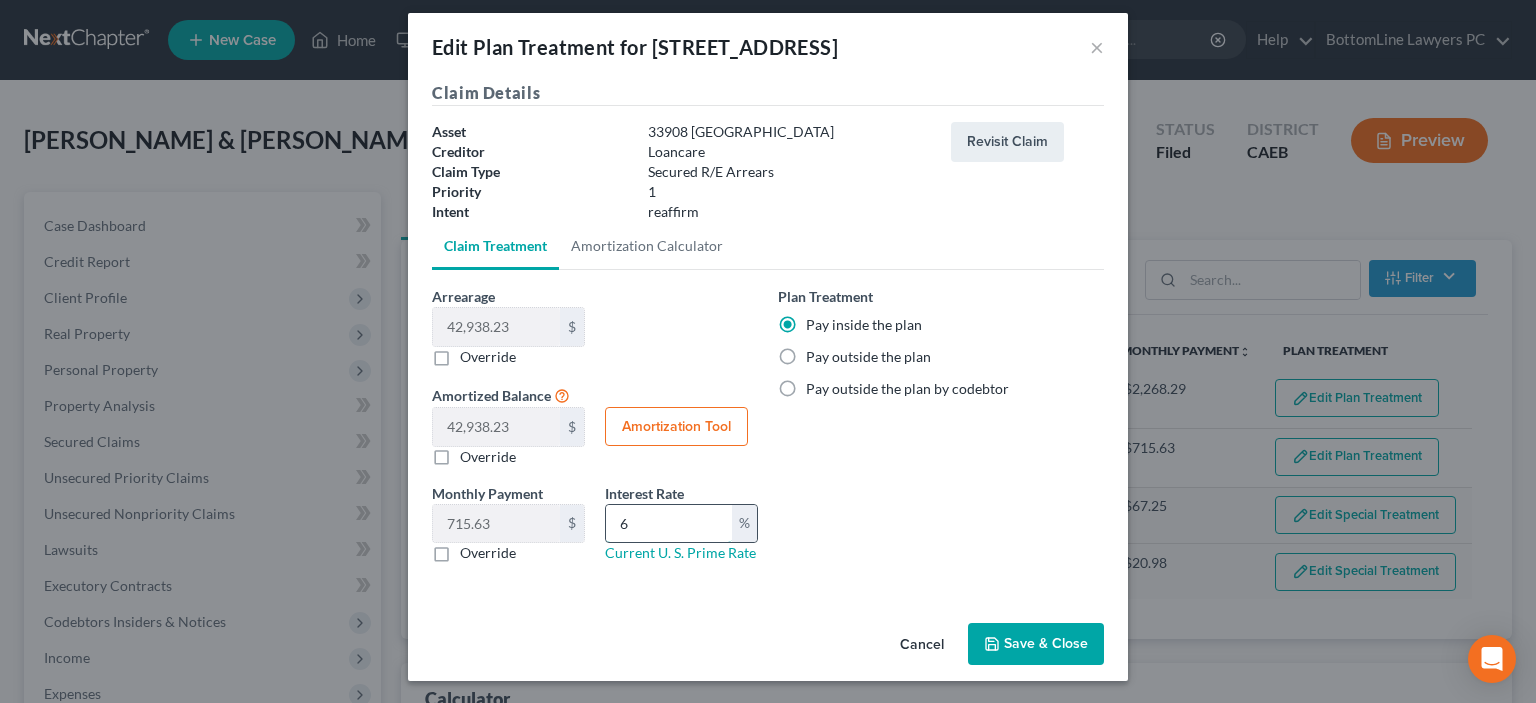 click on "6" at bounding box center (669, 524) 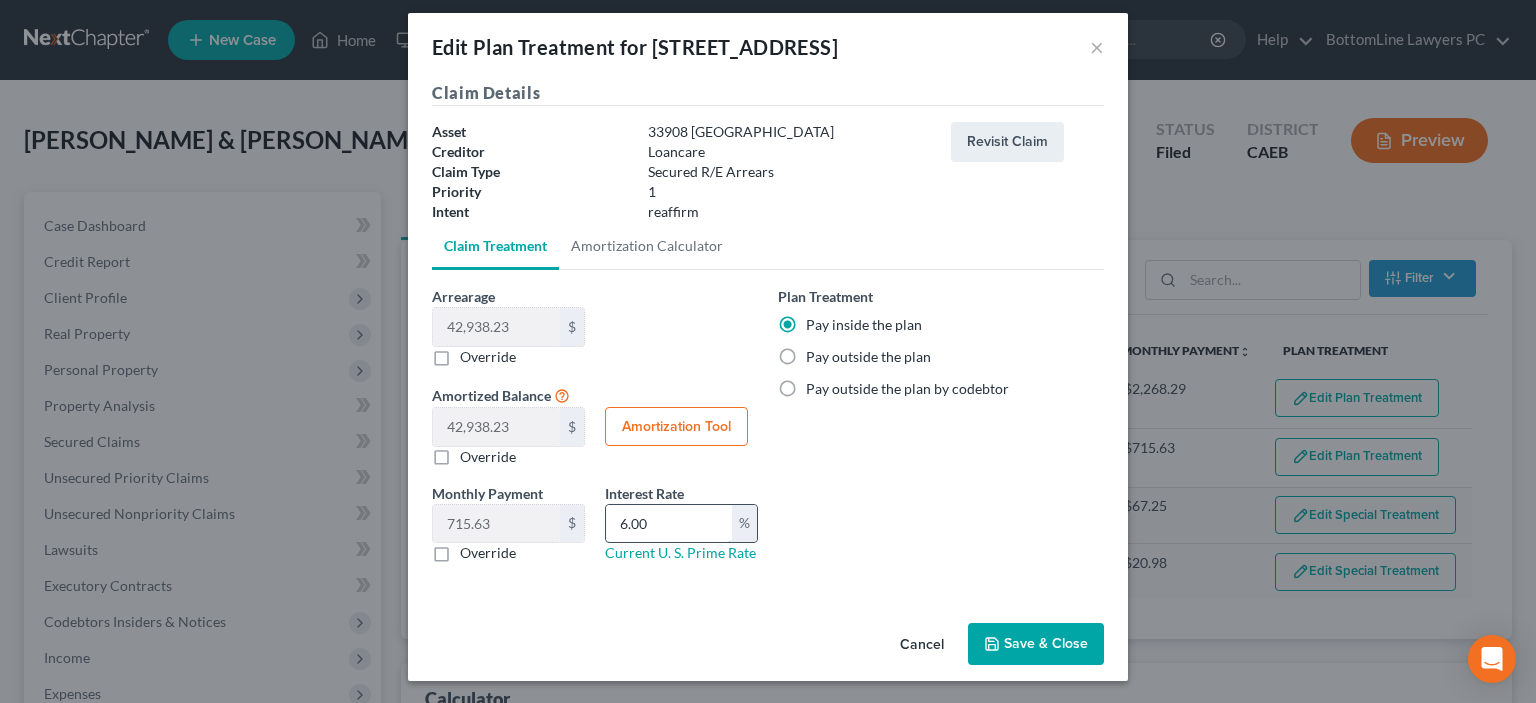 type on "6.00" 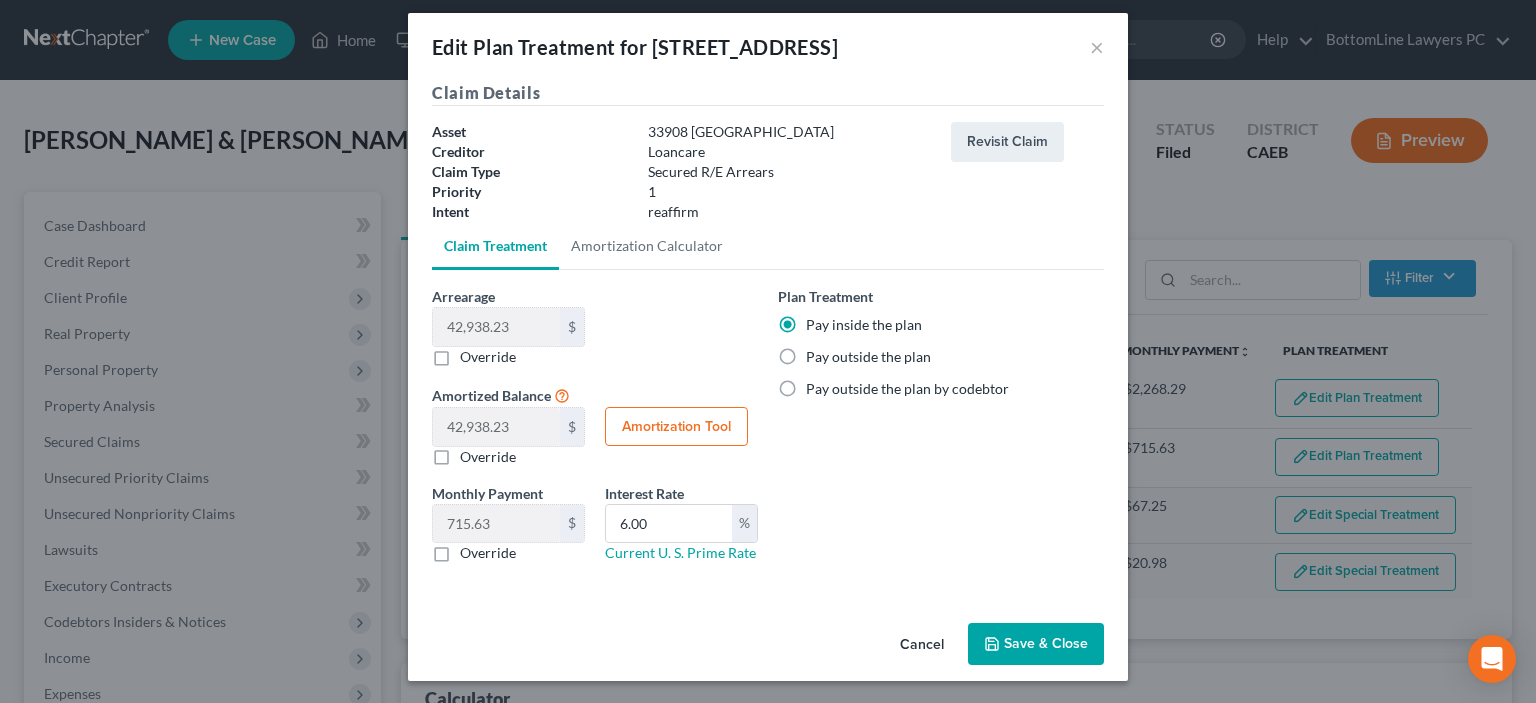 click on "Save & Close" at bounding box center (1036, 644) 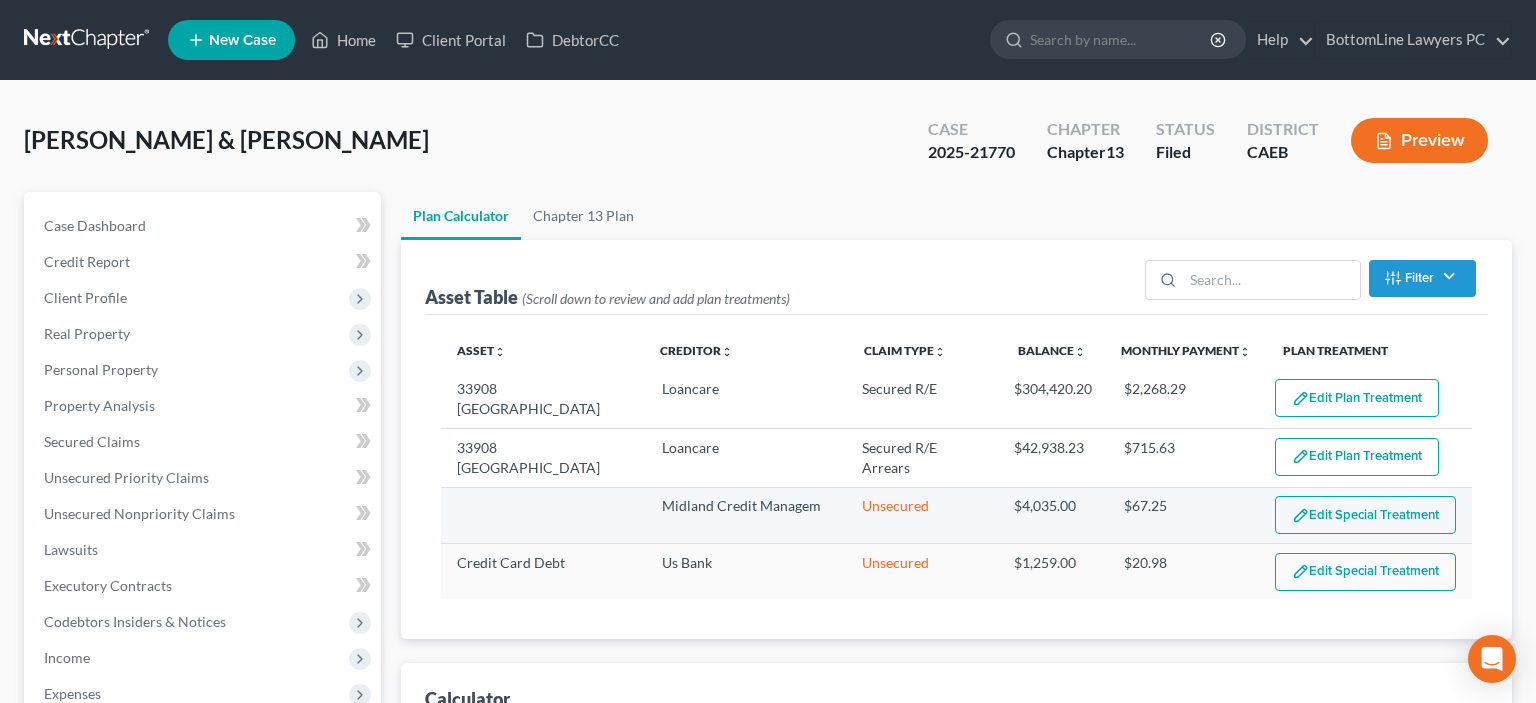 select on "59" 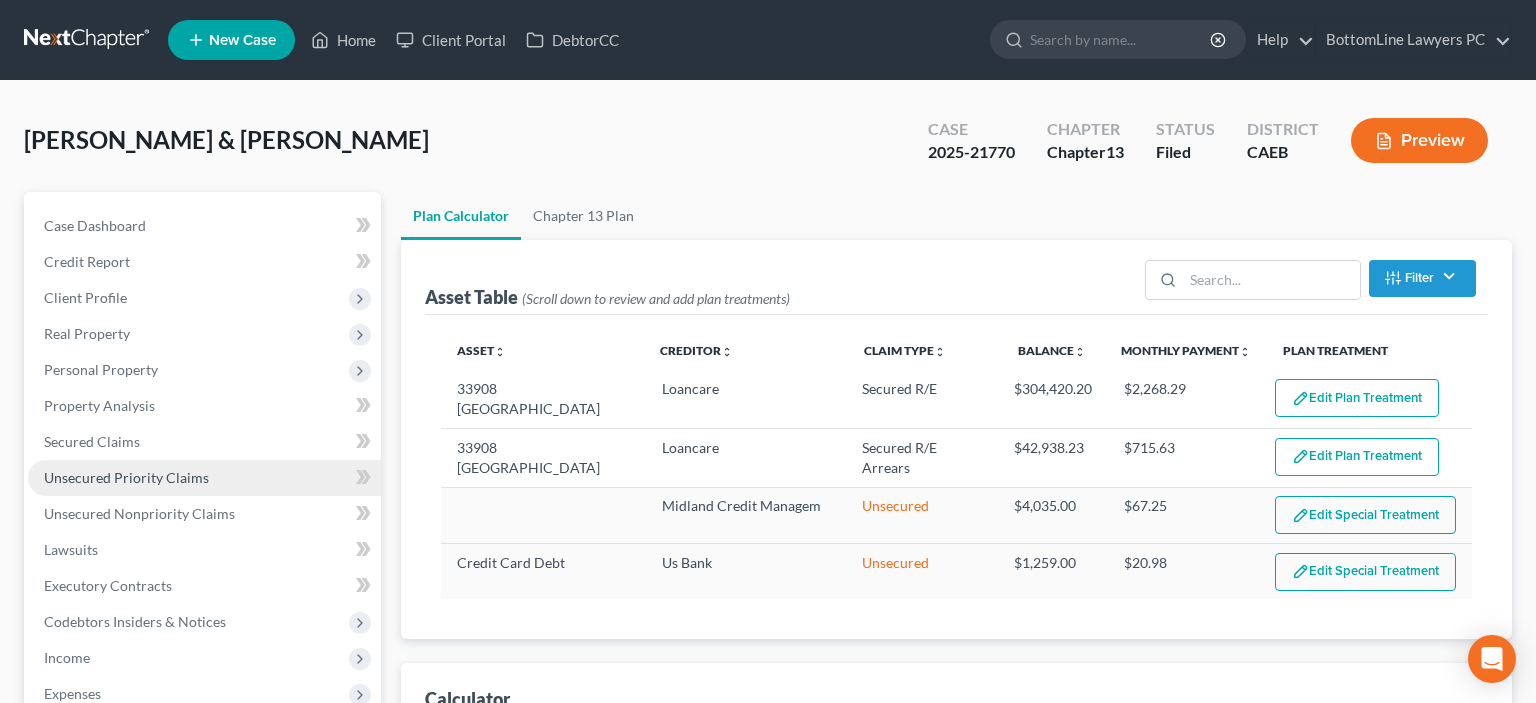 click on "Unsecured Priority Claims" at bounding box center (126, 477) 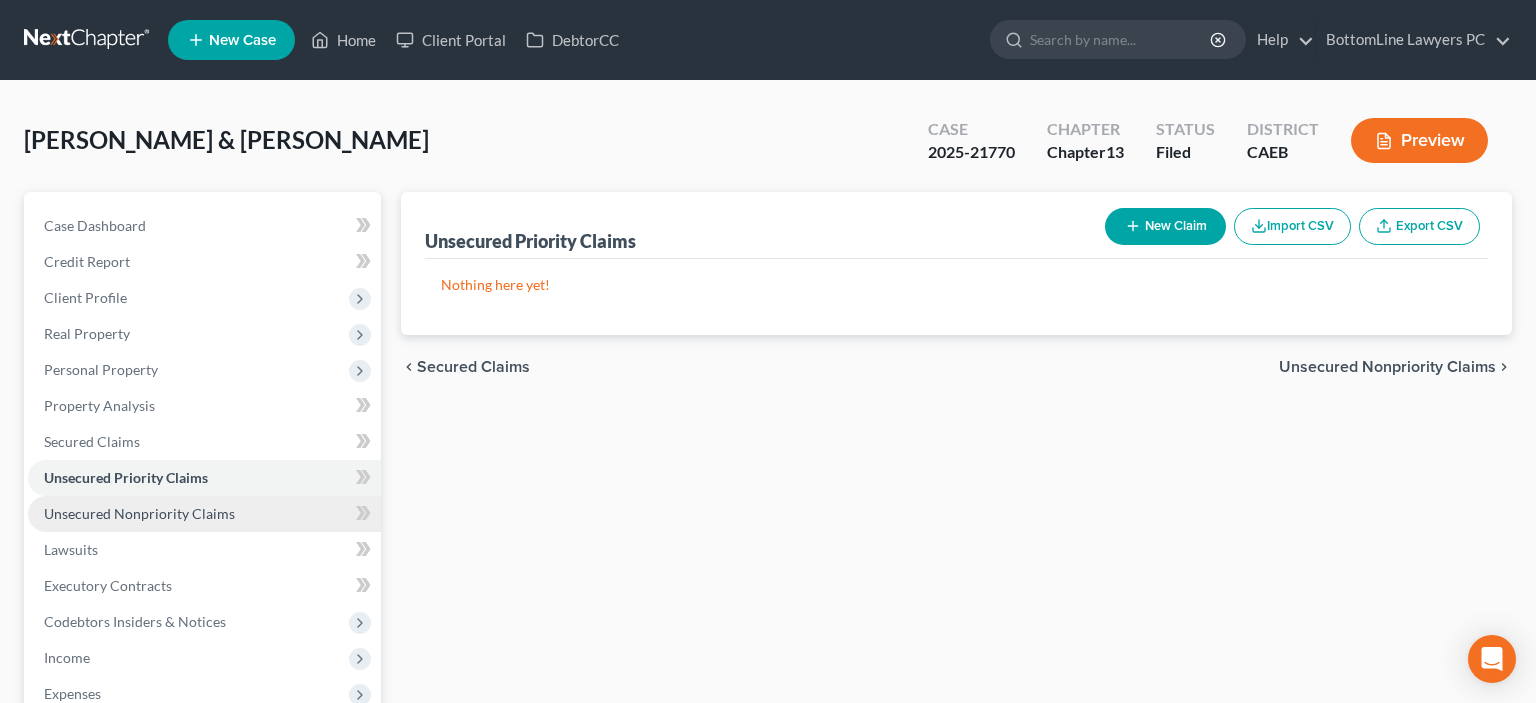 click on "Unsecured Nonpriority Claims" at bounding box center (139, 513) 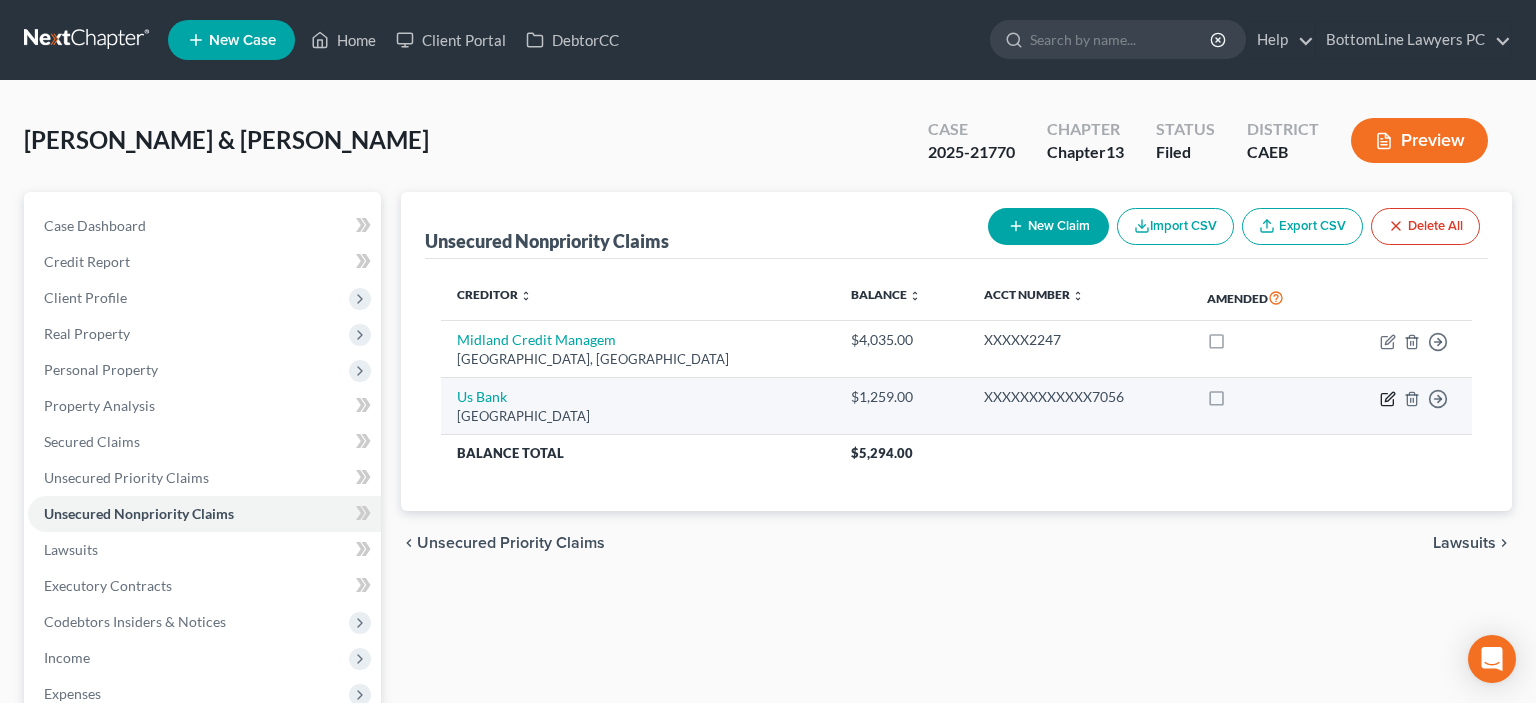 click 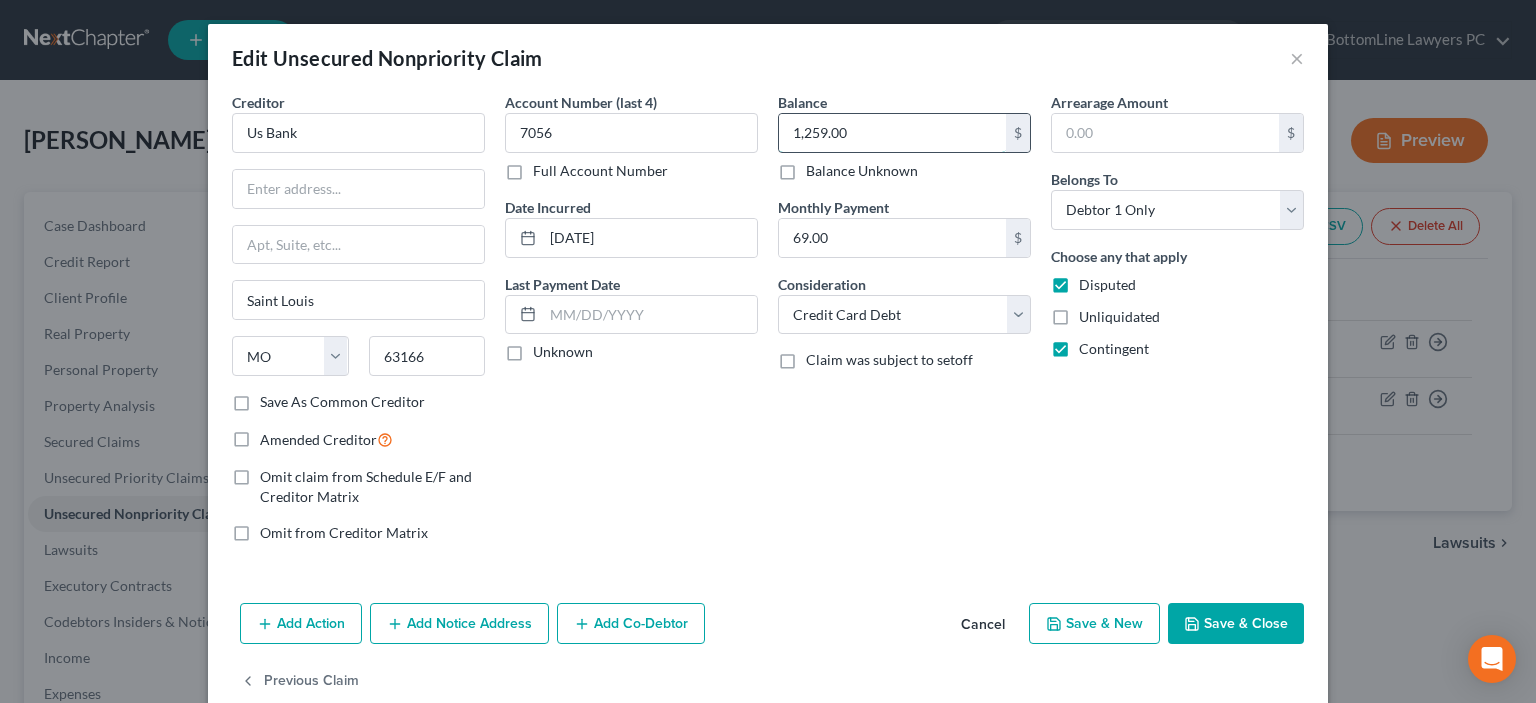 click on "1,259.00" at bounding box center (892, 133) 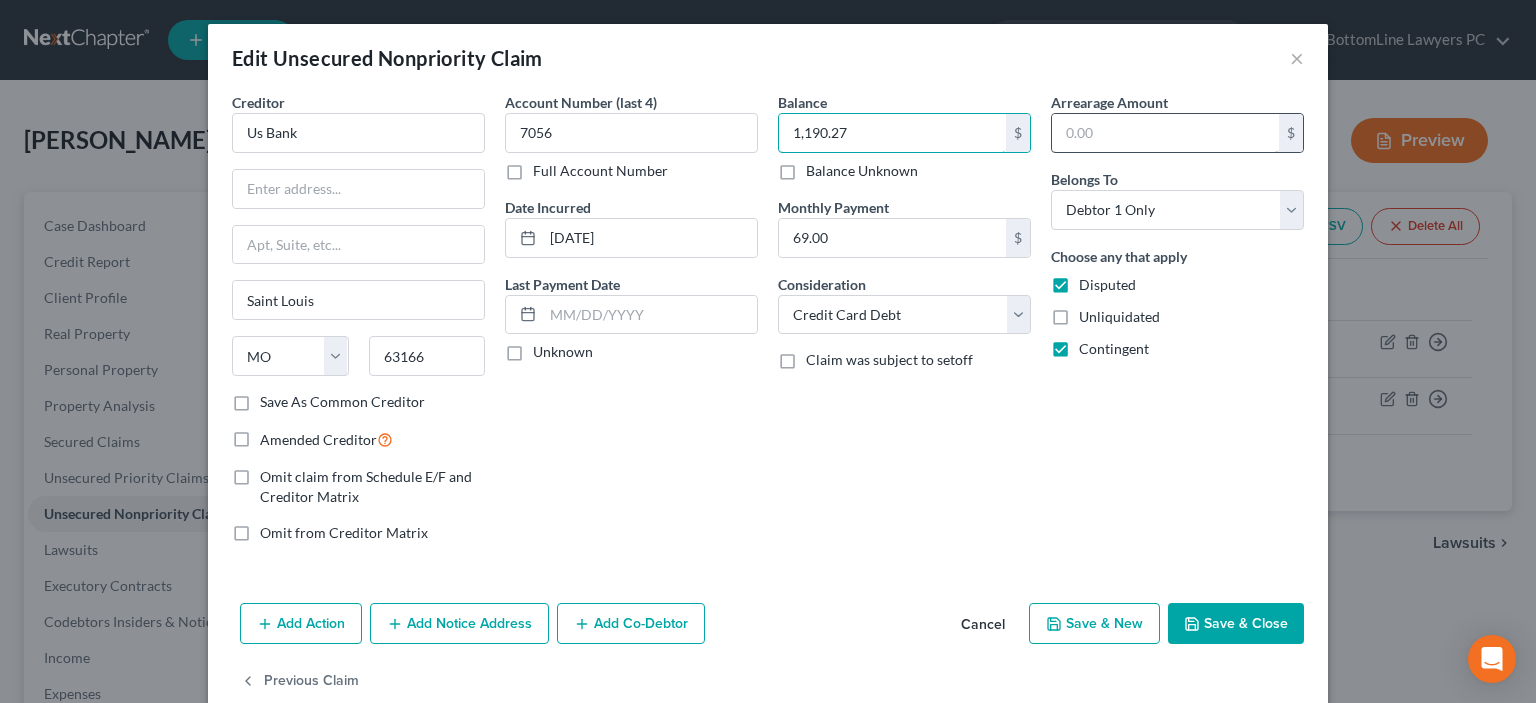 type on "1,190.27" 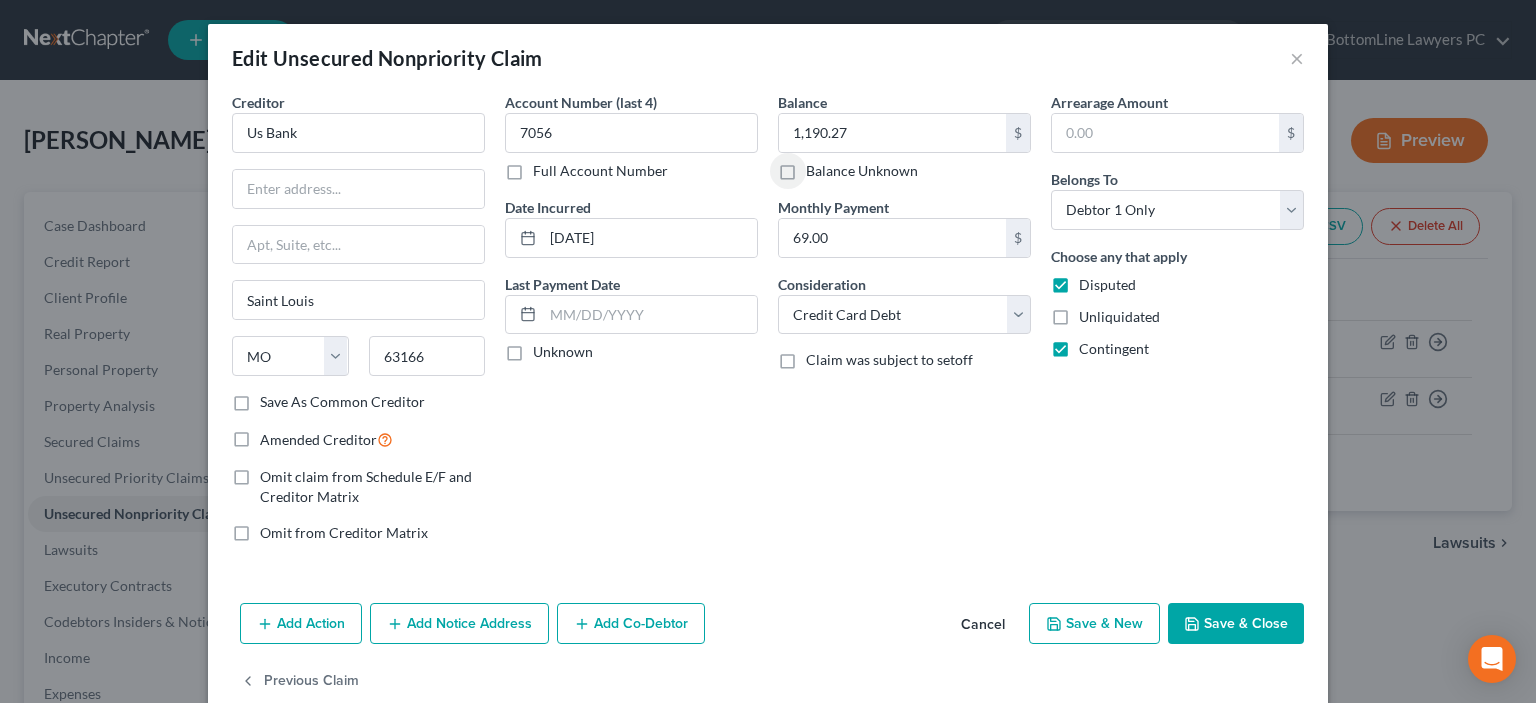 click on "Save & Close" at bounding box center [1236, 624] 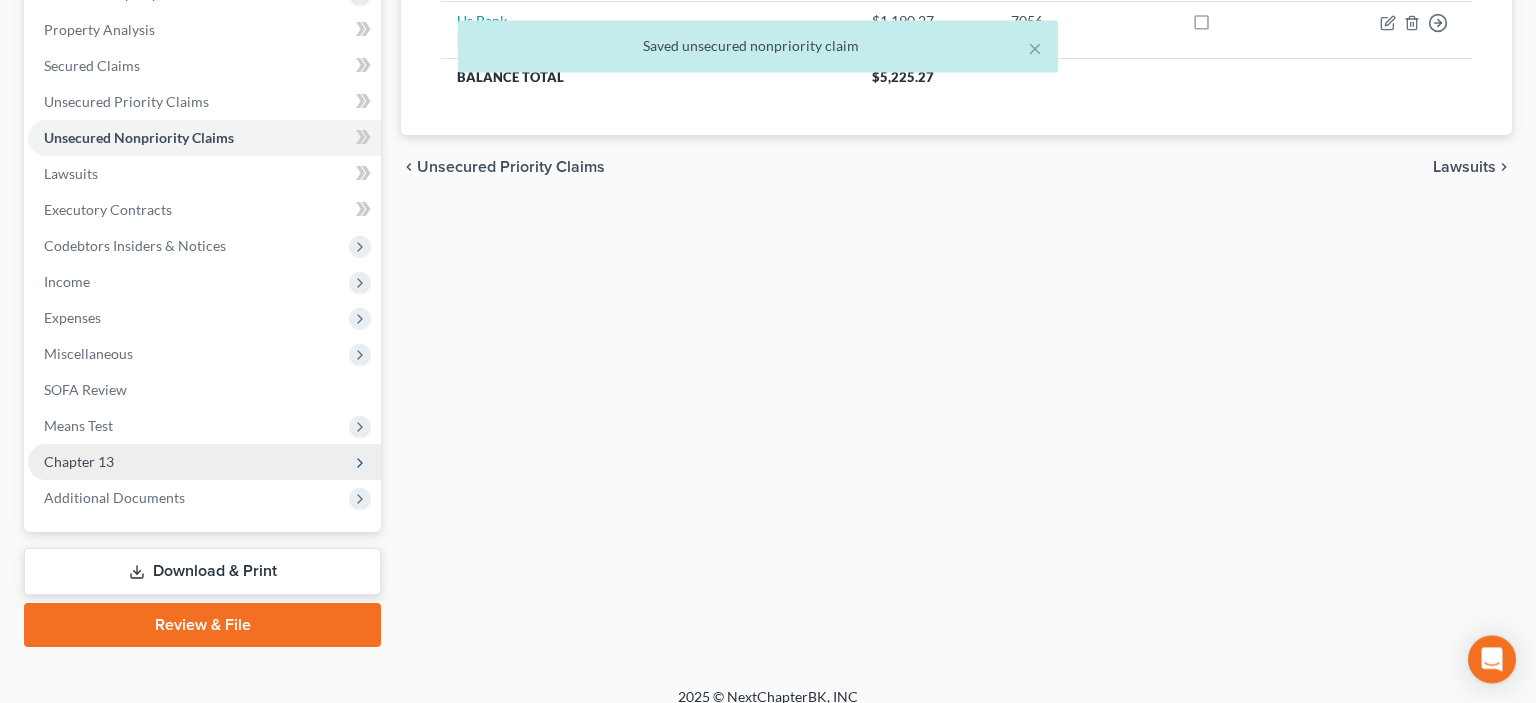scroll, scrollTop: 393, scrollLeft: 0, axis: vertical 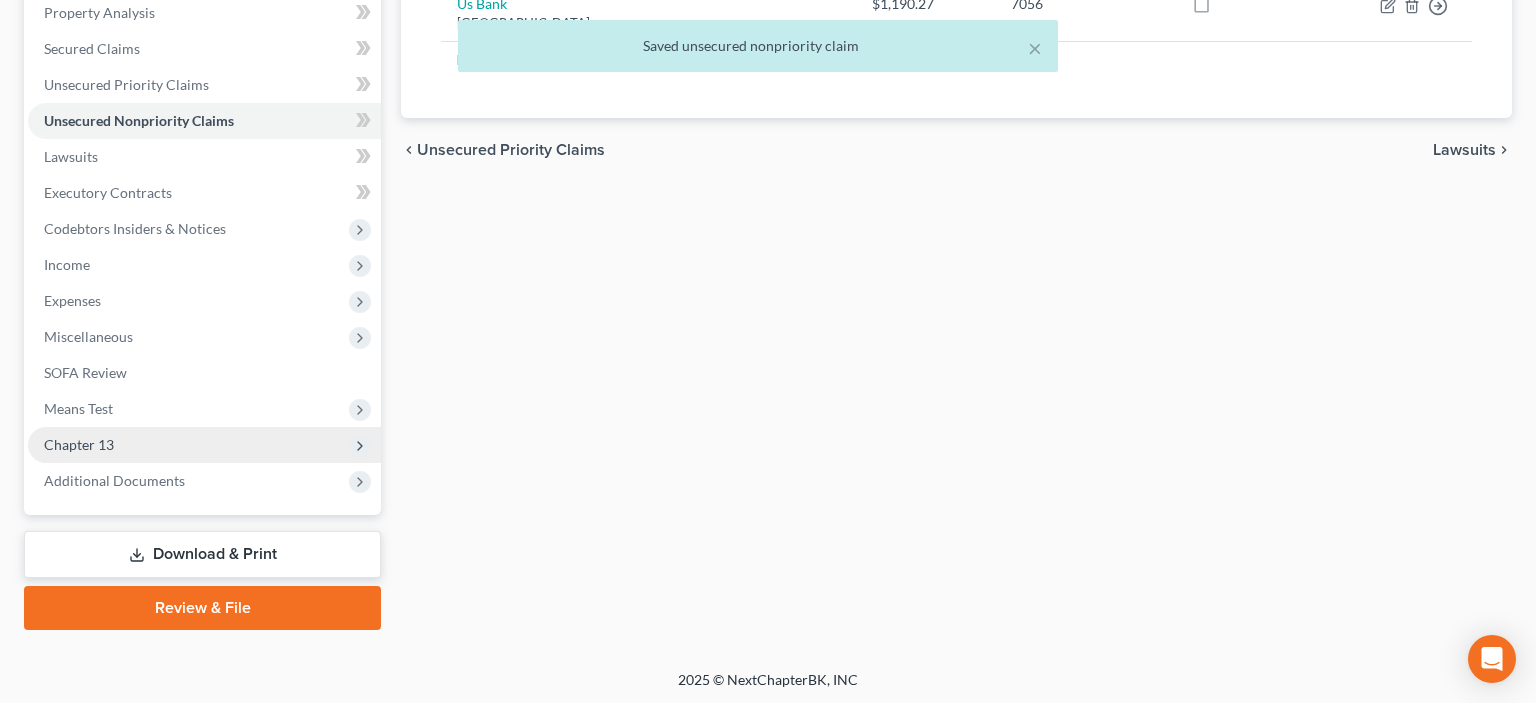 click on "Chapter 13" at bounding box center [79, 444] 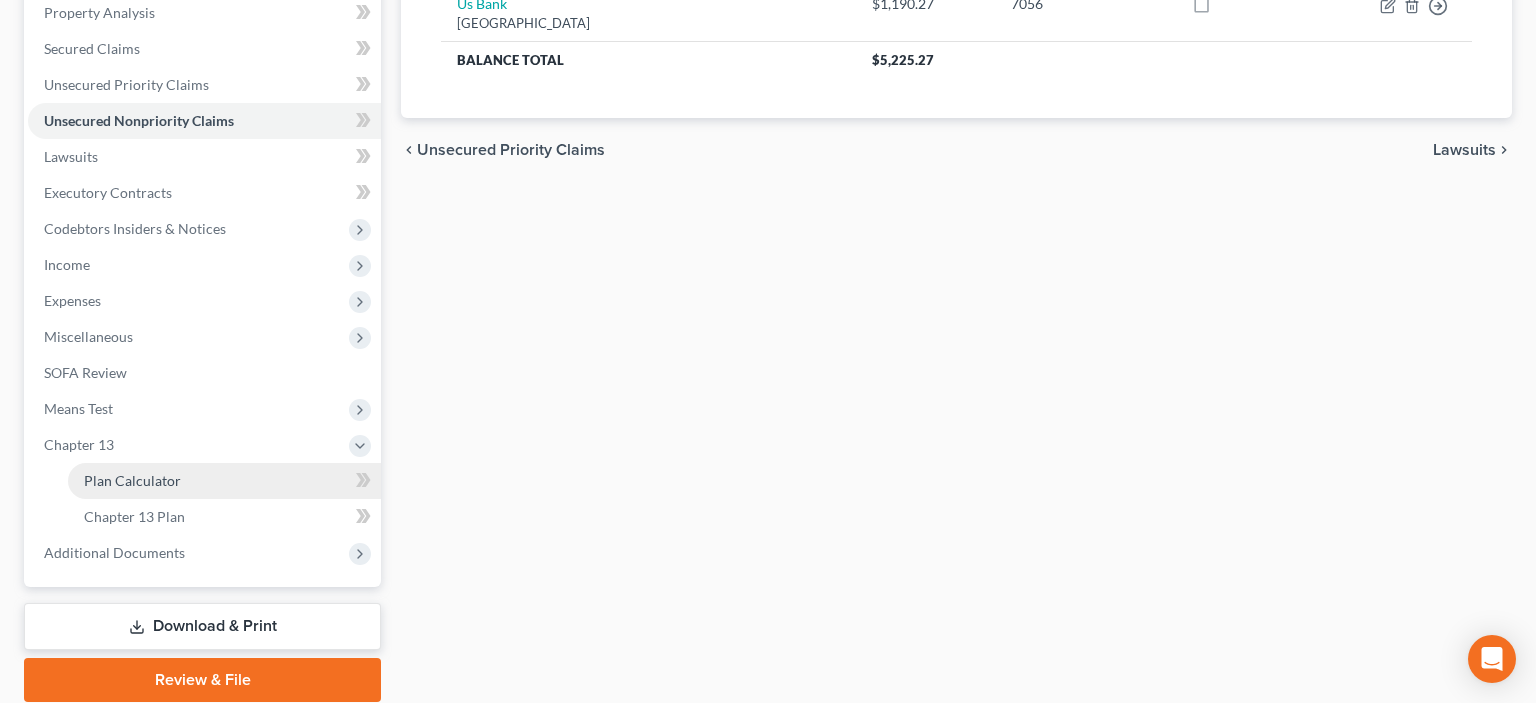 click on "Plan Calculator" at bounding box center [132, 480] 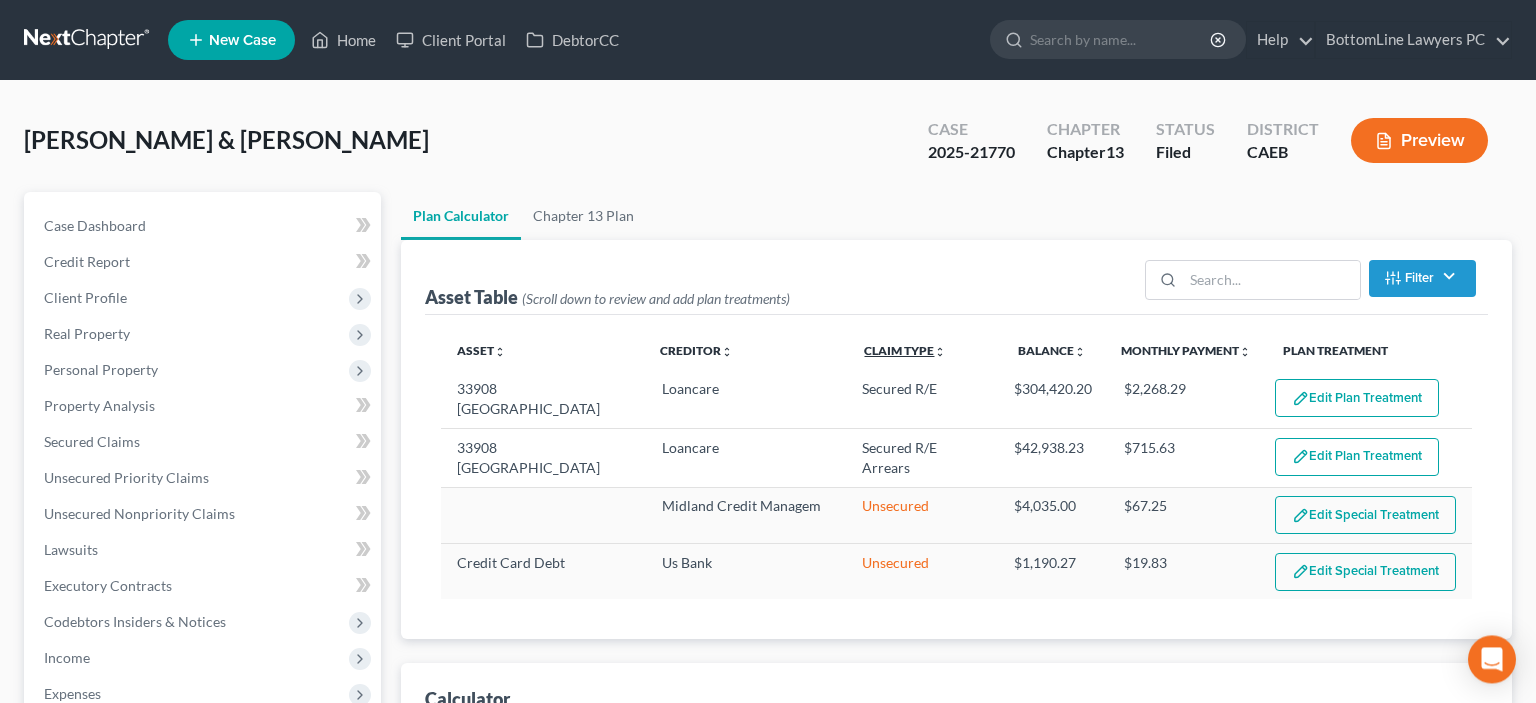 scroll, scrollTop: 0, scrollLeft: 0, axis: both 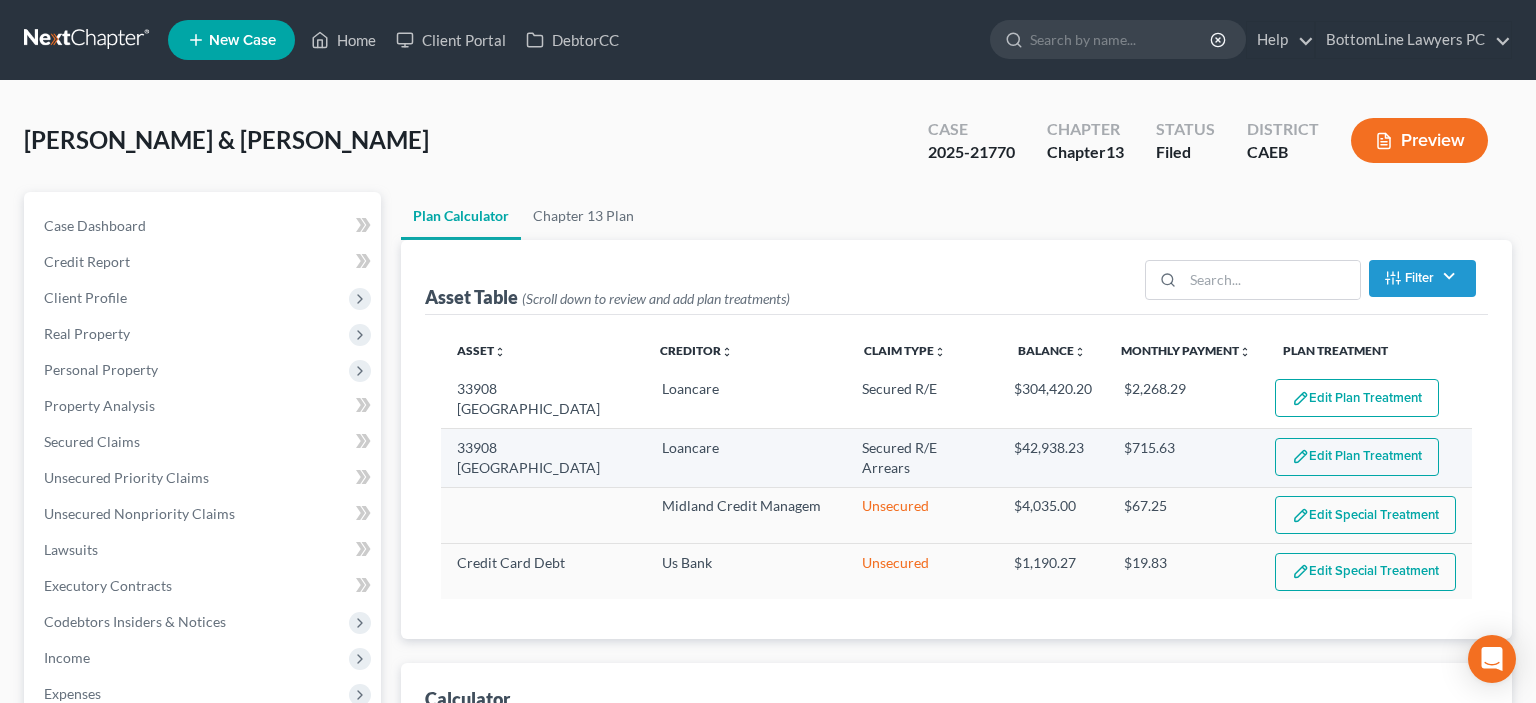 select on "59" 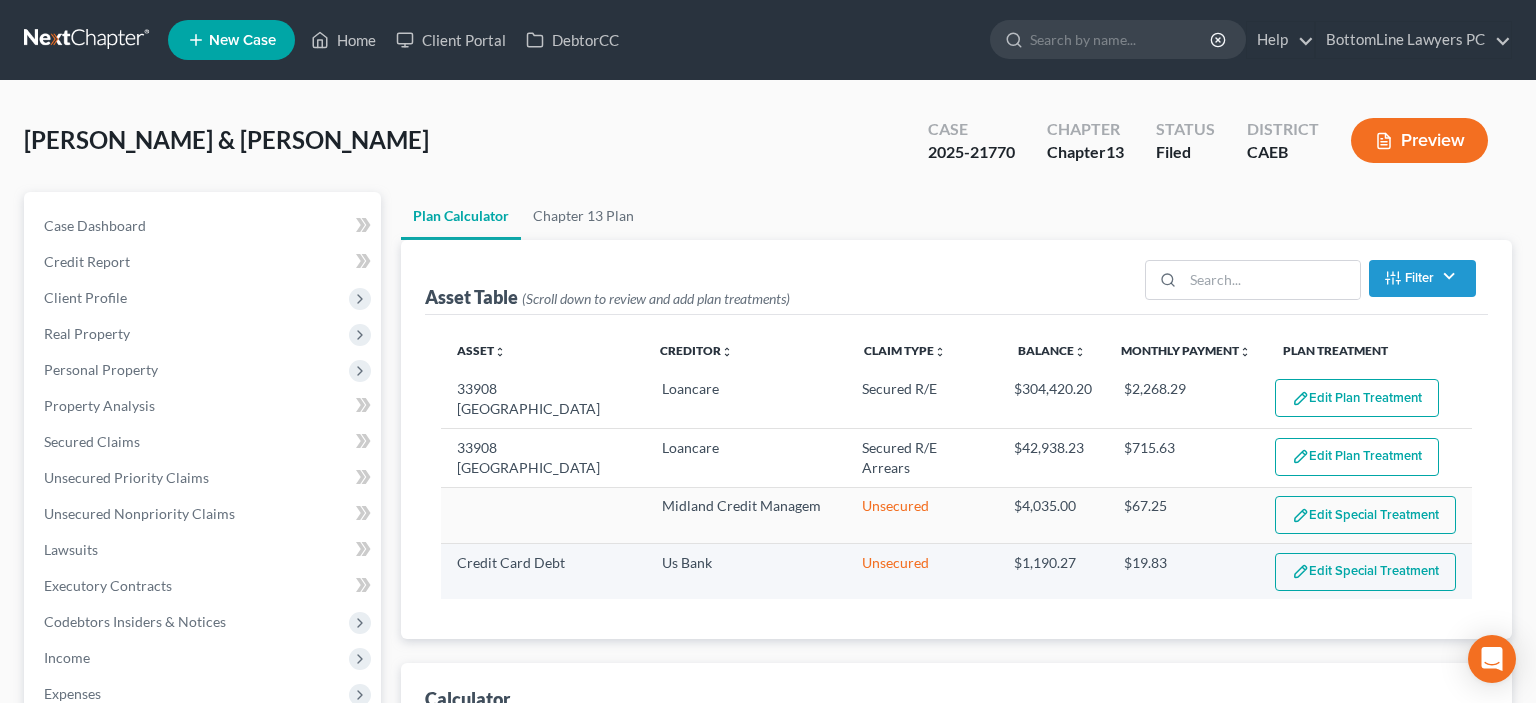 click on "Edit Special Treatment" at bounding box center [1365, 572] 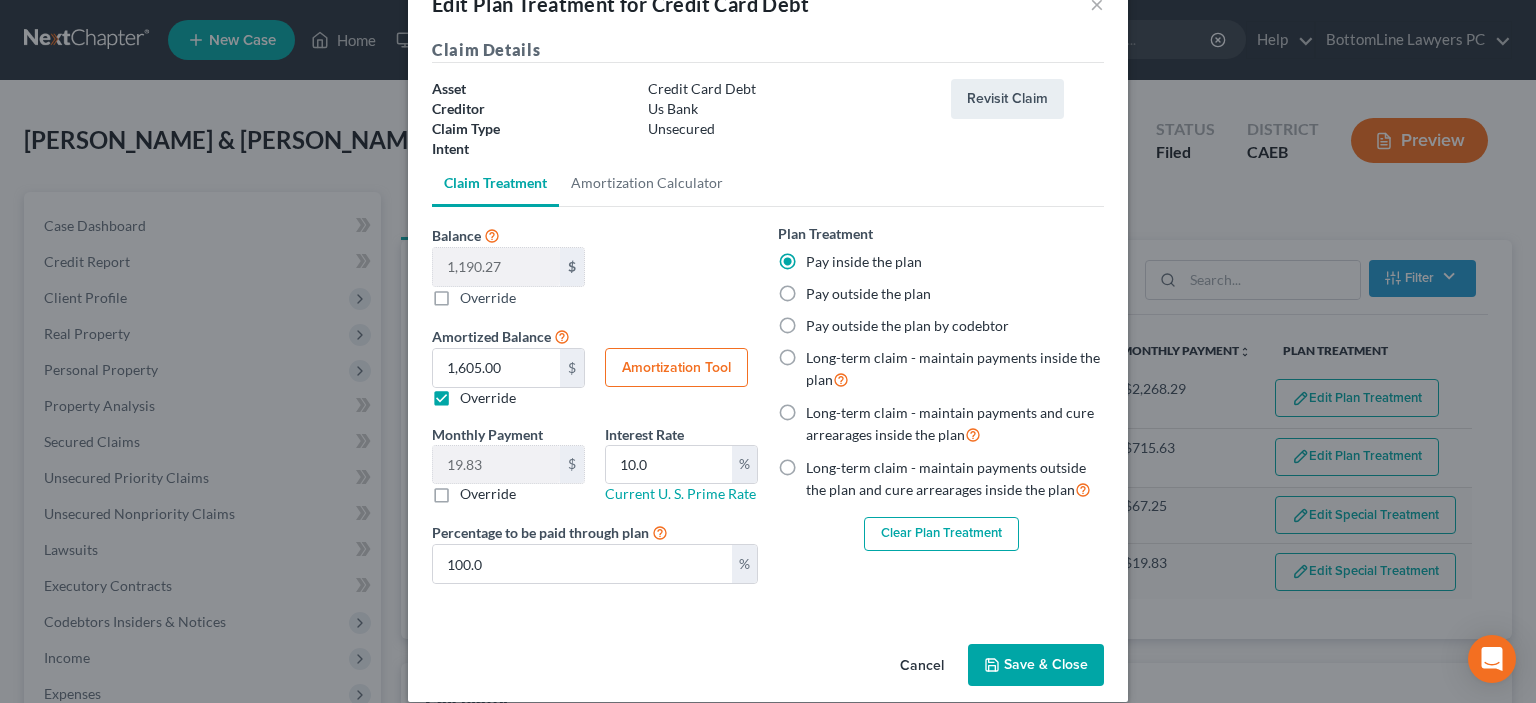scroll, scrollTop: 75, scrollLeft: 0, axis: vertical 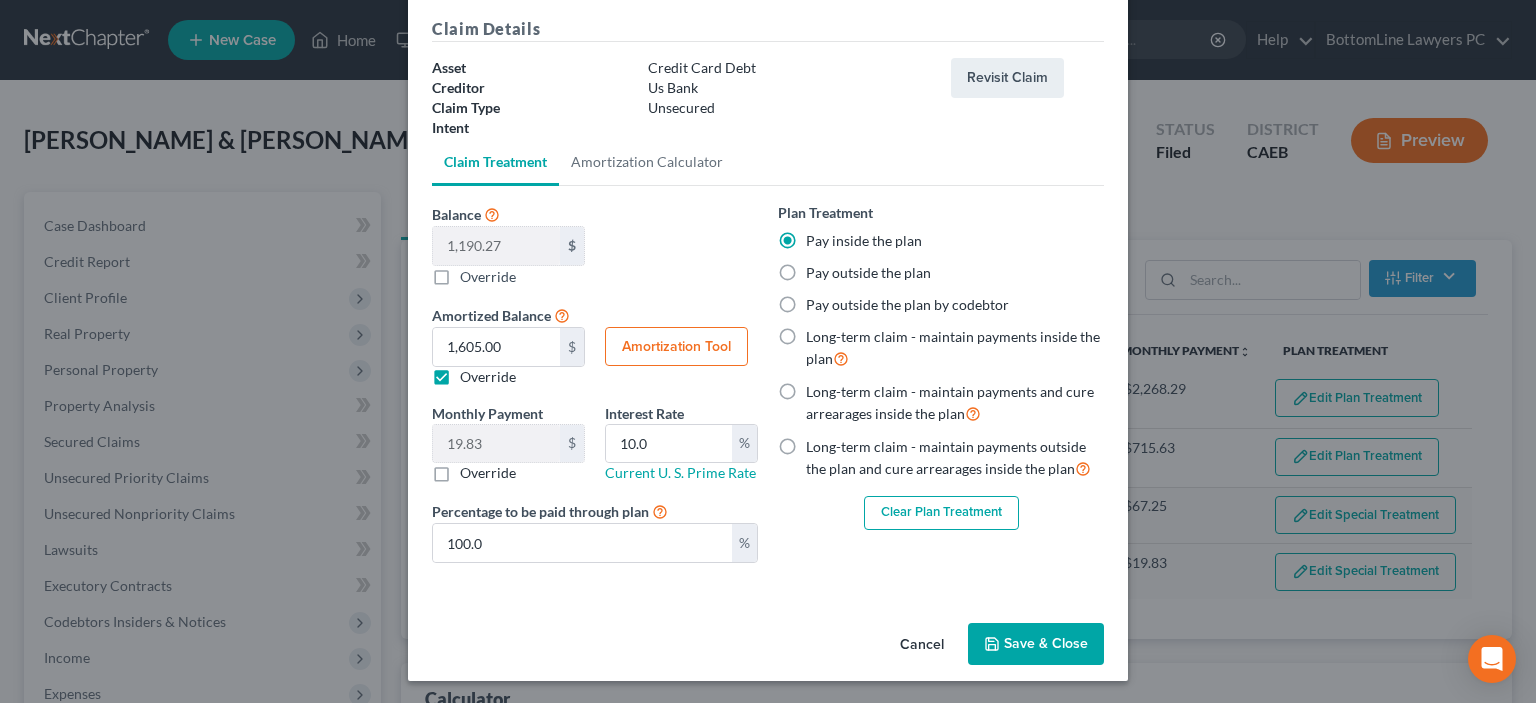 click on "Save & Close" at bounding box center [1036, 644] 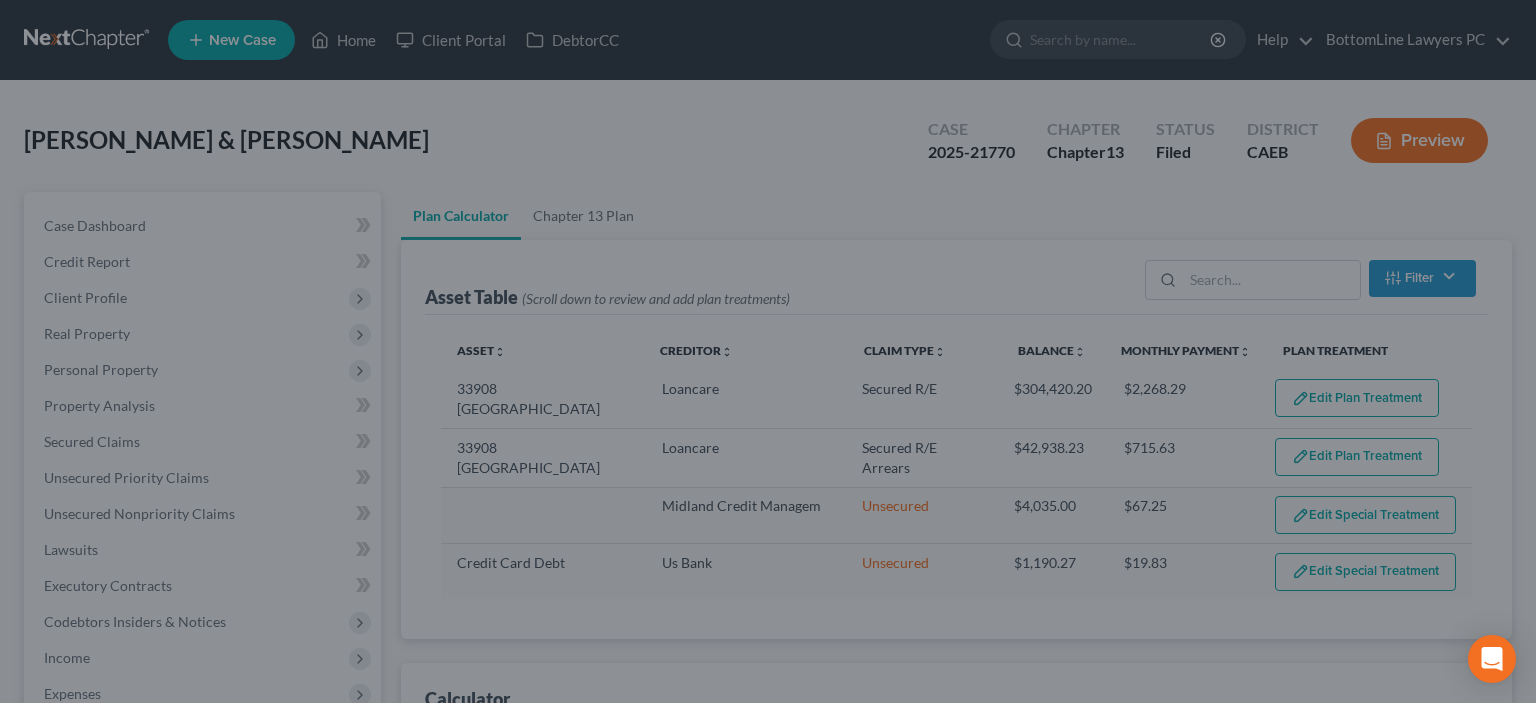 select on "59" 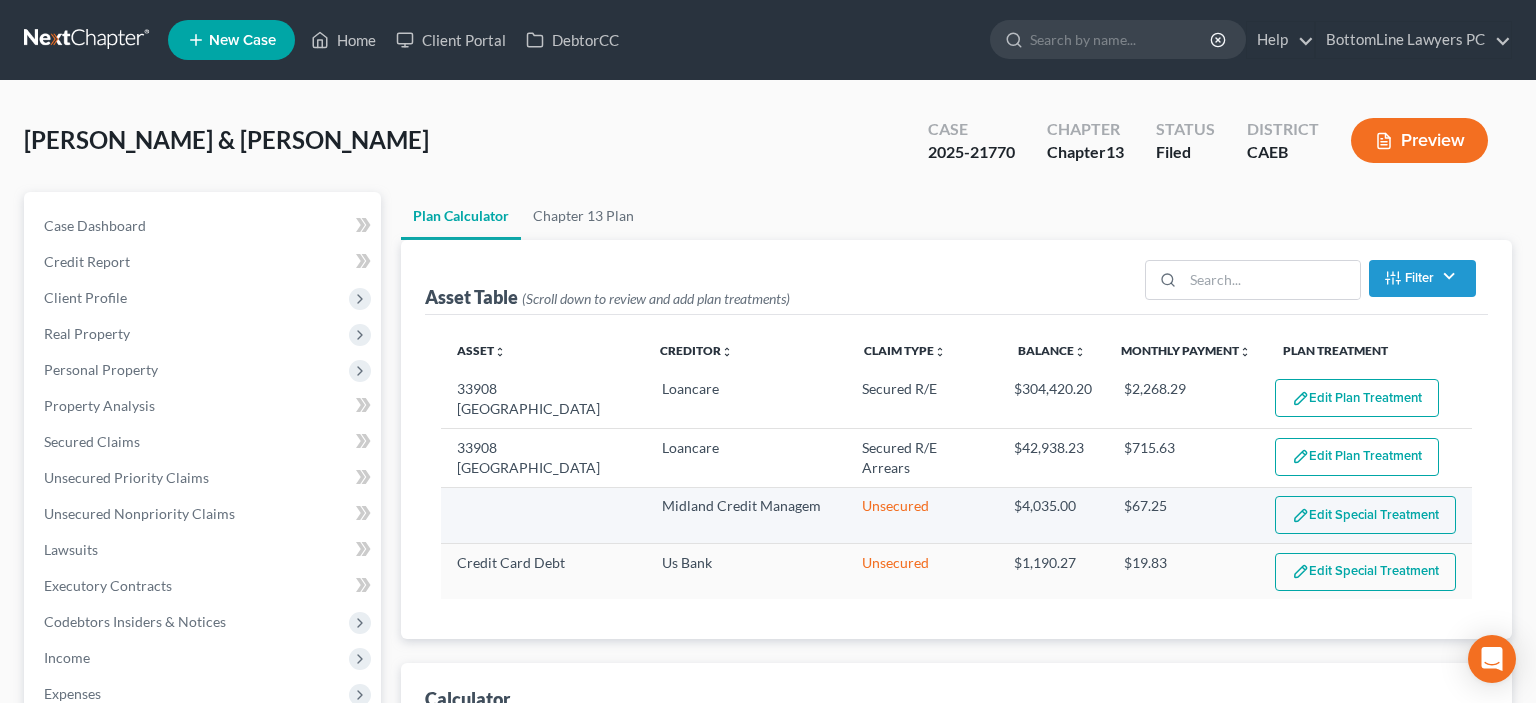 click on "Edit Special Treatment" at bounding box center (1365, 515) 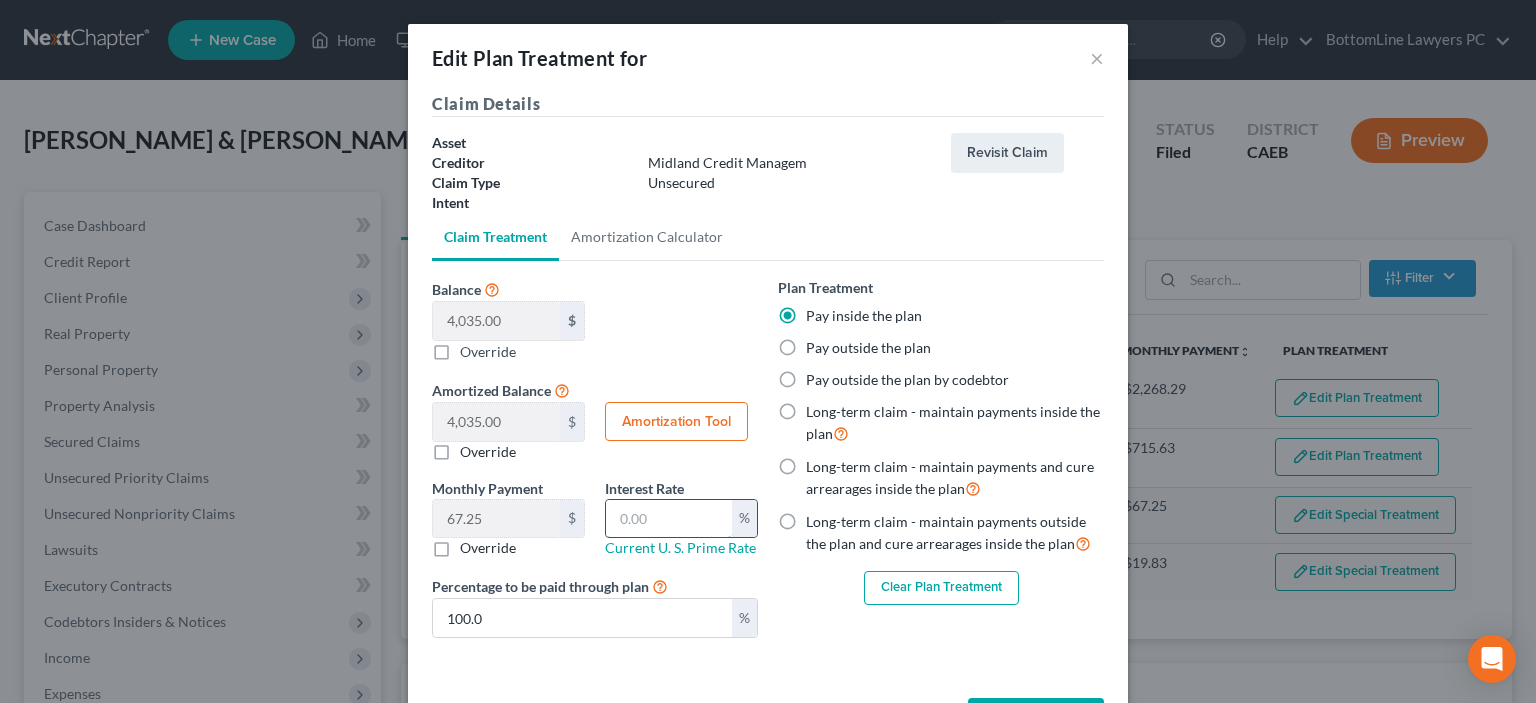 click at bounding box center [669, 519] 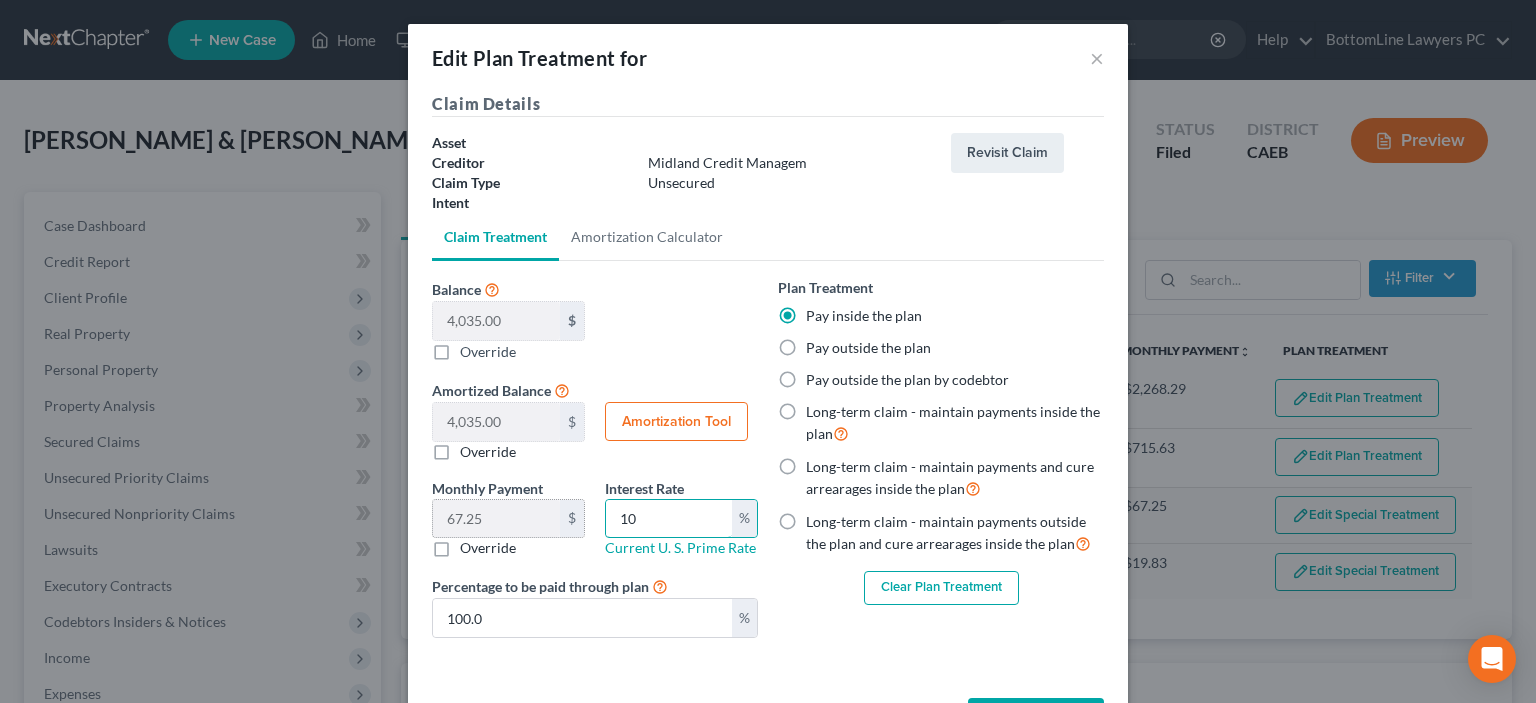 type on "10" 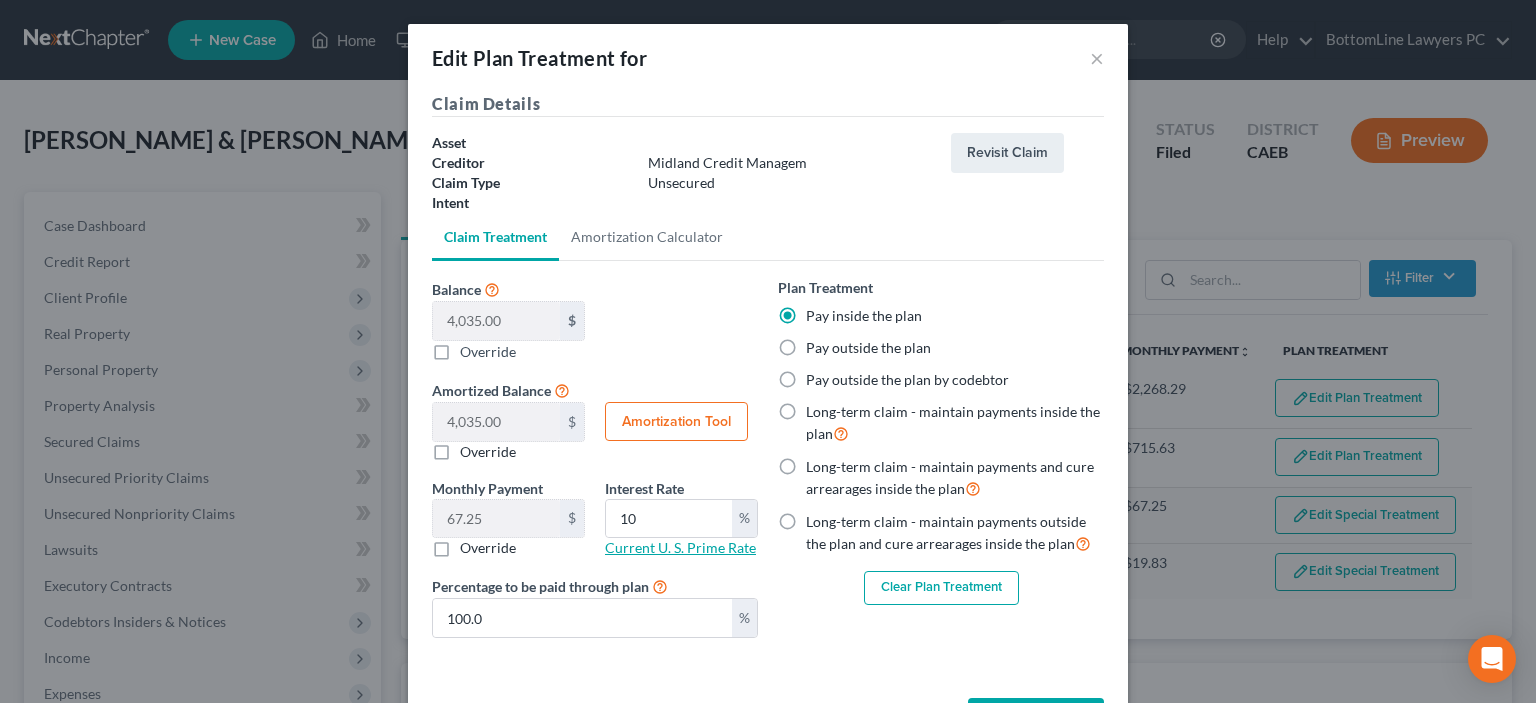scroll, scrollTop: 75, scrollLeft: 0, axis: vertical 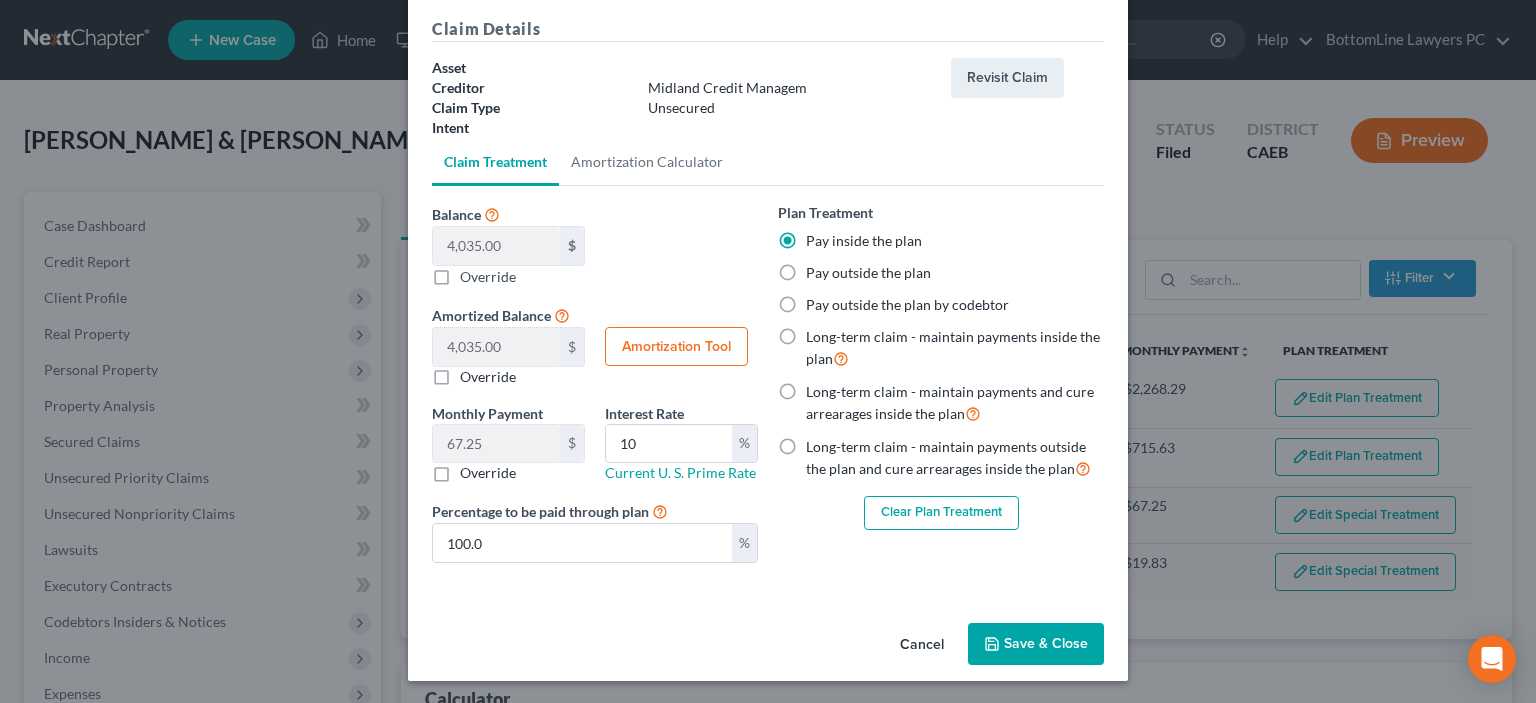 click on "Save & Close" at bounding box center (1036, 644) 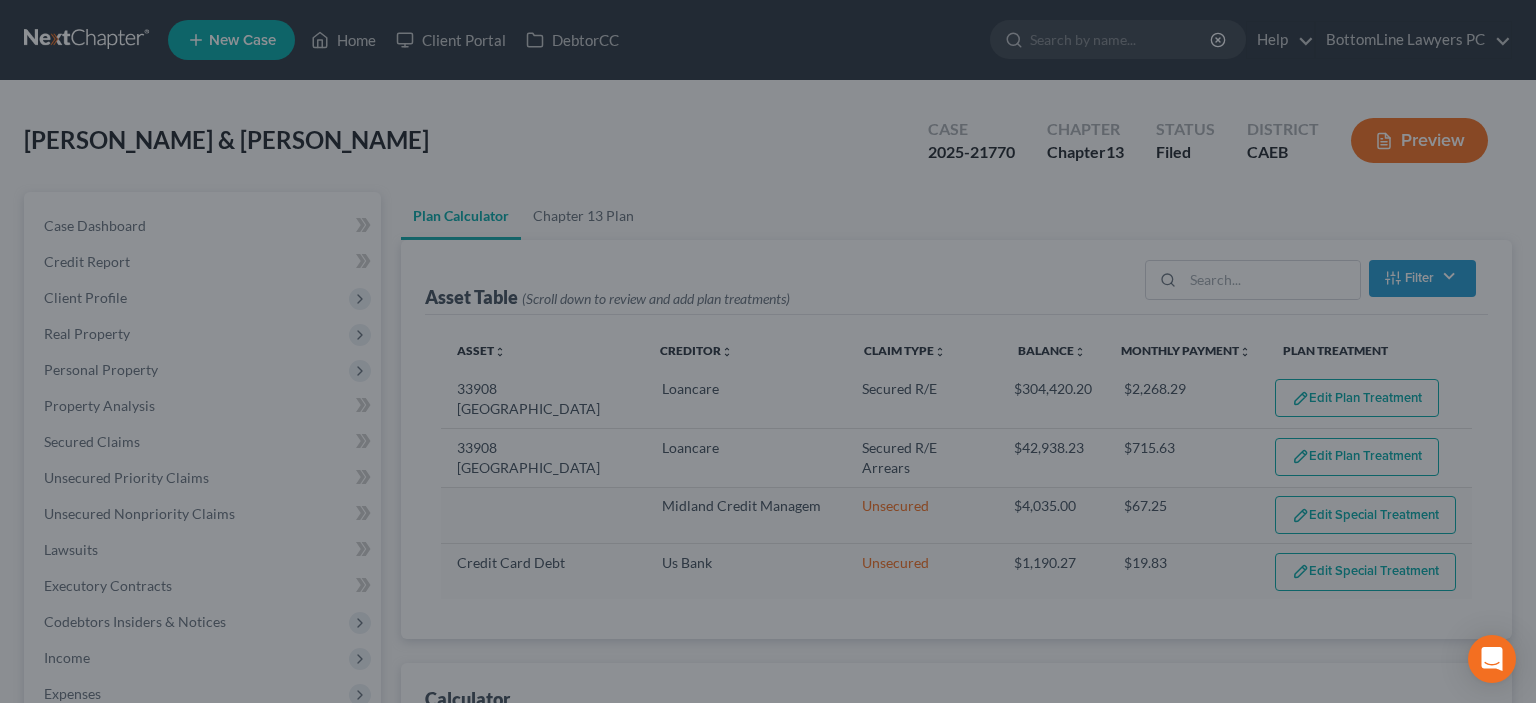 select on "59" 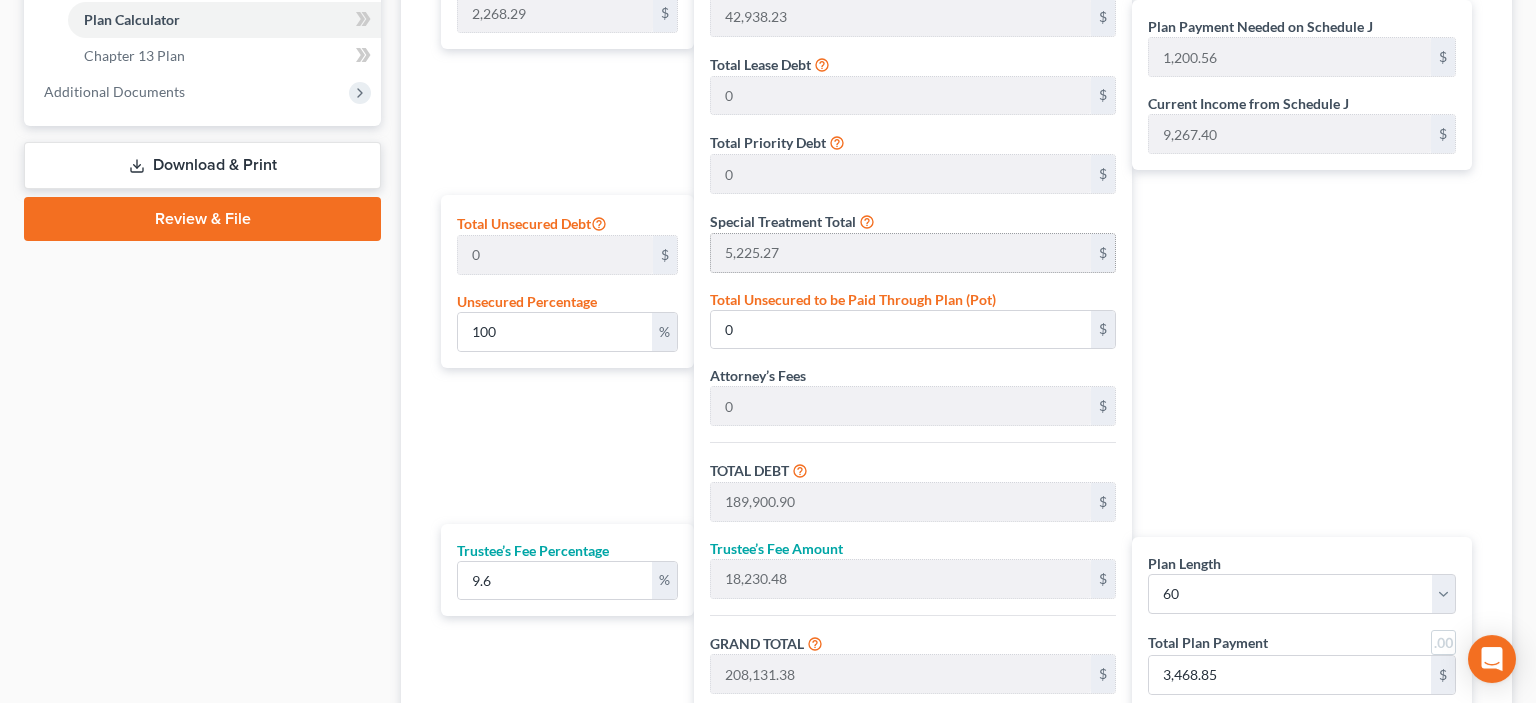 scroll, scrollTop: 950, scrollLeft: 0, axis: vertical 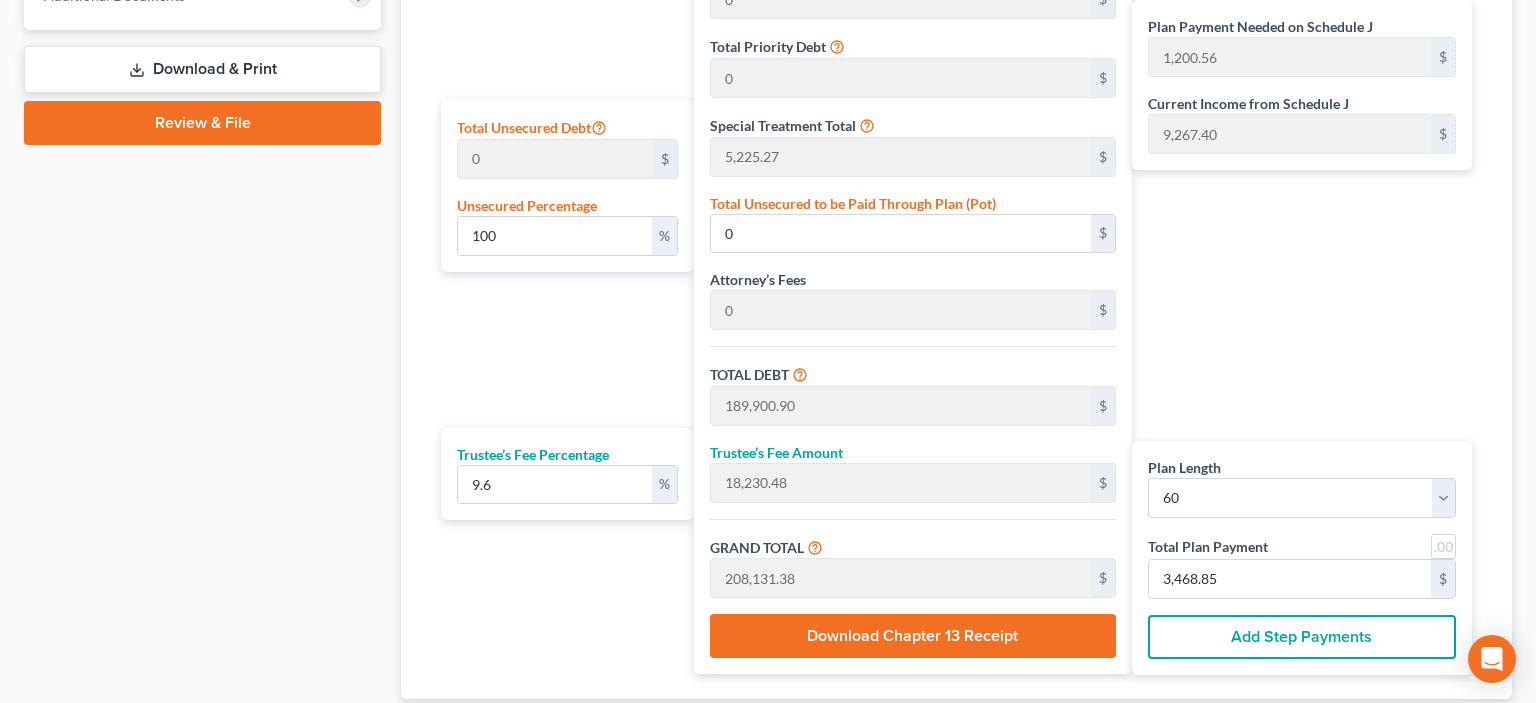 click on "Add Step Payments" at bounding box center (1302, 637) 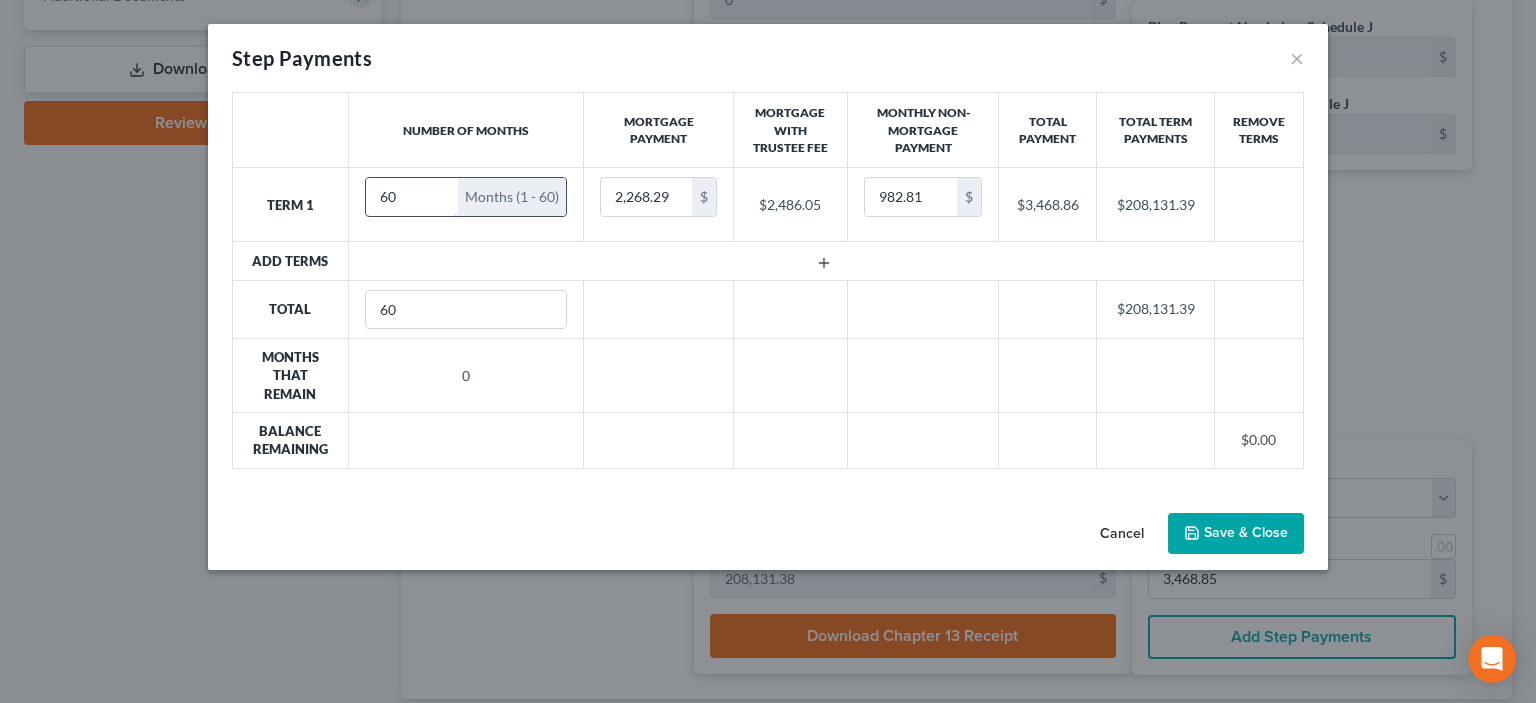click on "60" at bounding box center [412, 197] 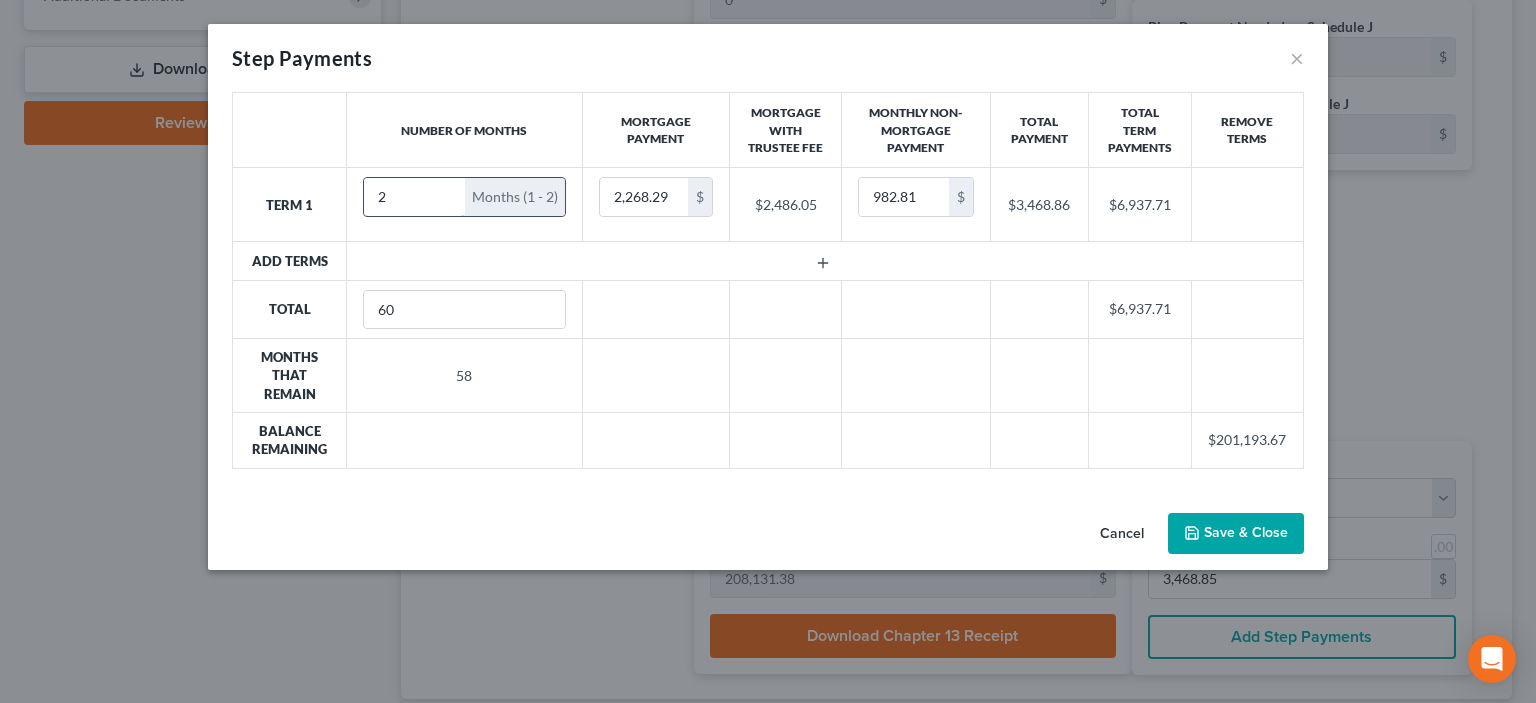 type on "2" 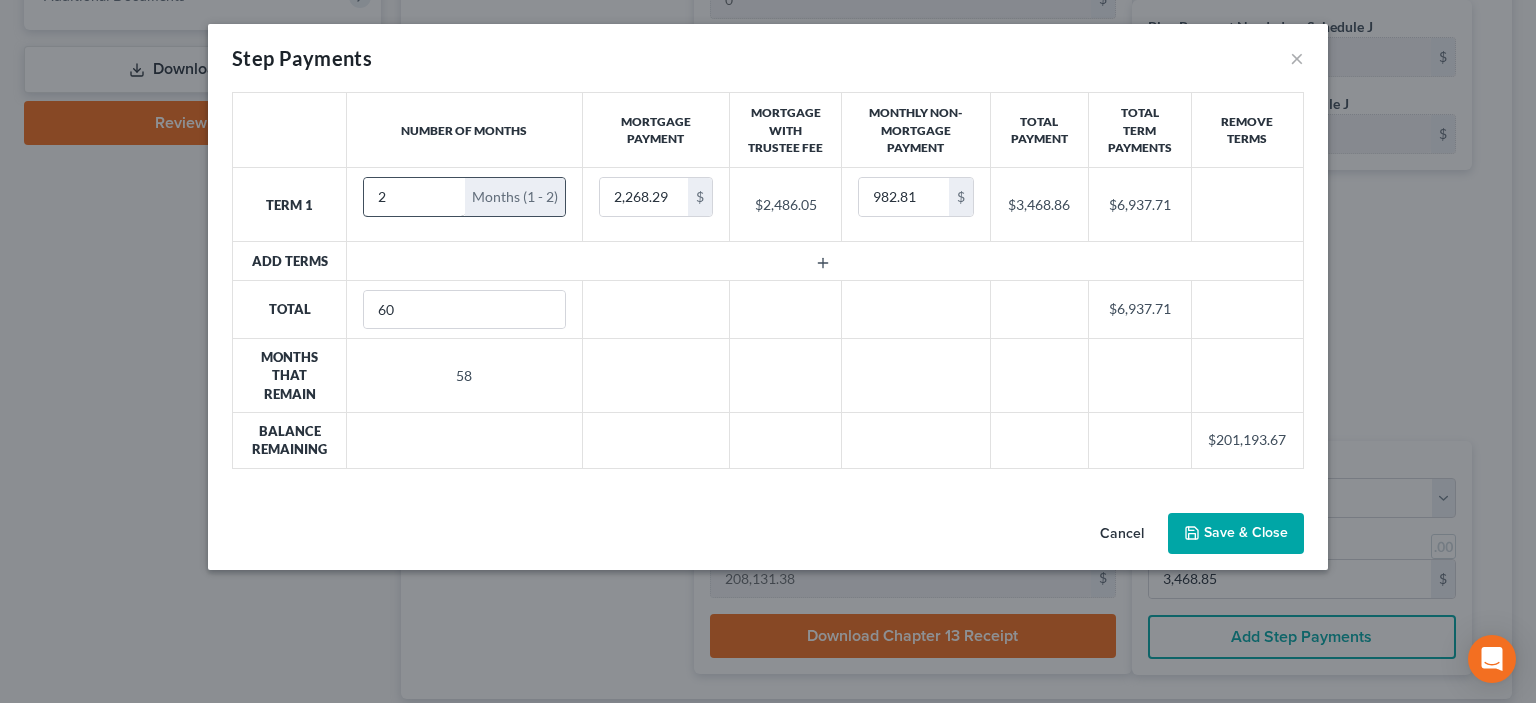 type 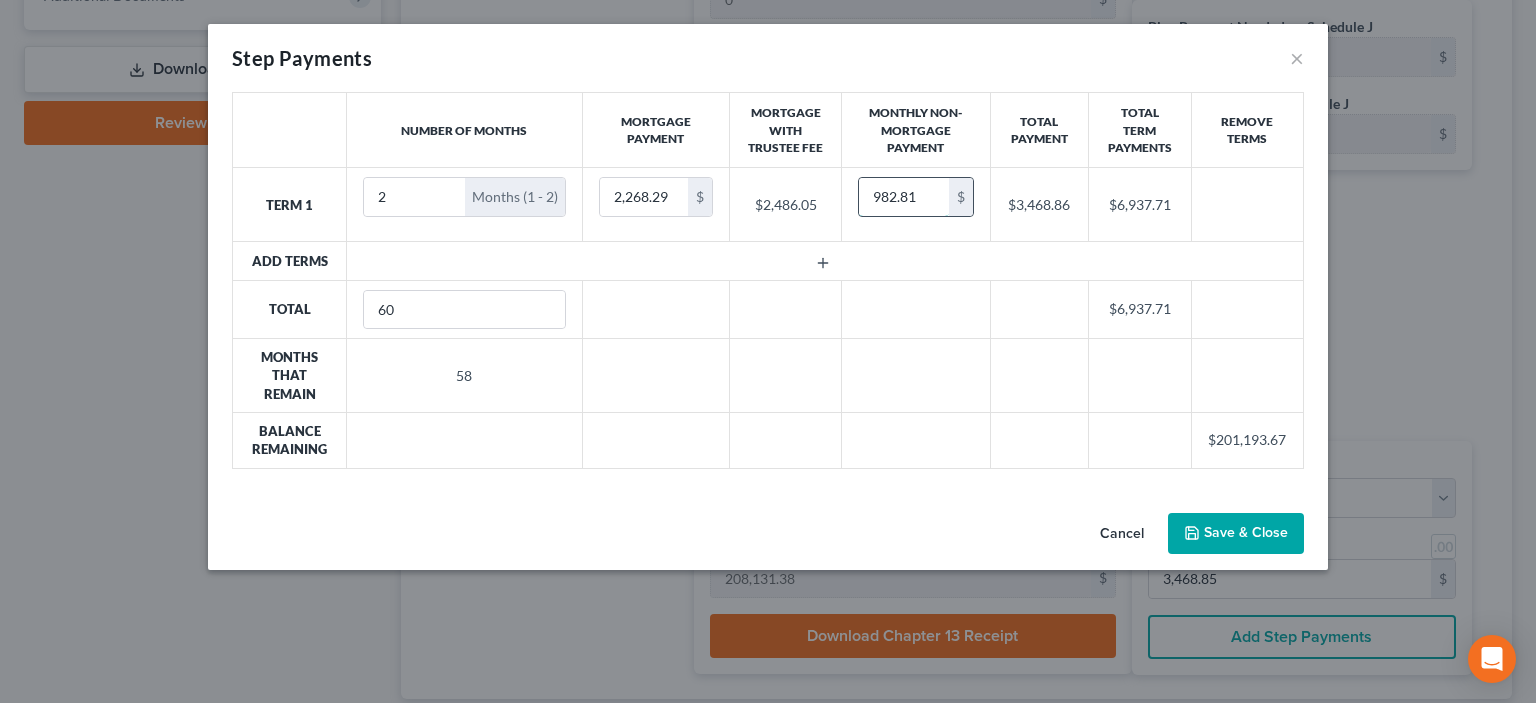 click on "982.81" at bounding box center (903, 197) 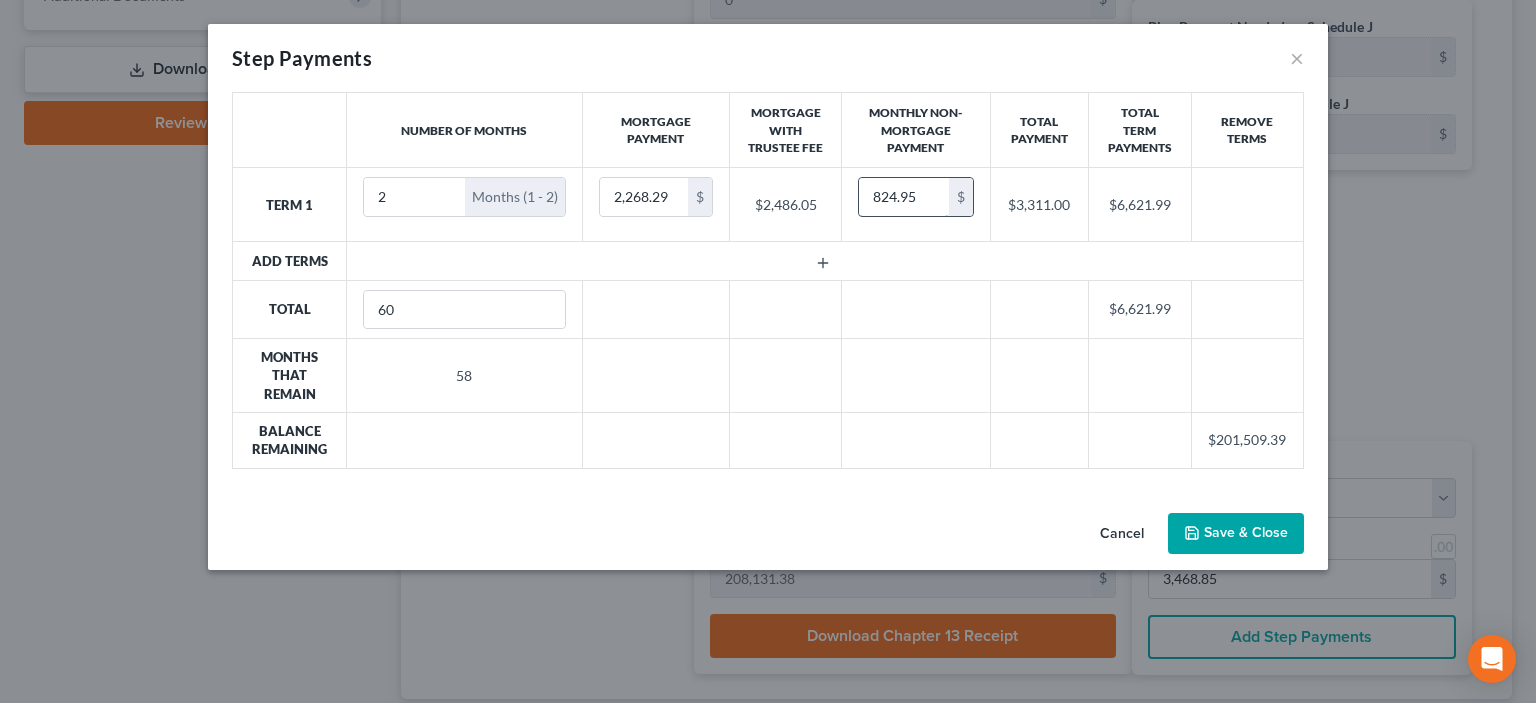 click on "824.95" at bounding box center [903, 197] 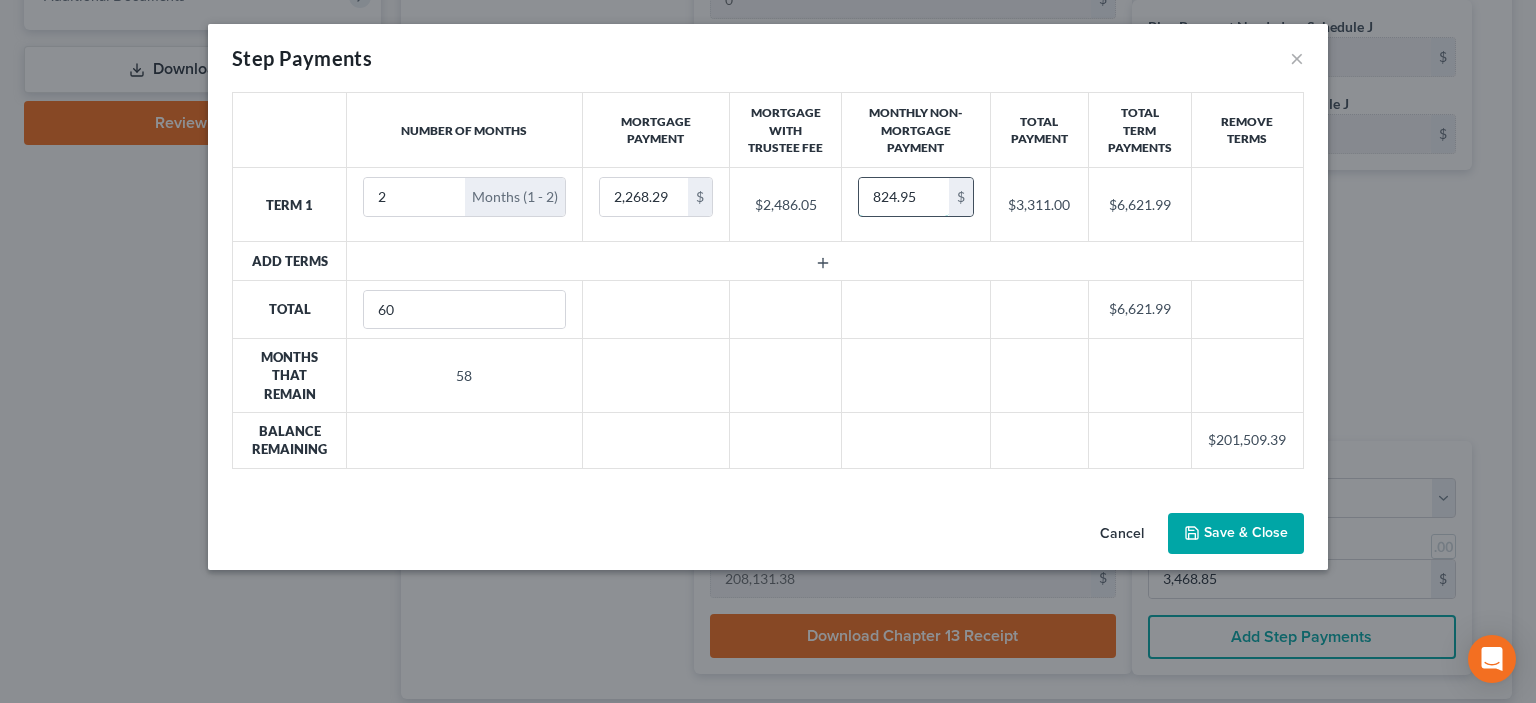 click on "824.95" at bounding box center (903, 197) 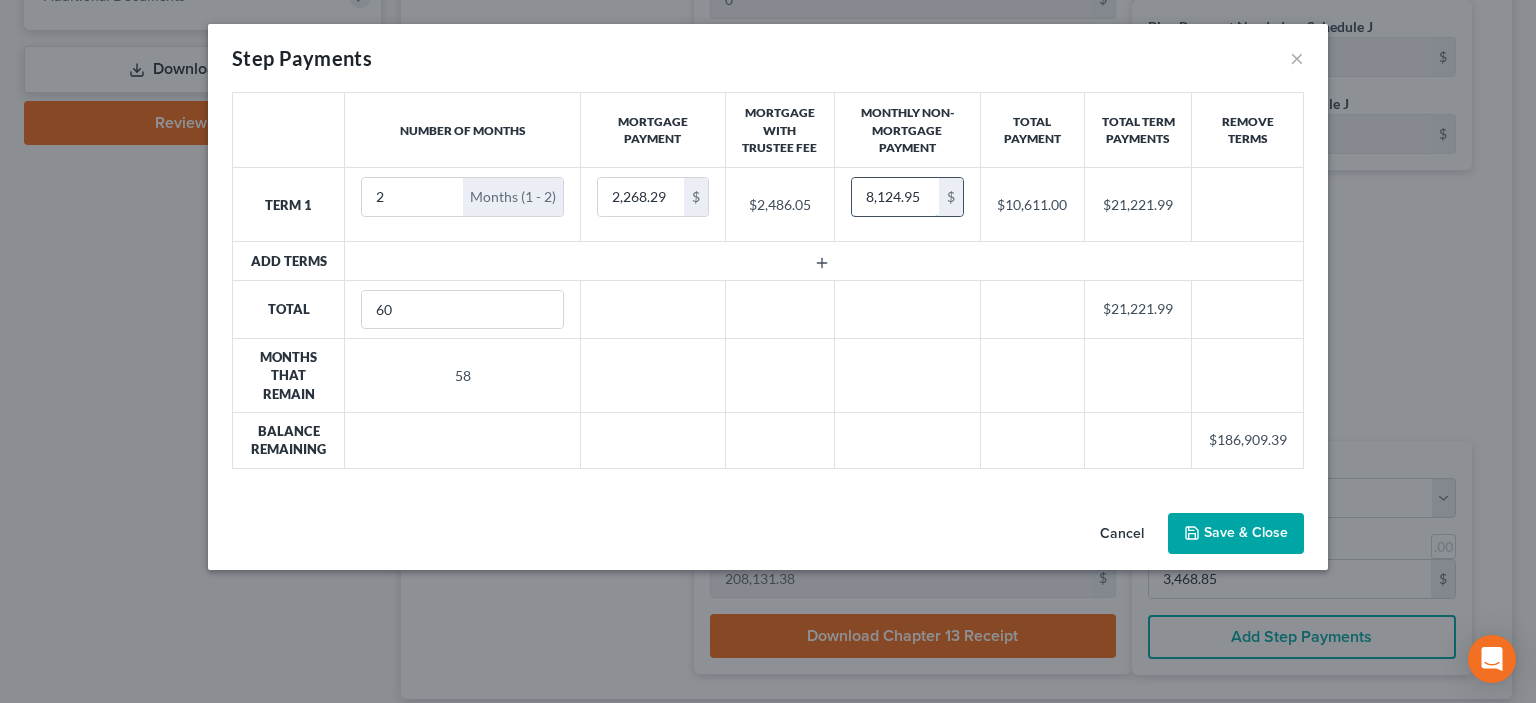 click on "8,124.95" at bounding box center (895, 197) 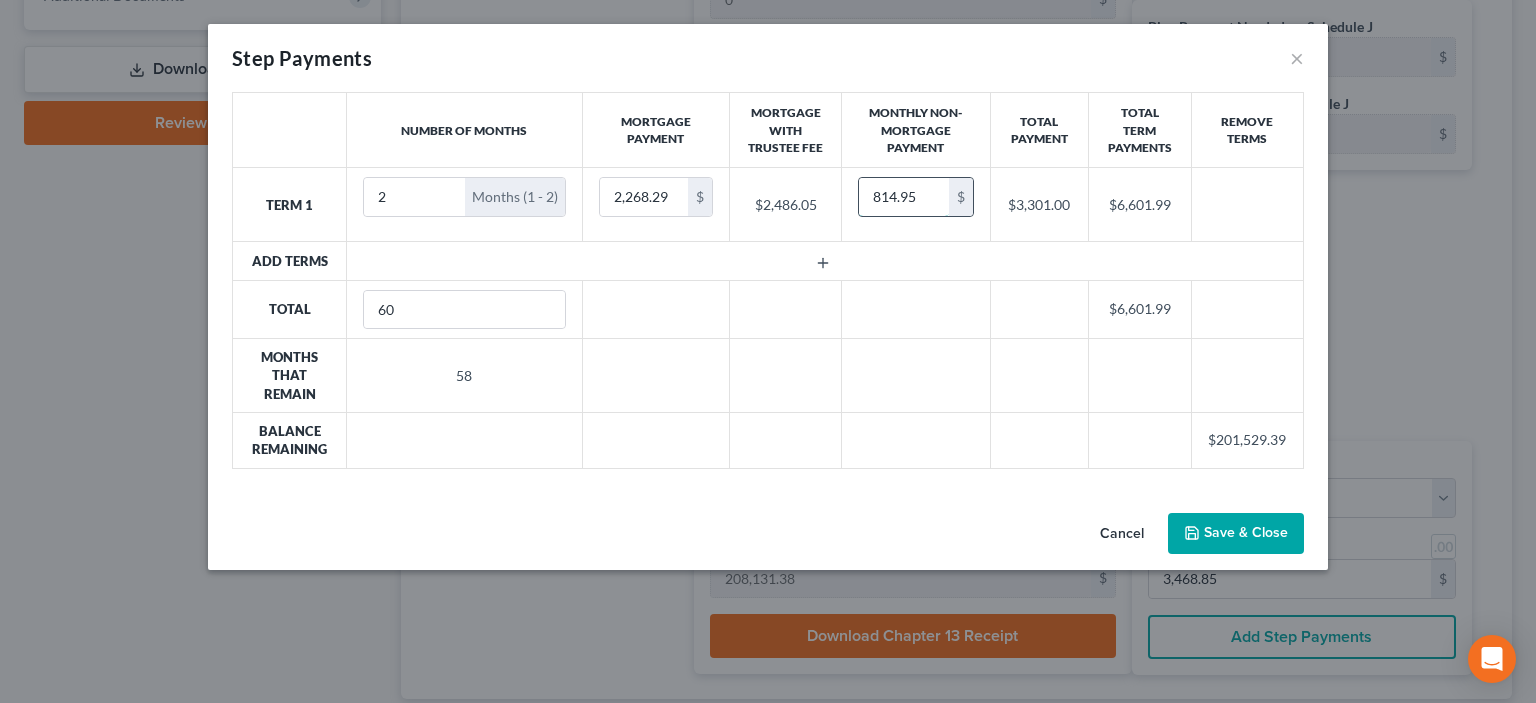 click on "814.95" at bounding box center [903, 197] 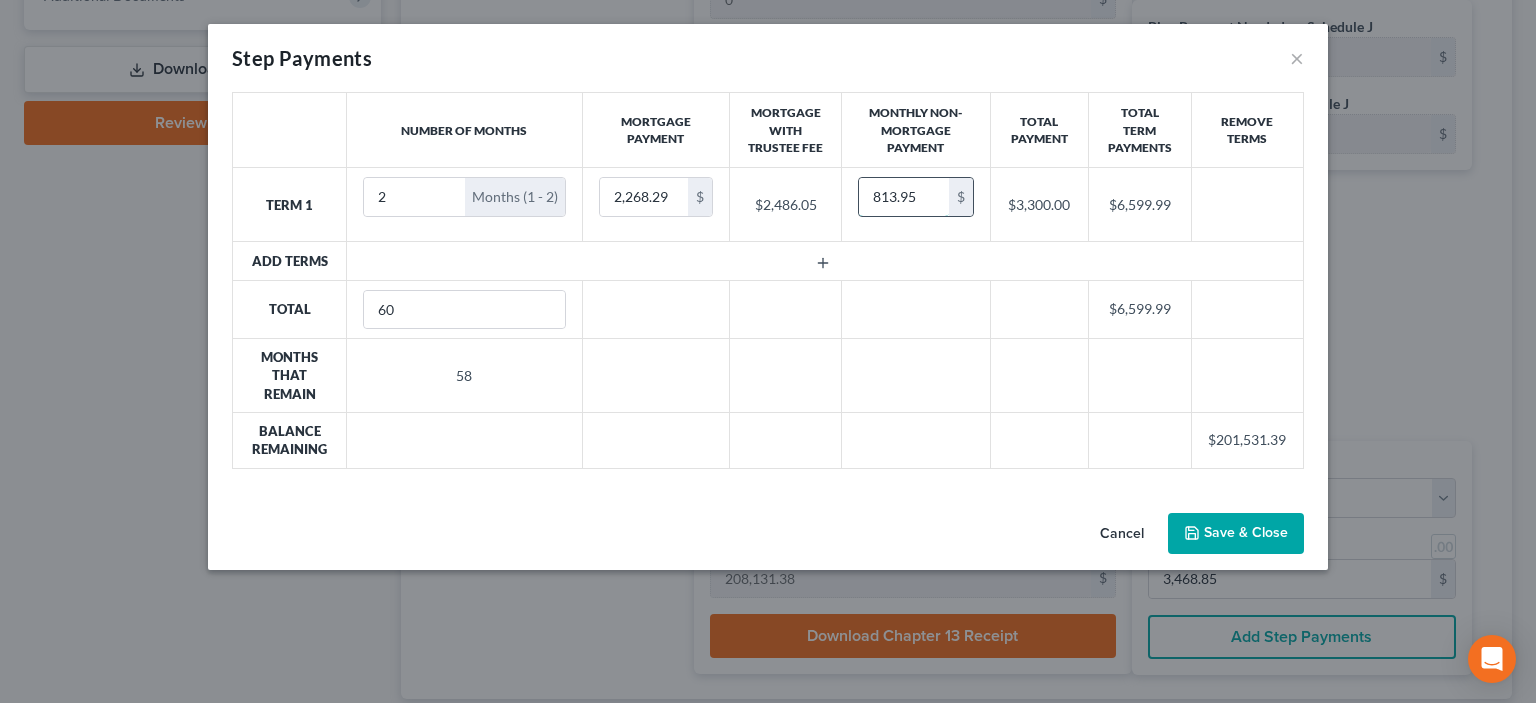 type on "813.95" 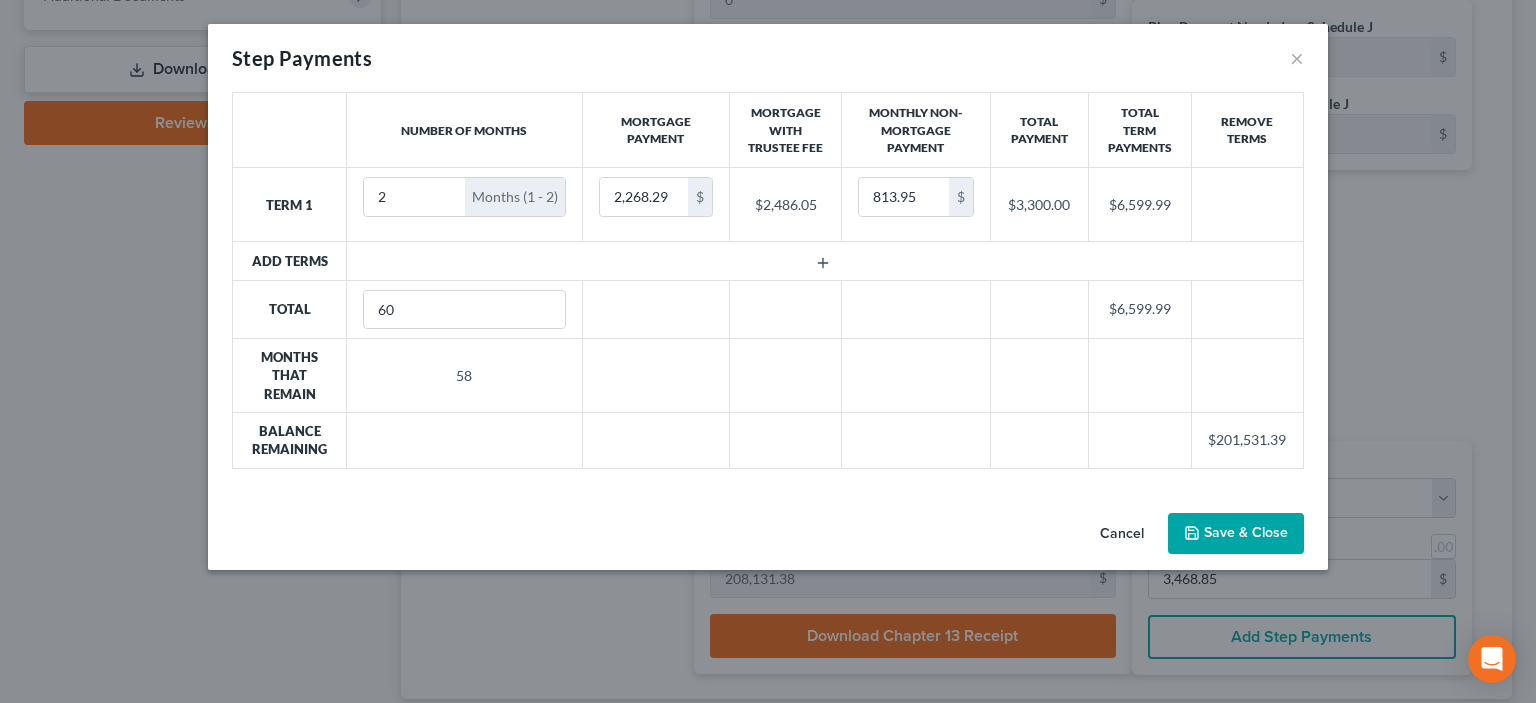 click 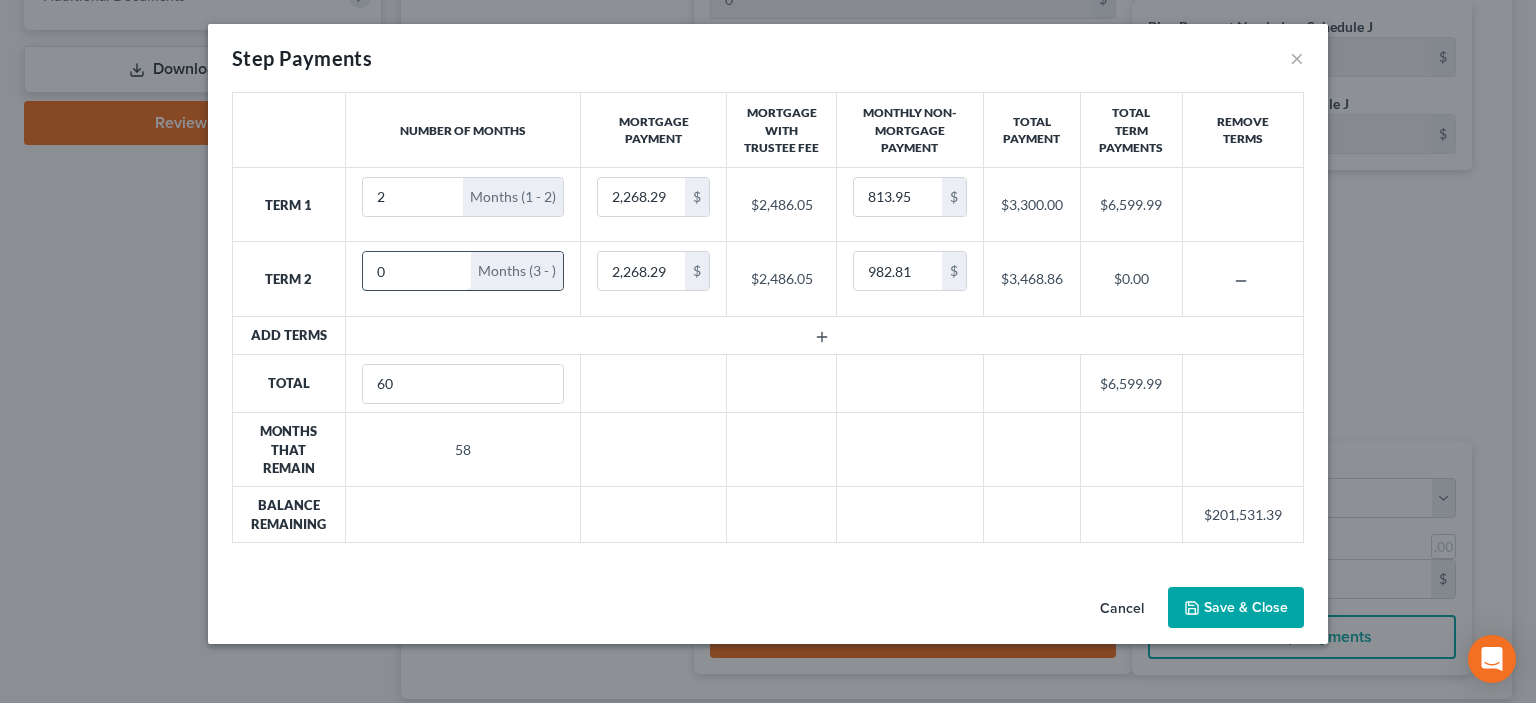 click on "0" at bounding box center (417, 271) 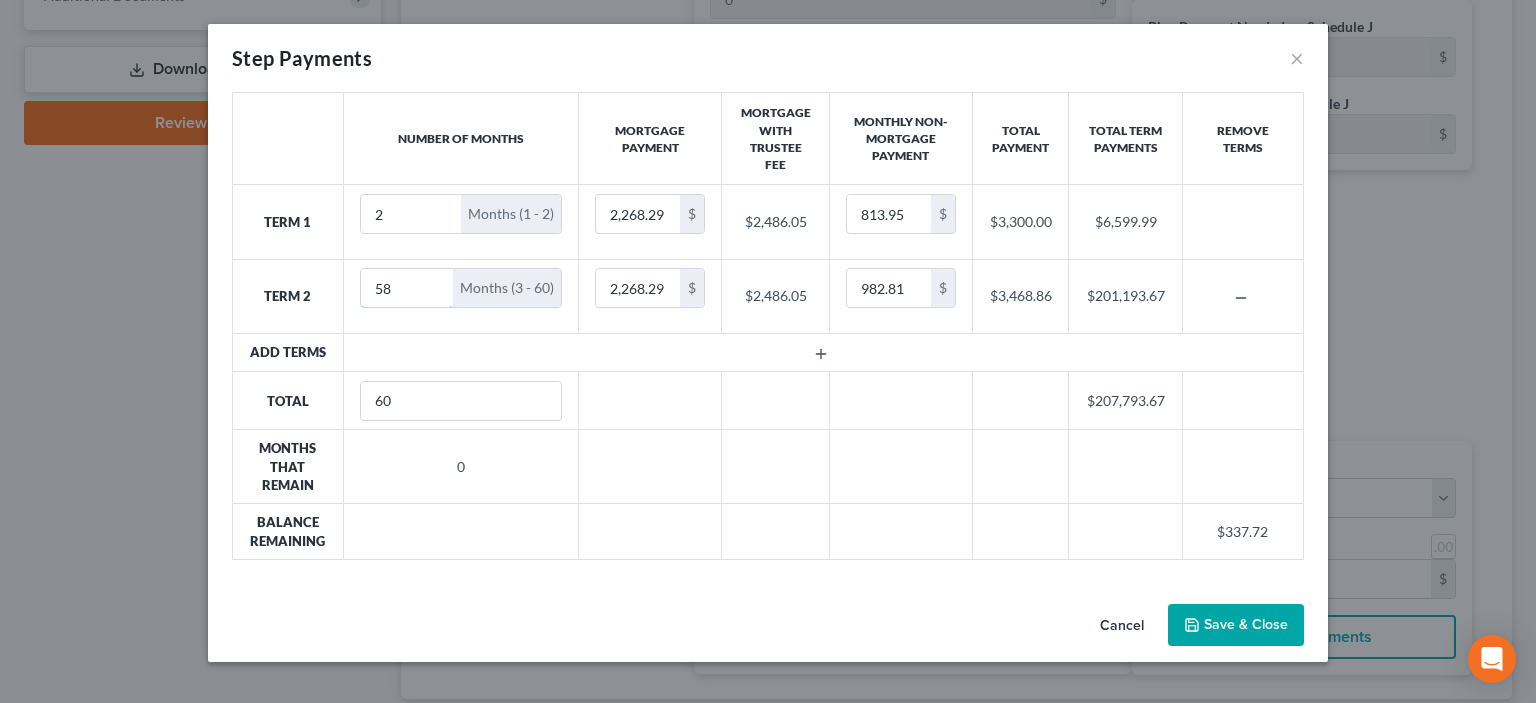 type on "58" 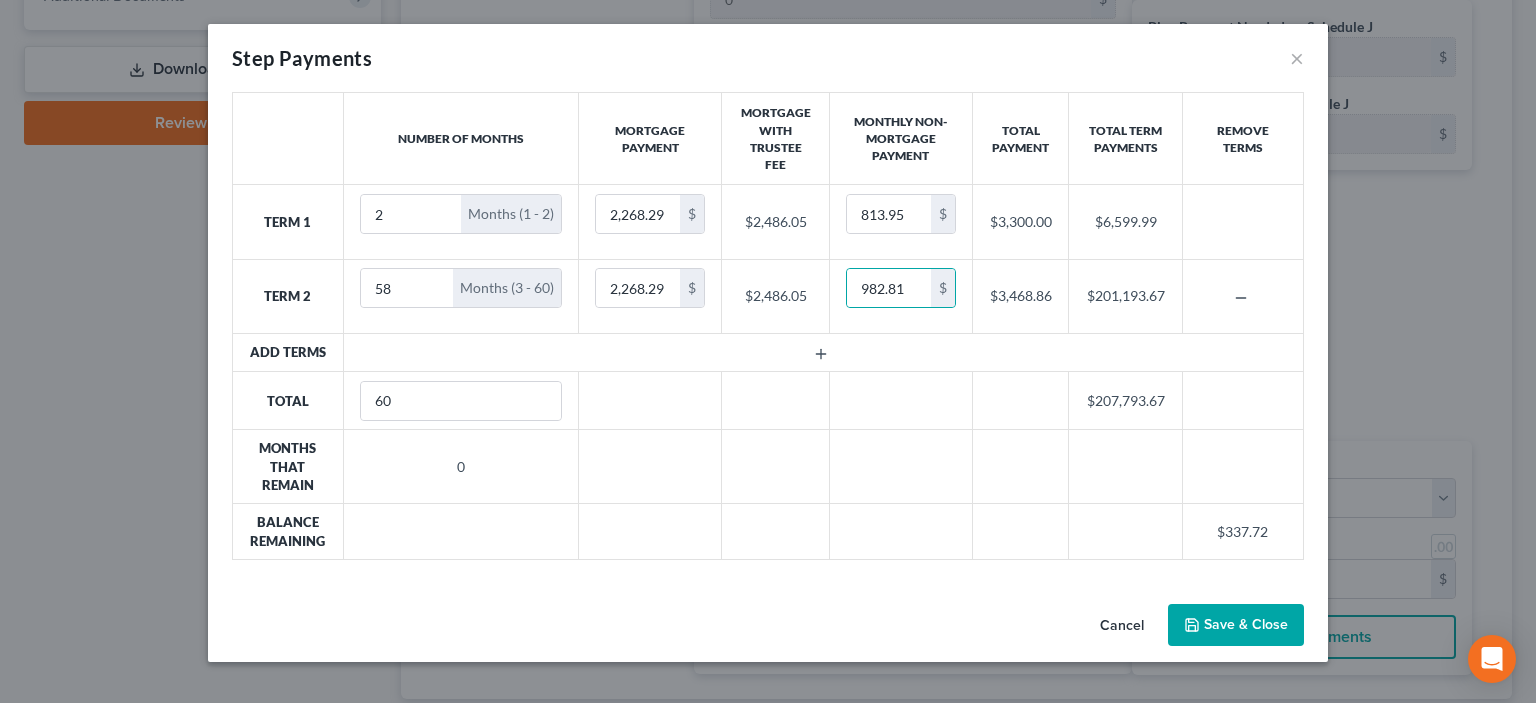 type 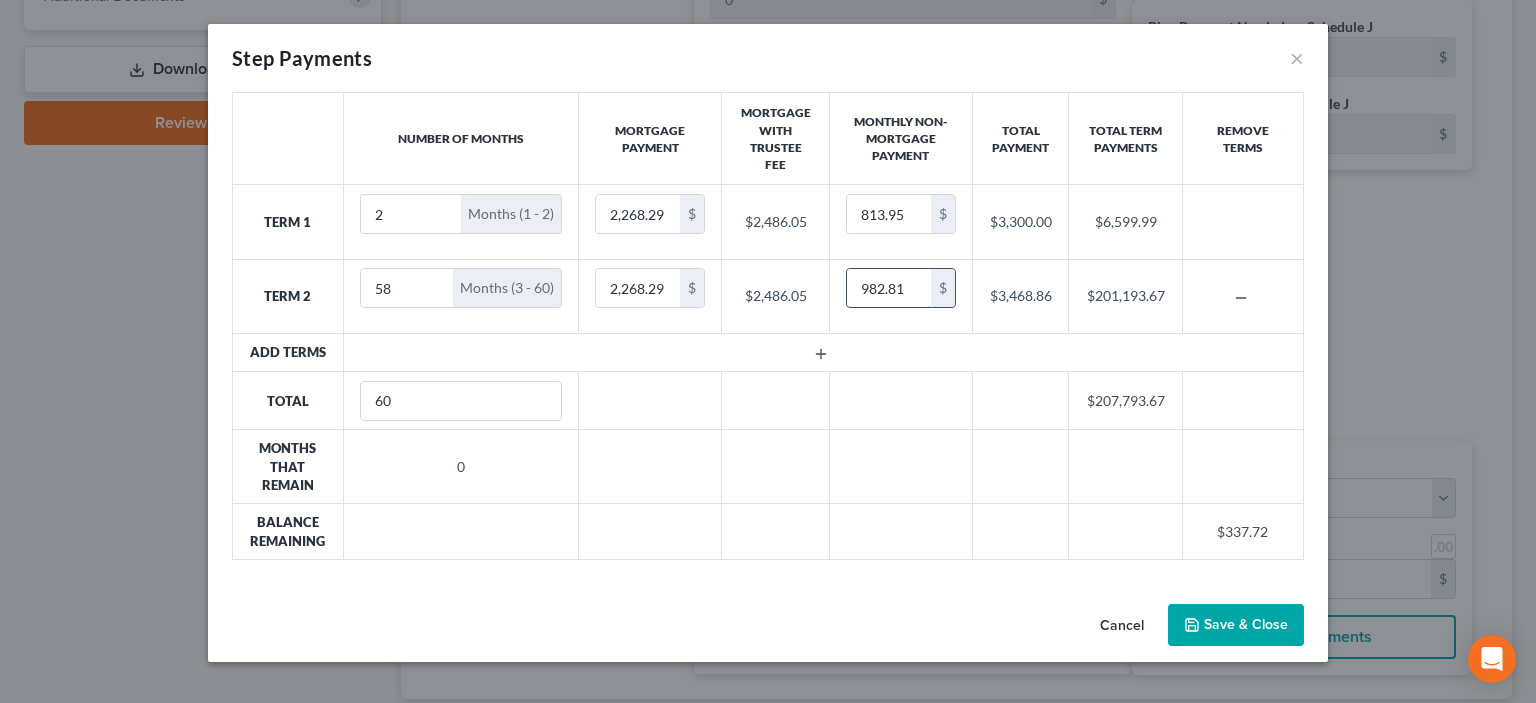 click on "982.81" at bounding box center (889, 288) 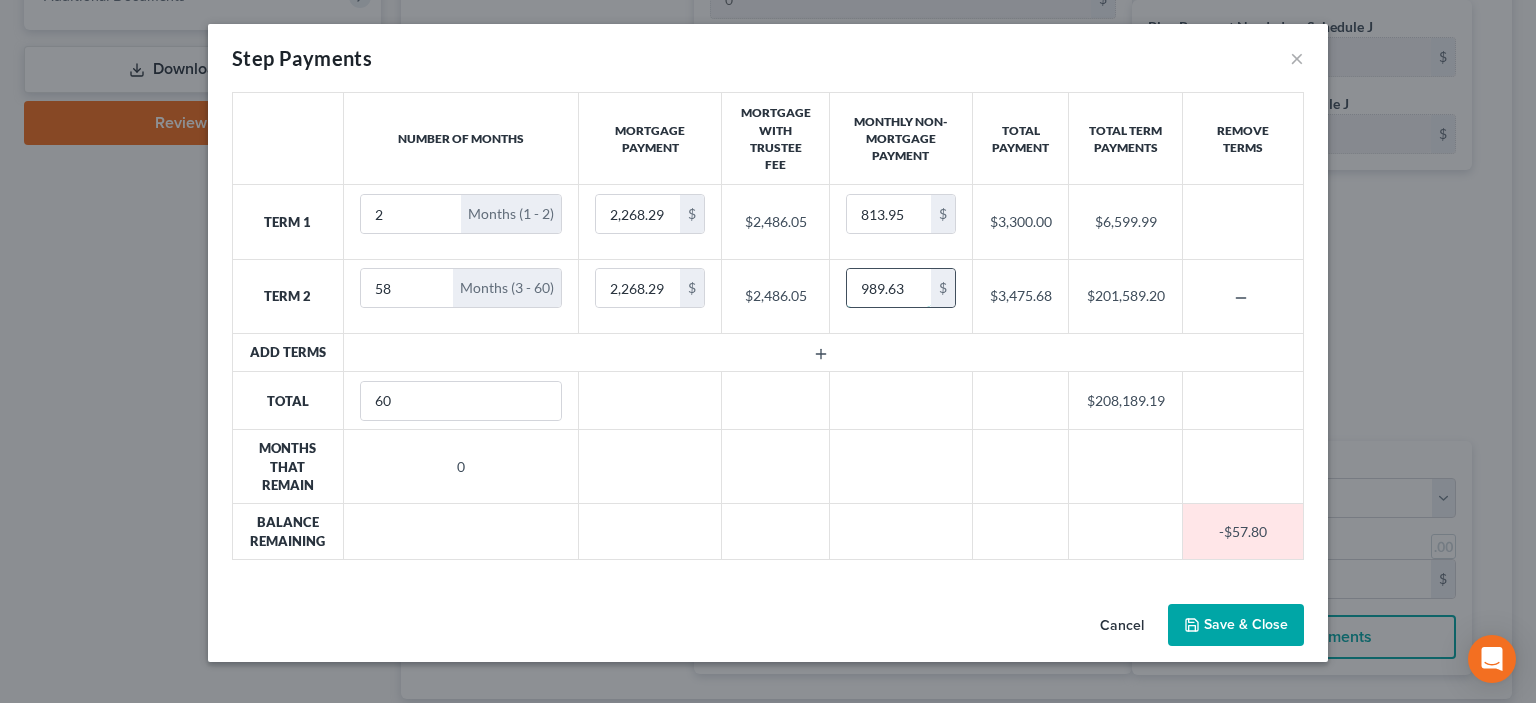 click on "989.63" at bounding box center (889, 288) 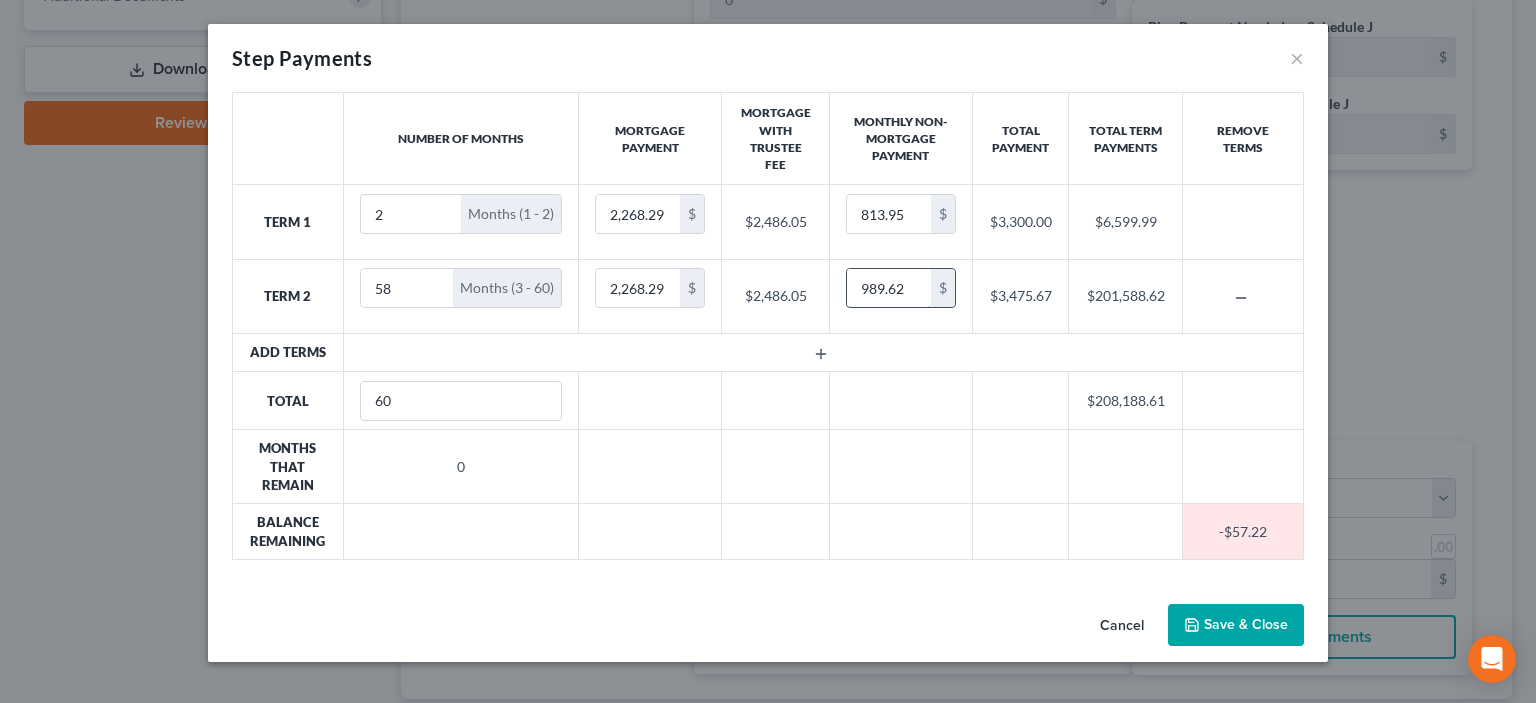 click on "989.62" at bounding box center [889, 288] 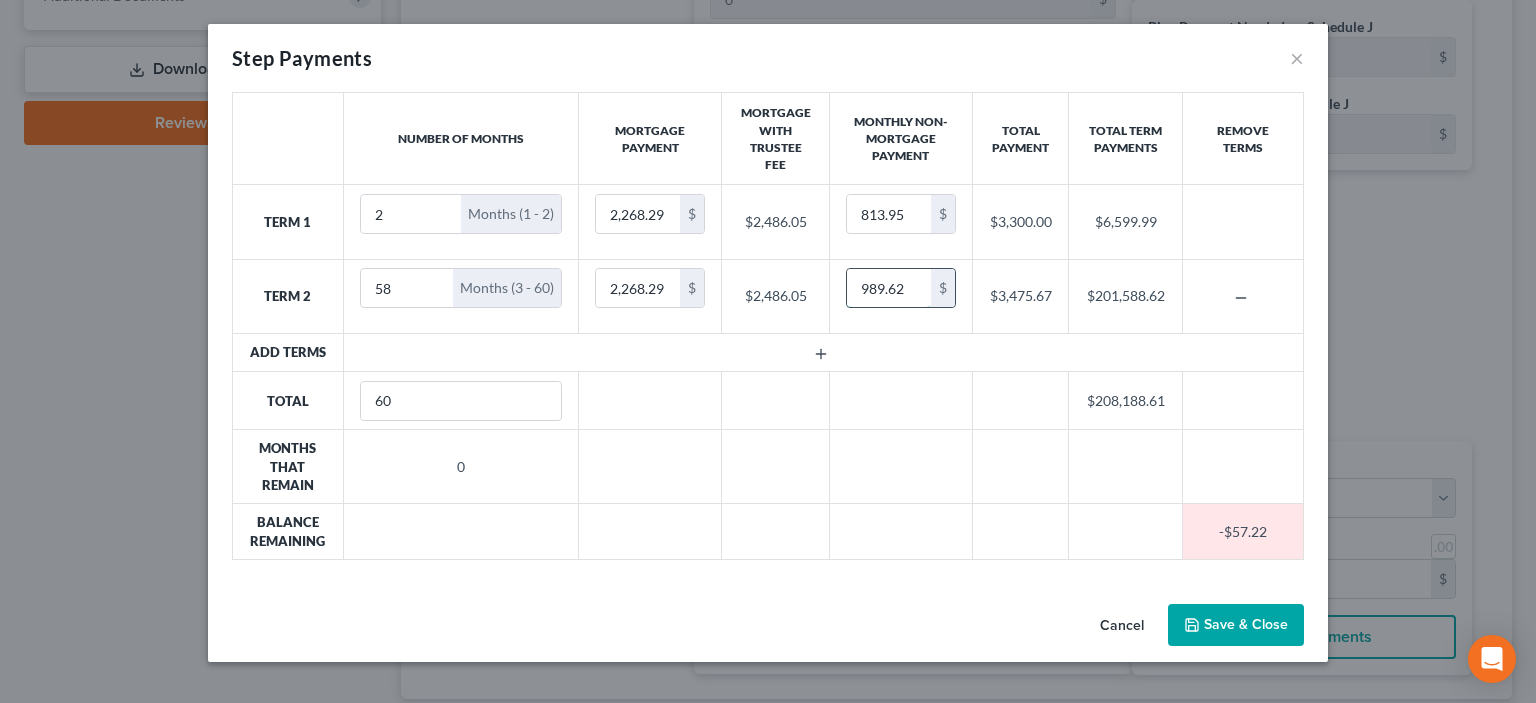 drag, startPoint x: 910, startPoint y: 287, endPoint x: 889, endPoint y: 287, distance: 21 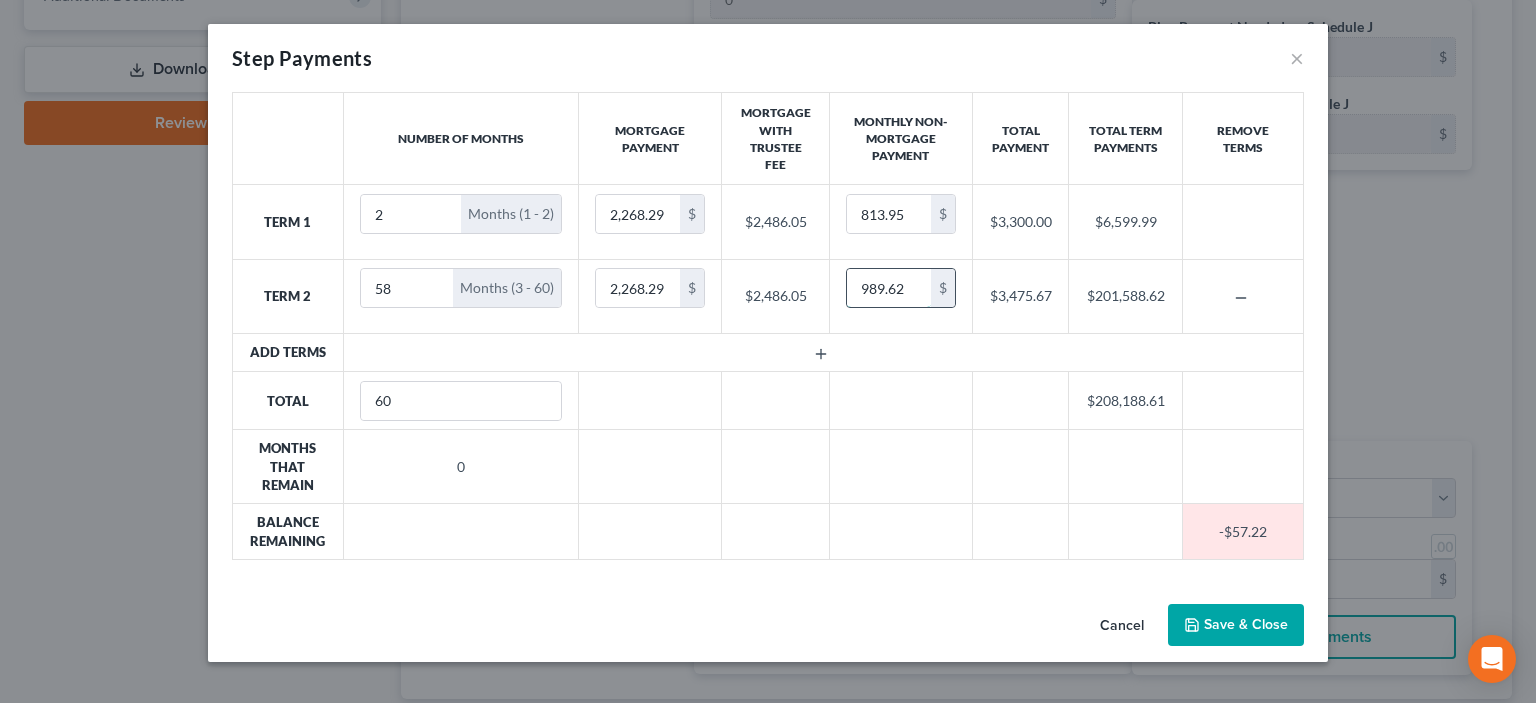 click on "989.62" at bounding box center [889, 288] 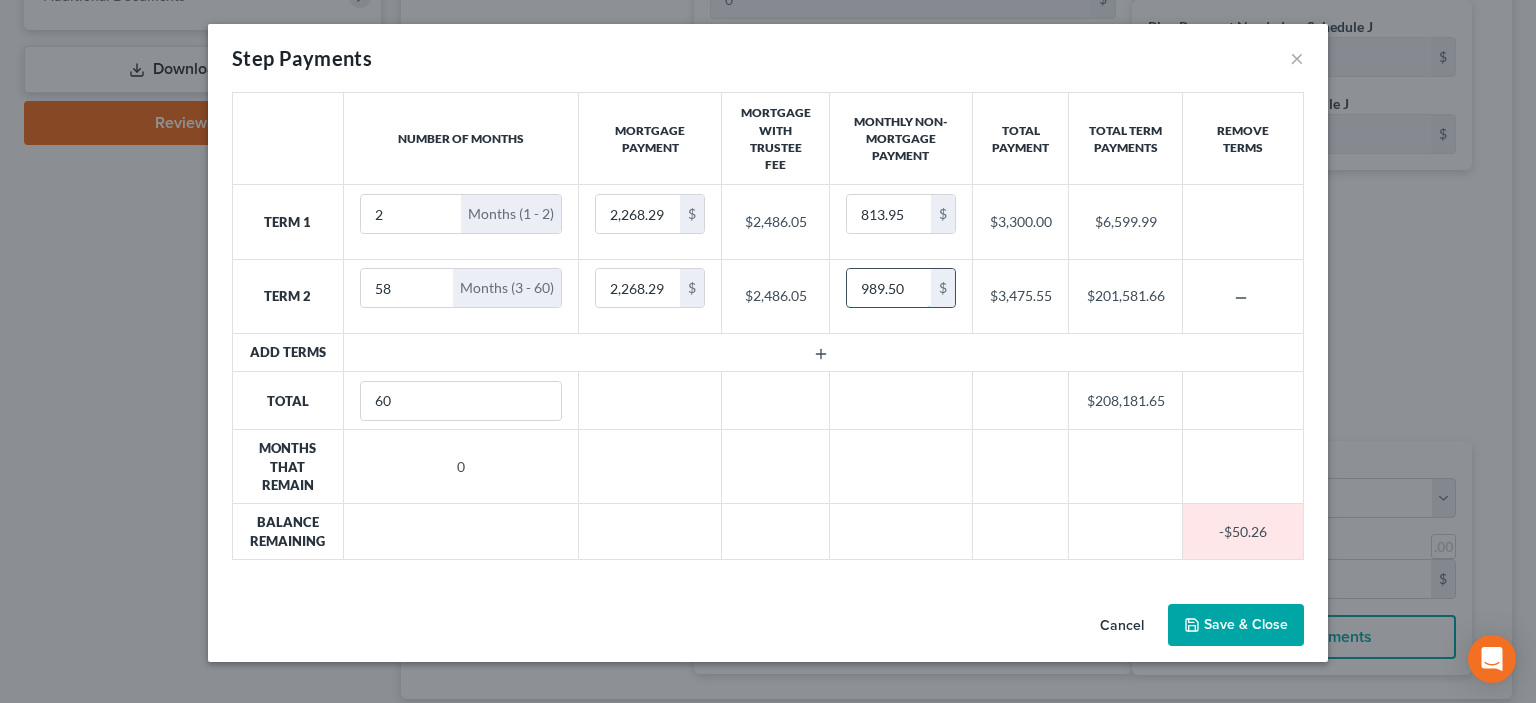 click on "989.50" at bounding box center [889, 288] 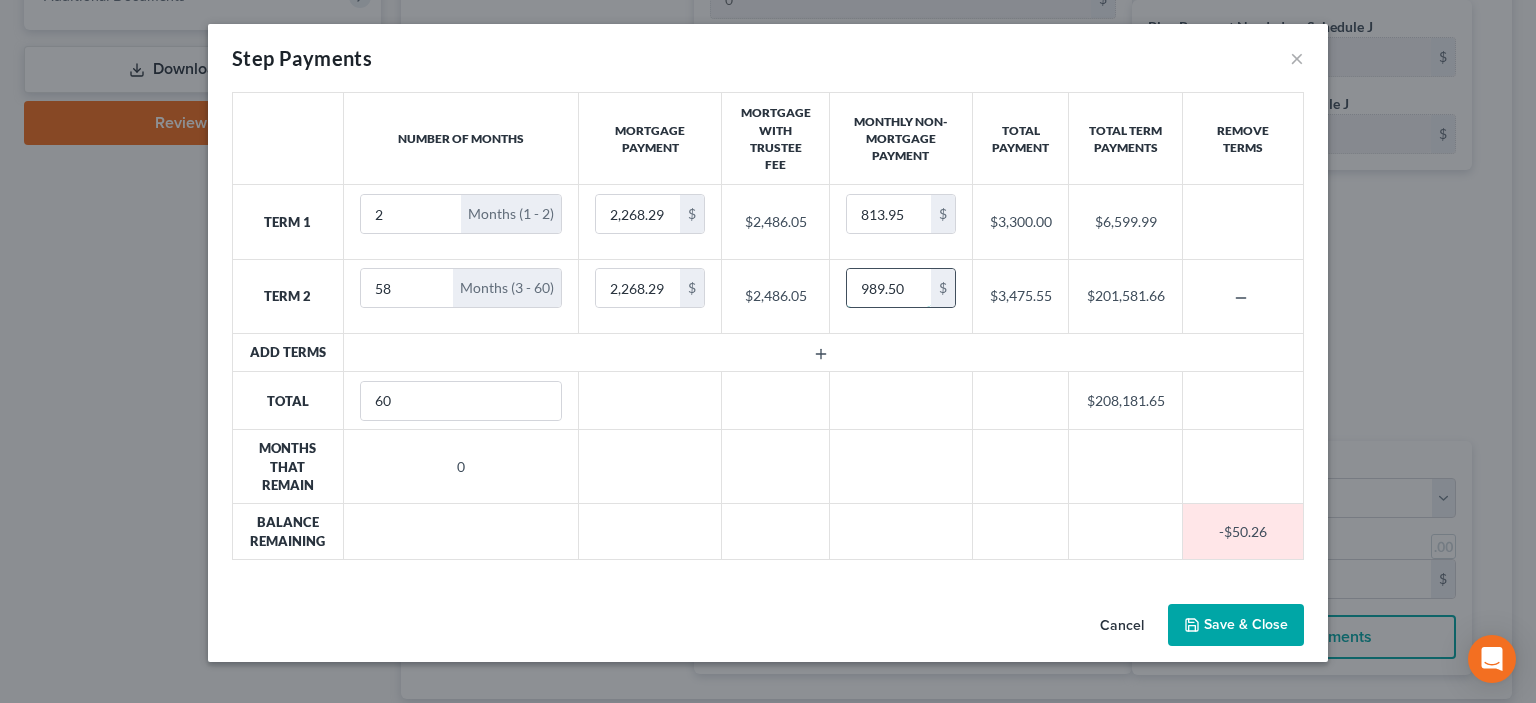 drag, startPoint x: 885, startPoint y: 286, endPoint x: 903, endPoint y: 282, distance: 18.439089 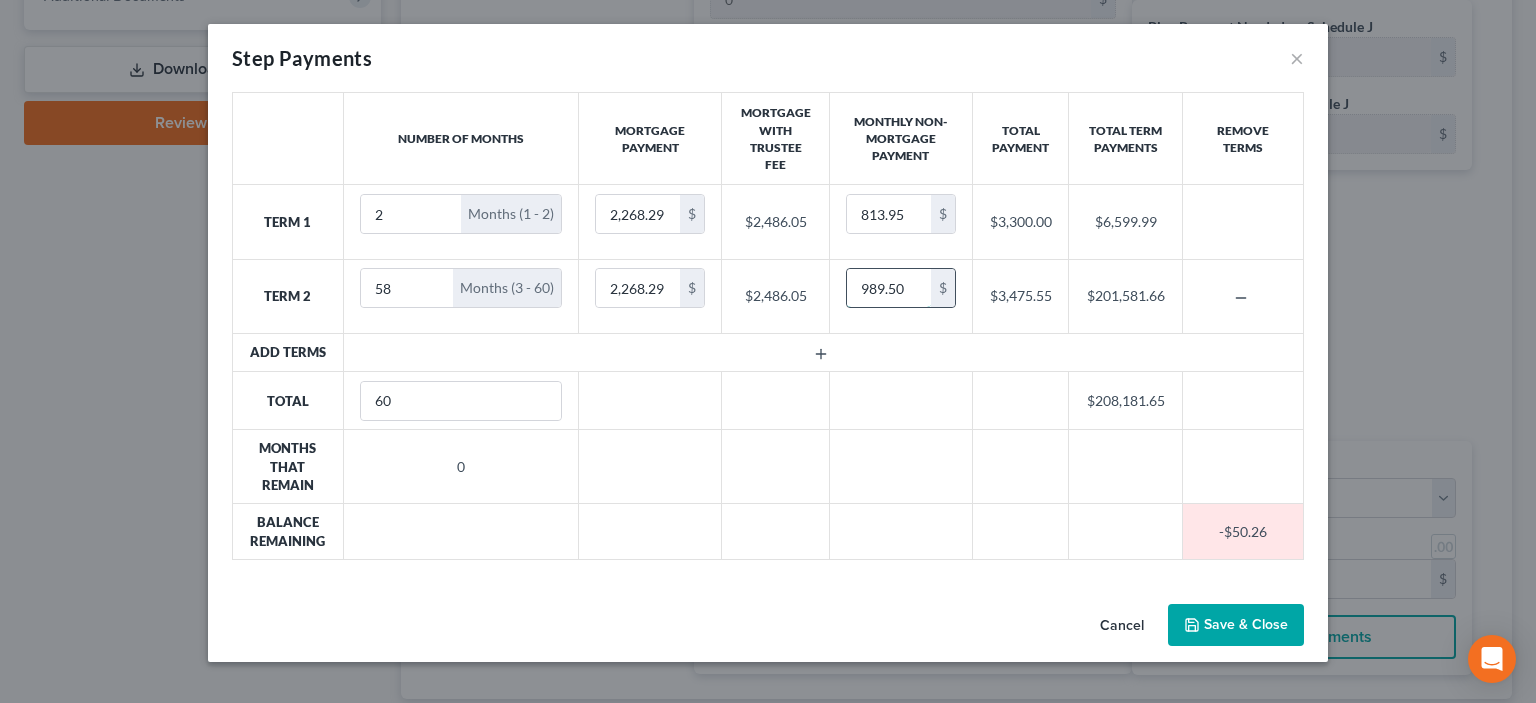 click on "989.50" at bounding box center [889, 288] 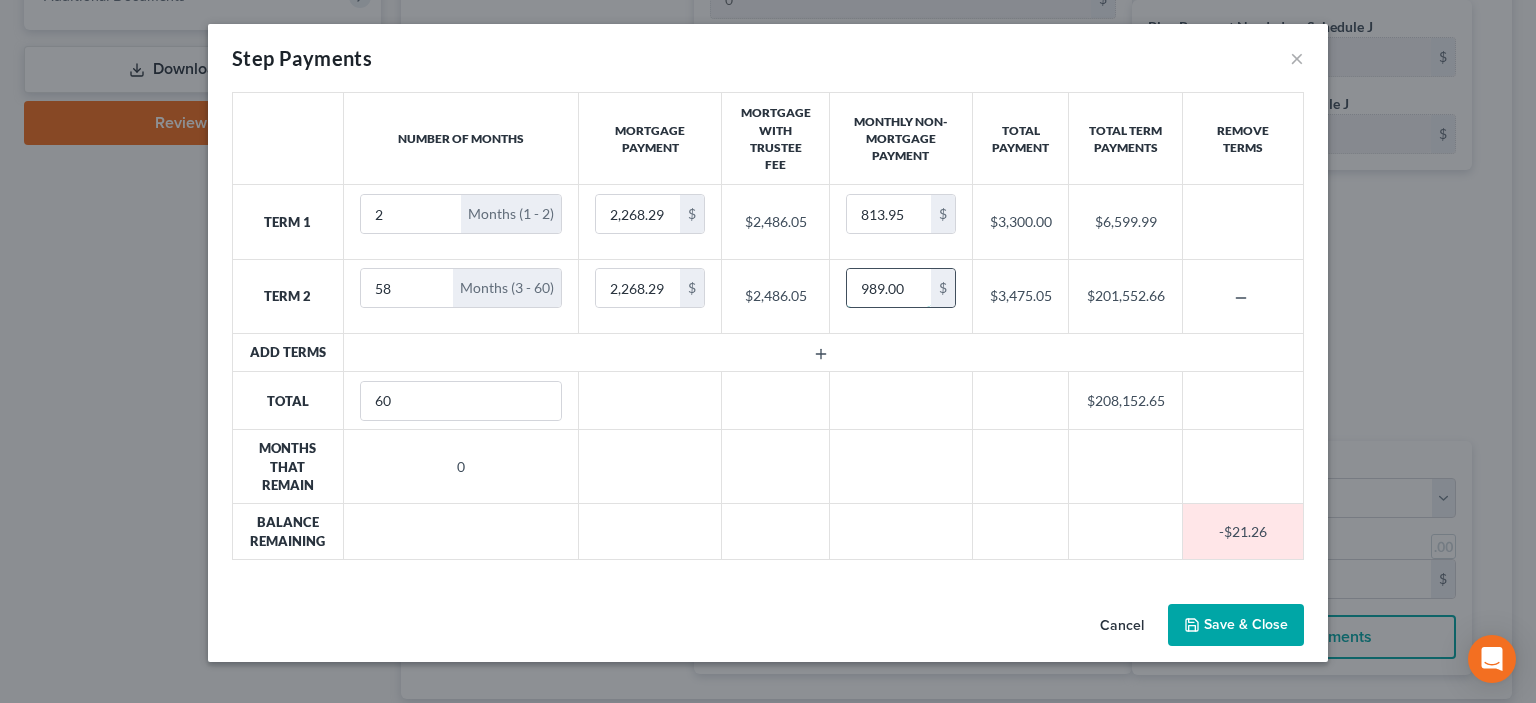 click on "989.00" at bounding box center (889, 288) 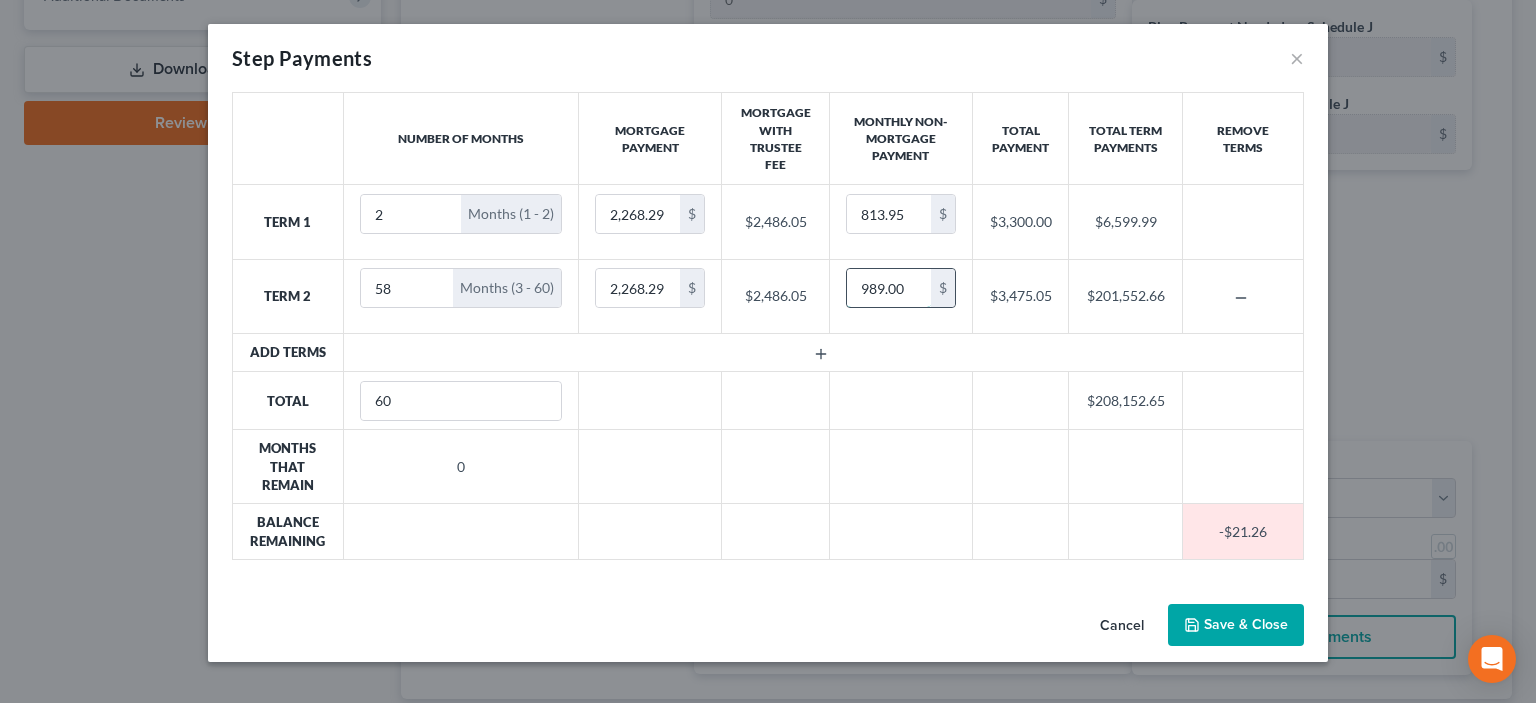 click on "989.00" at bounding box center [889, 288] 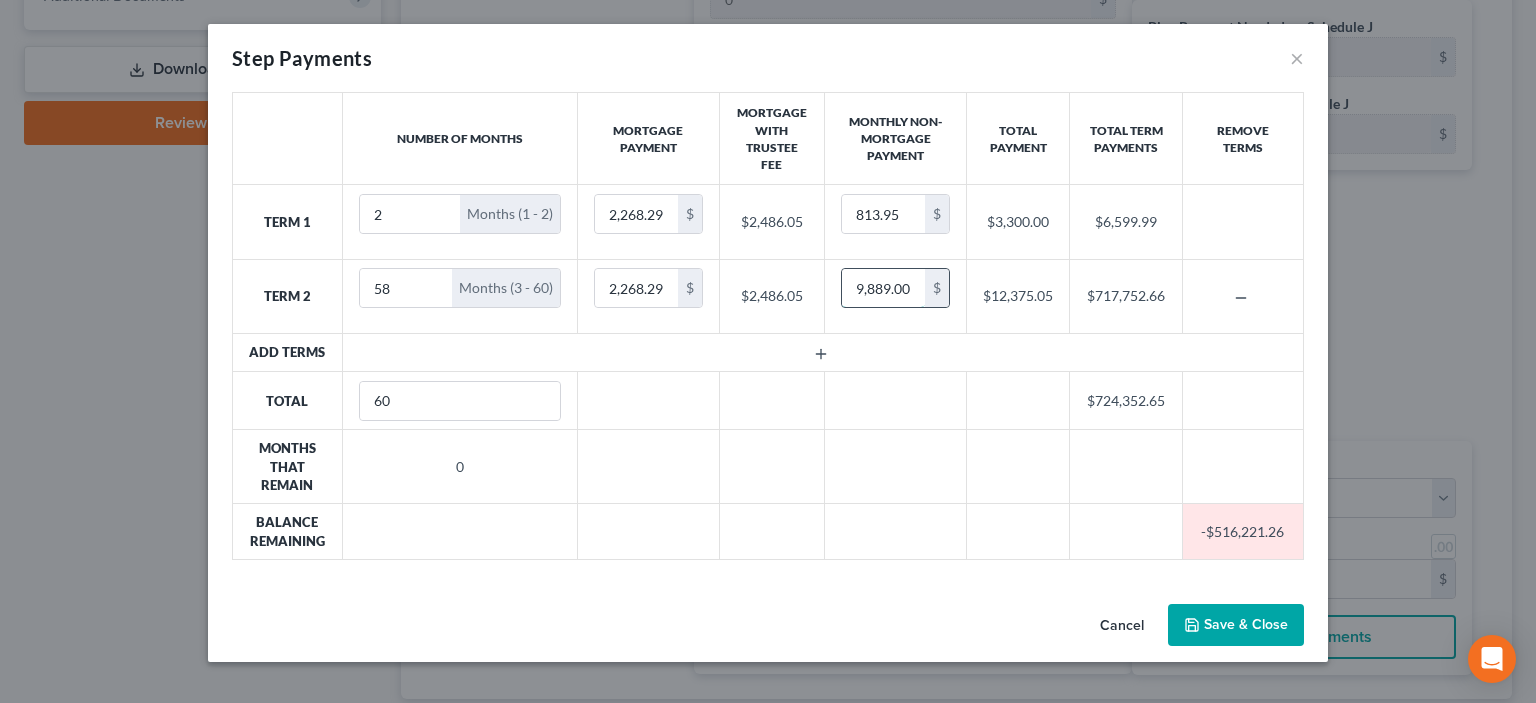 drag, startPoint x: 879, startPoint y: 286, endPoint x: 905, endPoint y: 283, distance: 26.172504 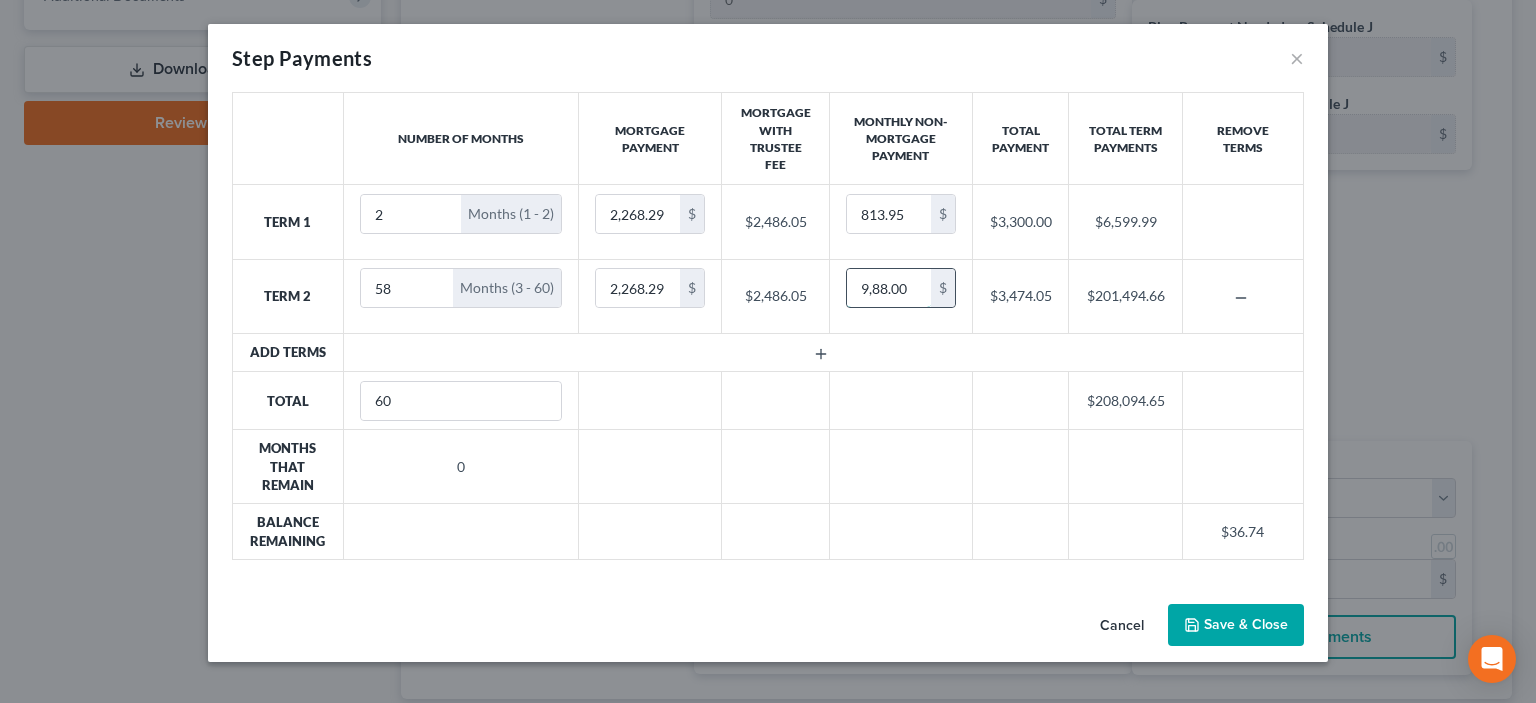 click on "9,88.00" at bounding box center [889, 288] 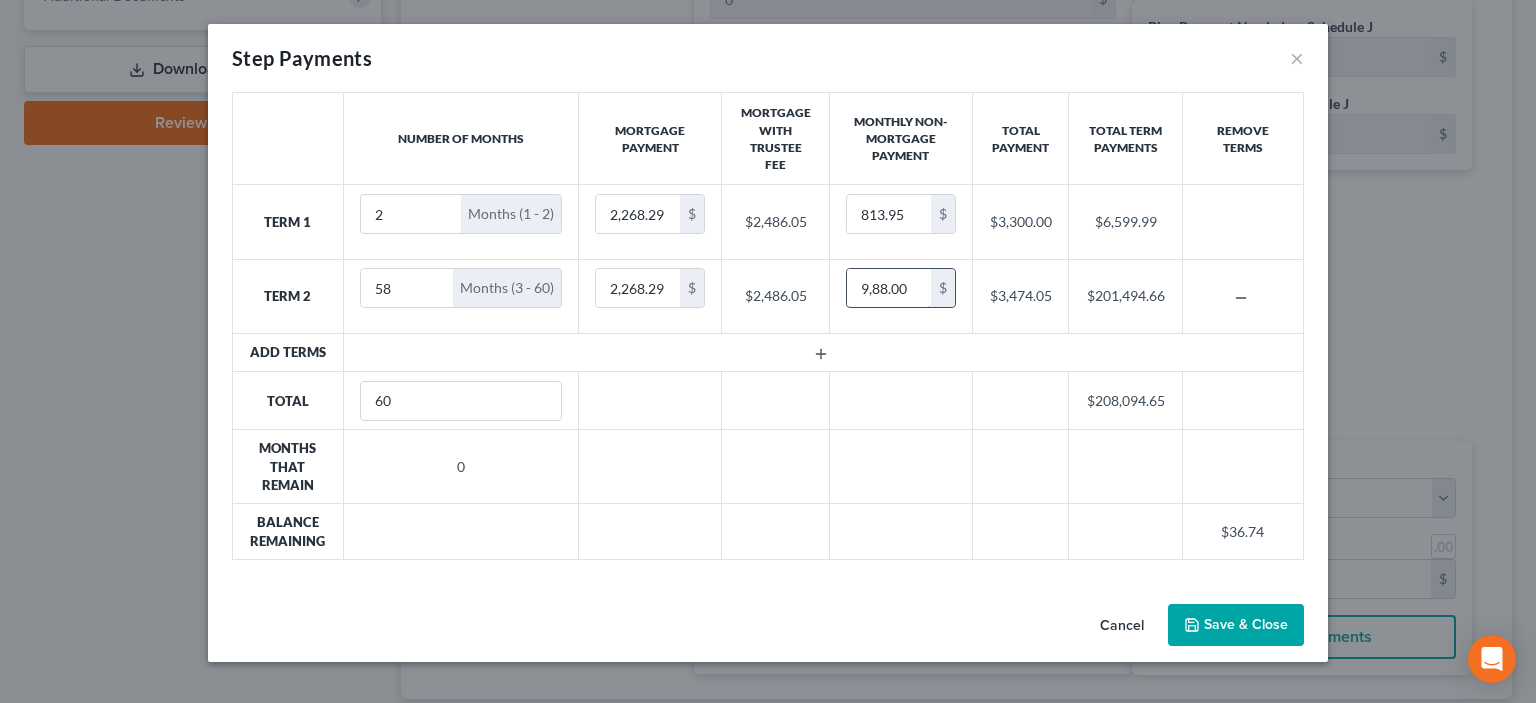 click on "9,88.00" at bounding box center [889, 288] 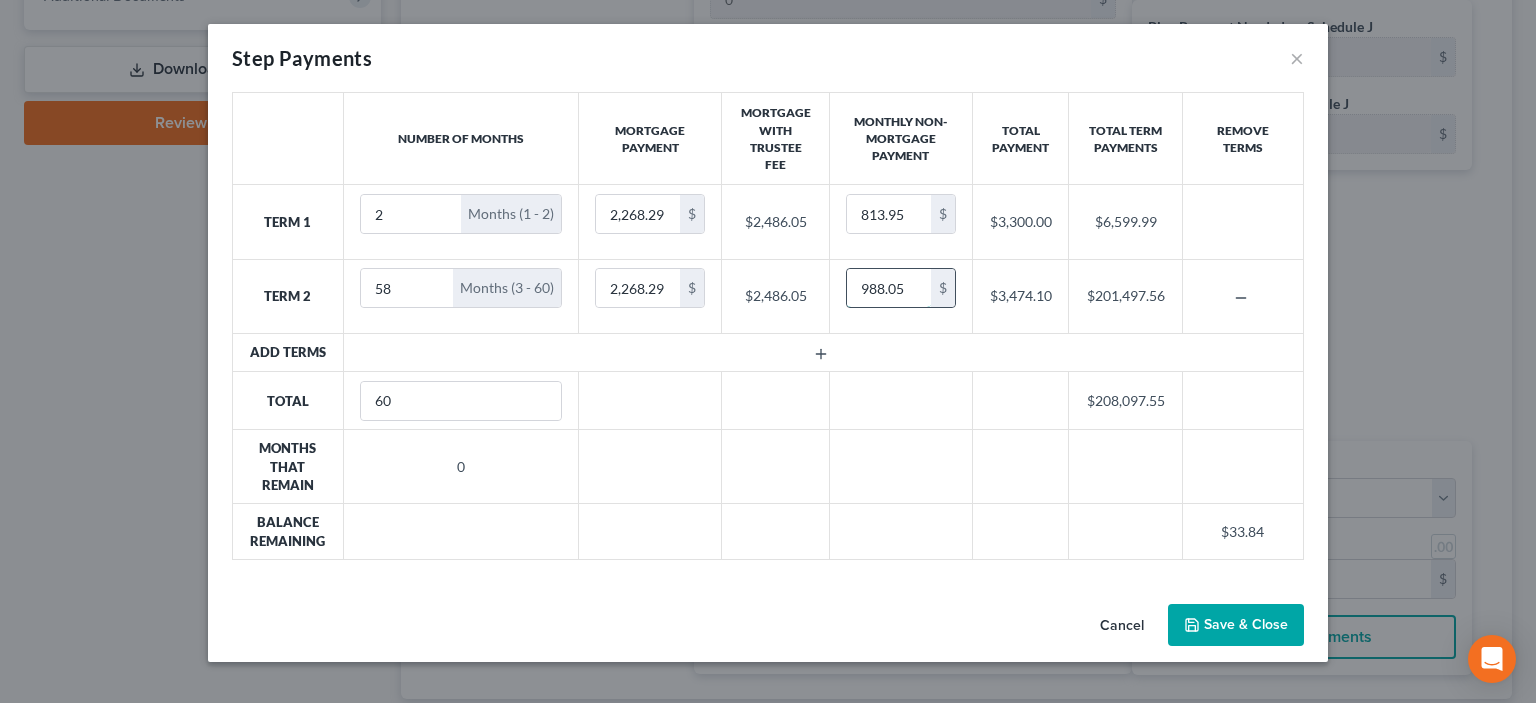click on "988.05" at bounding box center (889, 288) 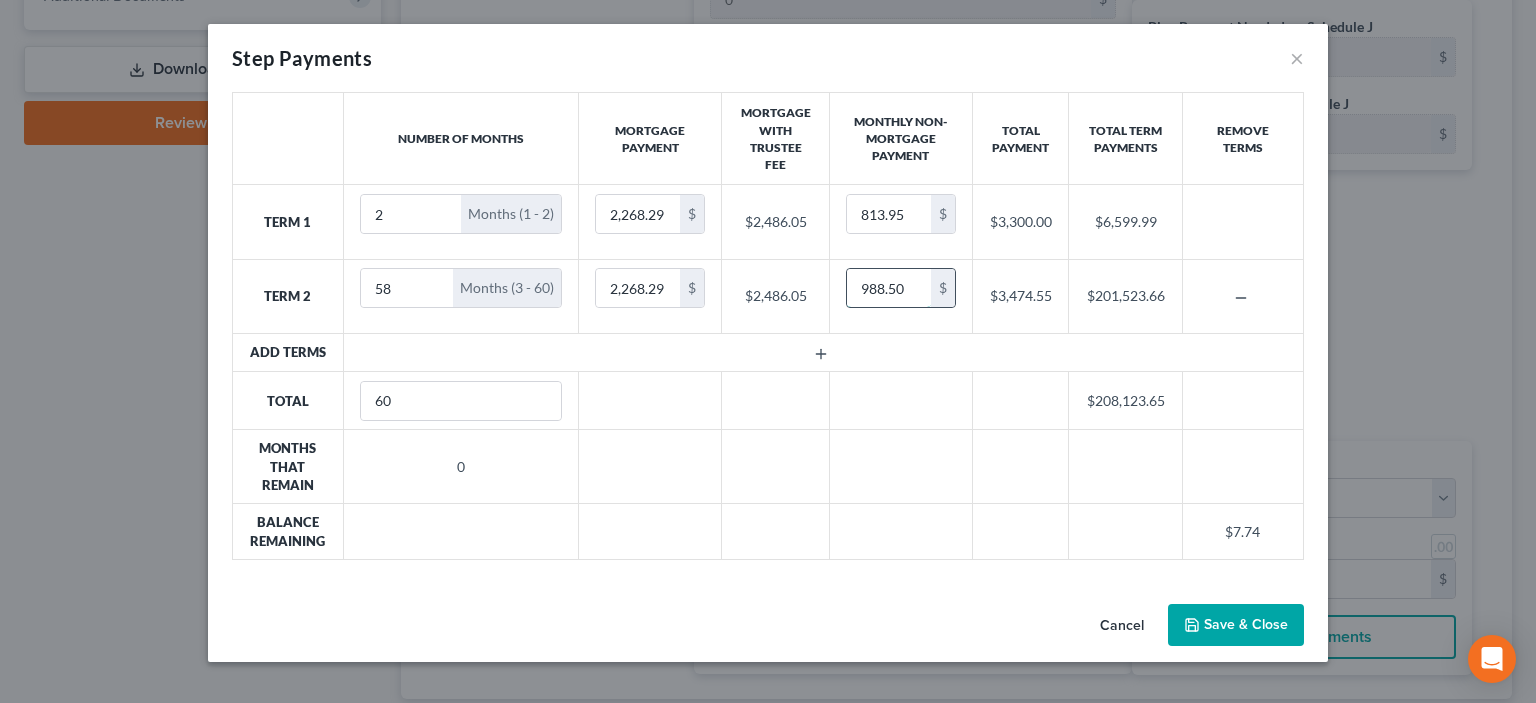 click on "988.50" at bounding box center [889, 288] 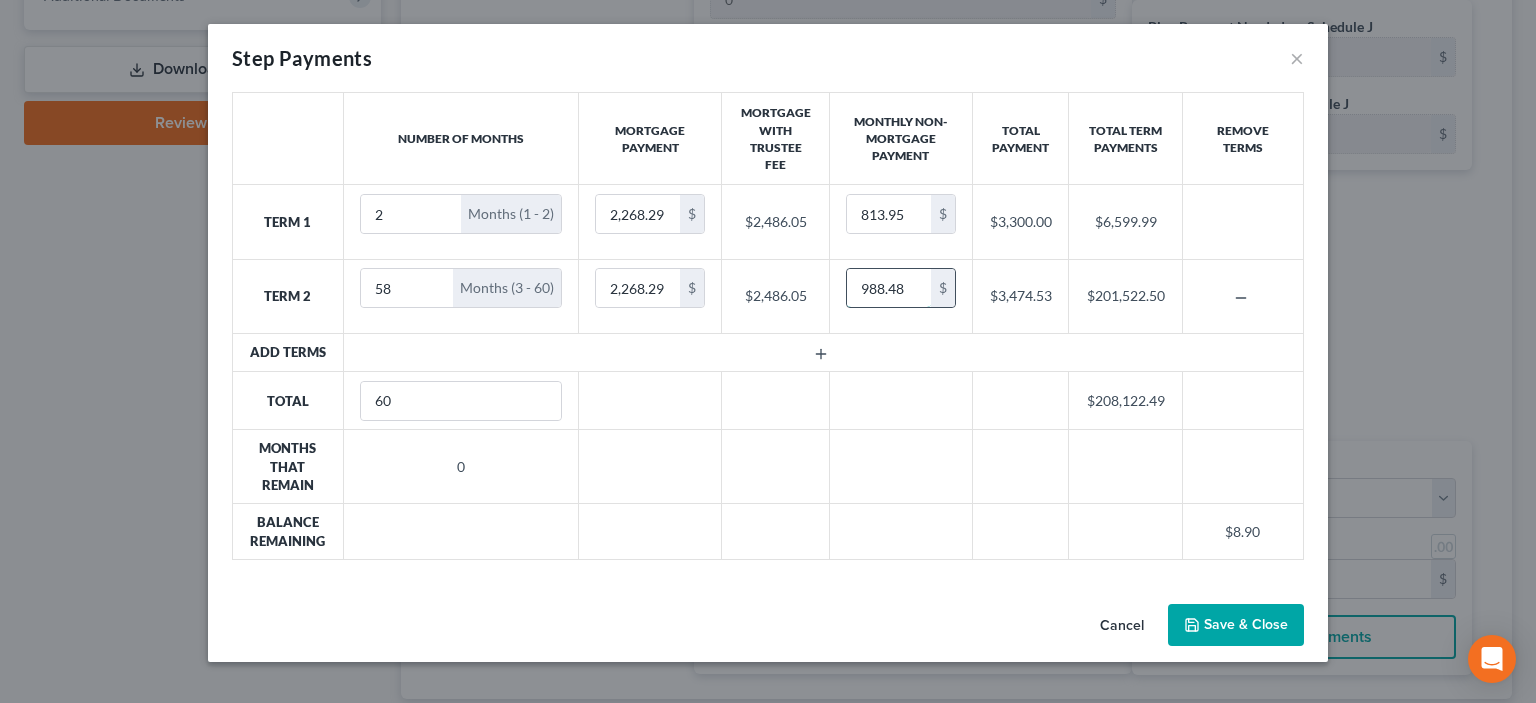 click on "988.48" at bounding box center (889, 288) 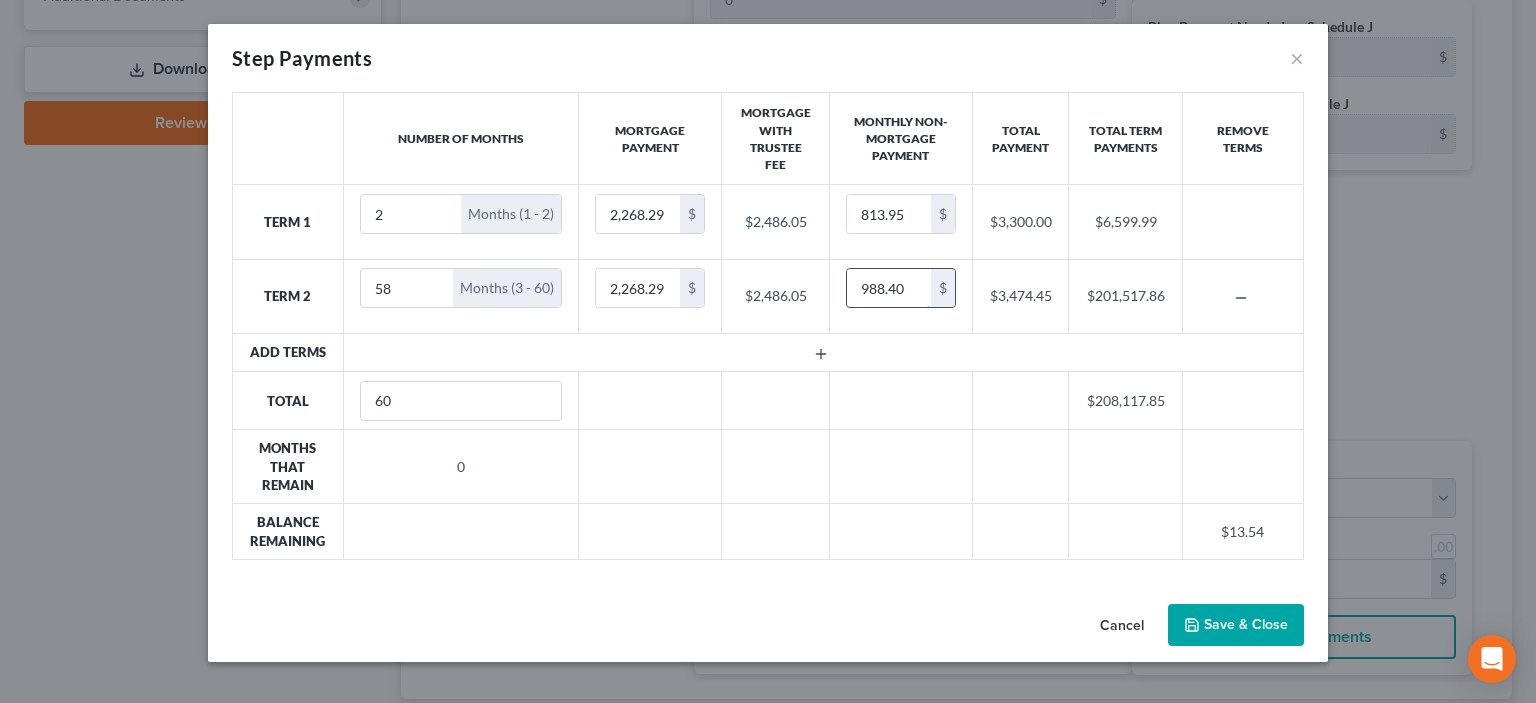 click on "988.40" at bounding box center (889, 288) 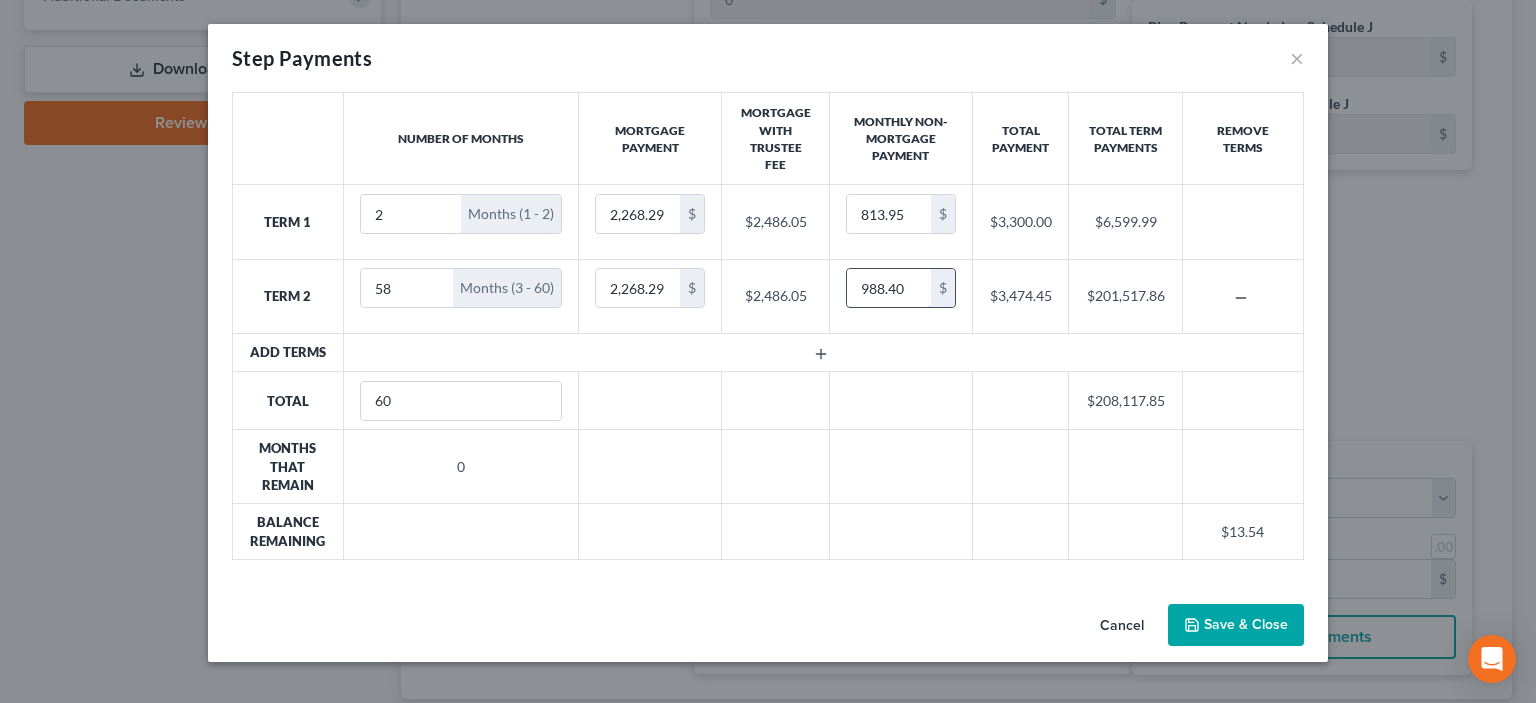 click on "988.40" at bounding box center [889, 288] 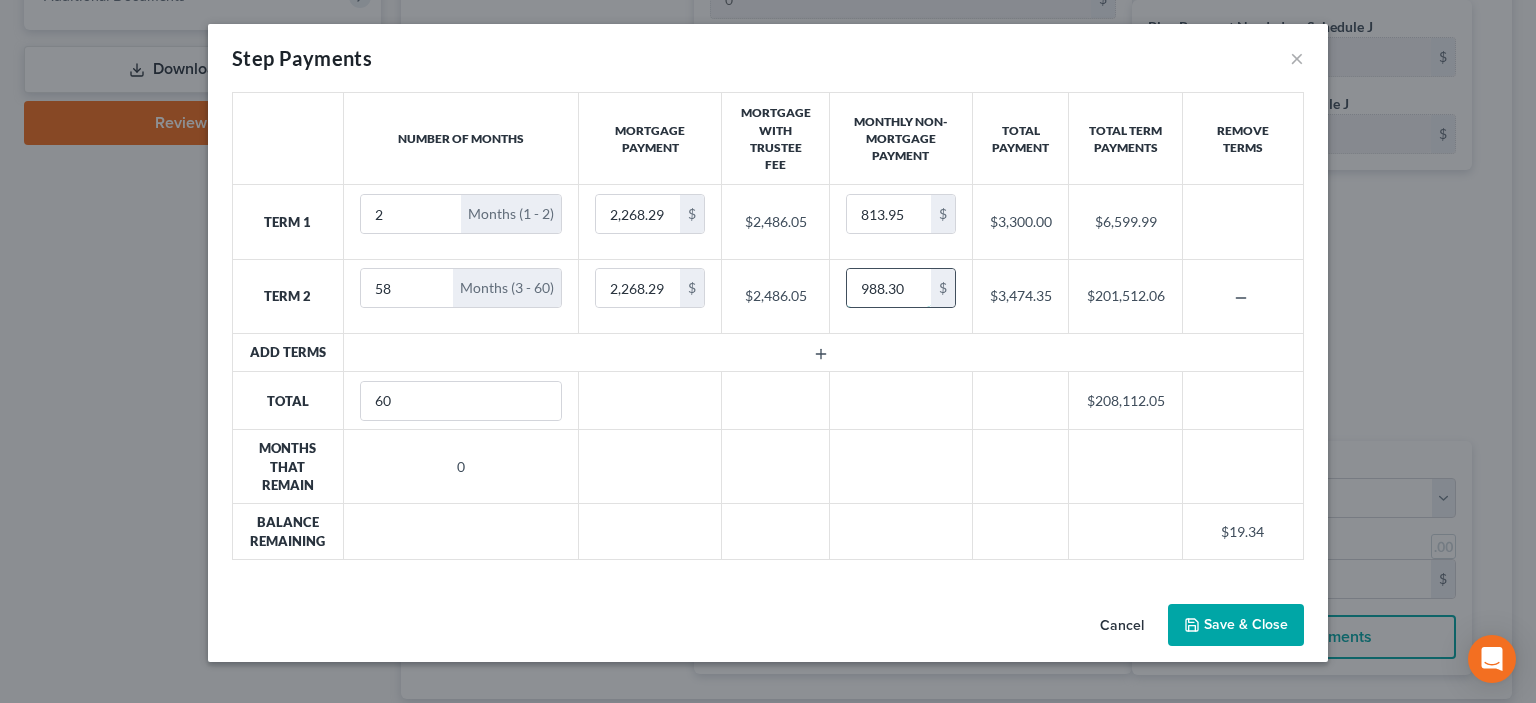 click on "988.30" at bounding box center [889, 288] 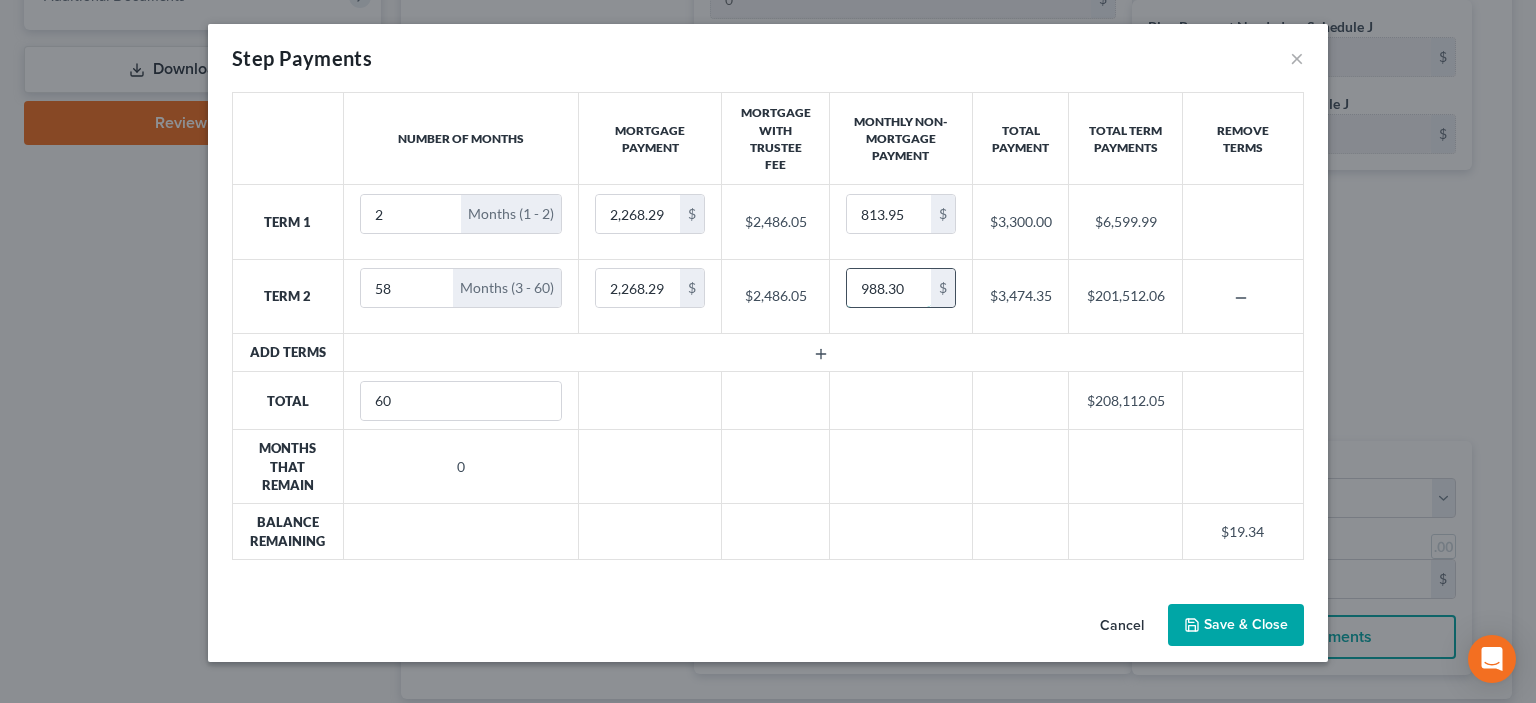 click on "988.30" at bounding box center [889, 288] 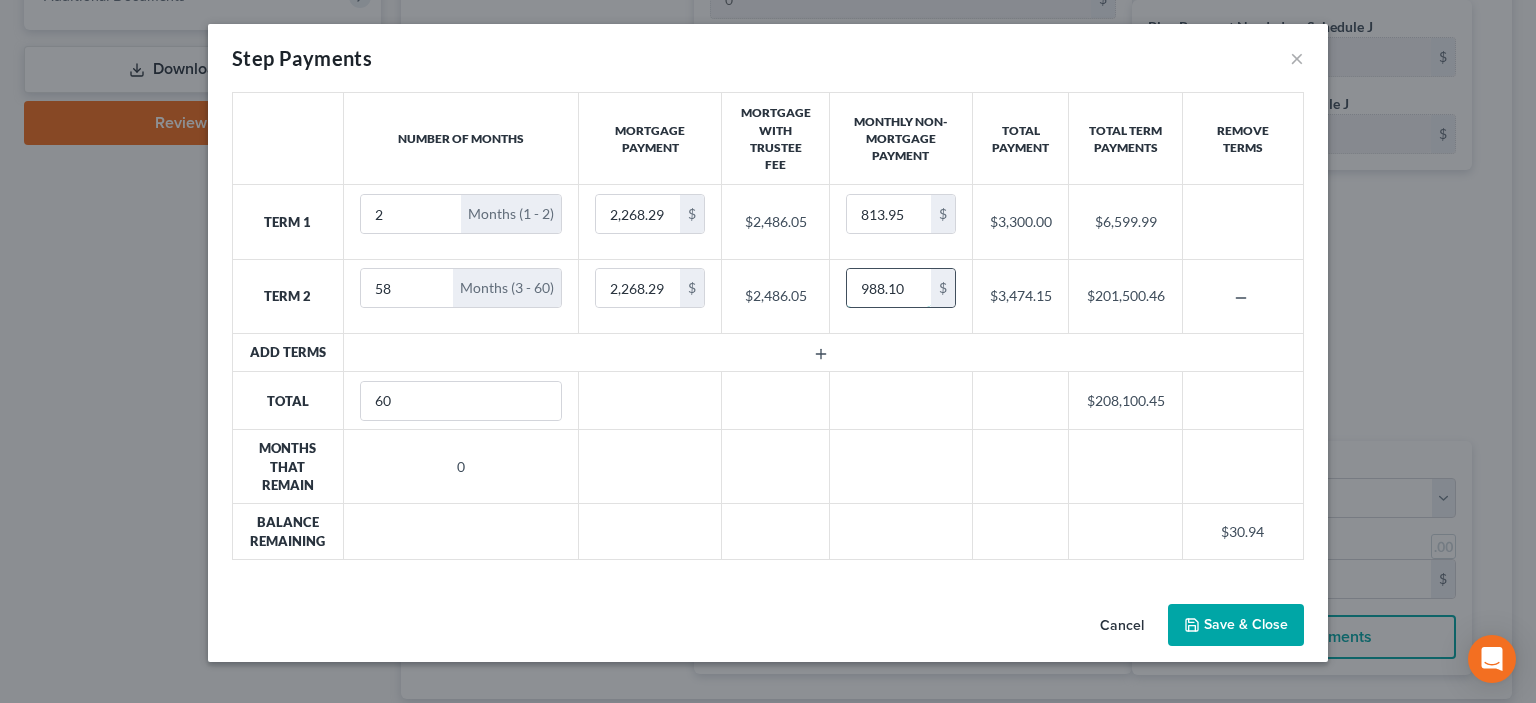click on "988.10" at bounding box center [889, 288] 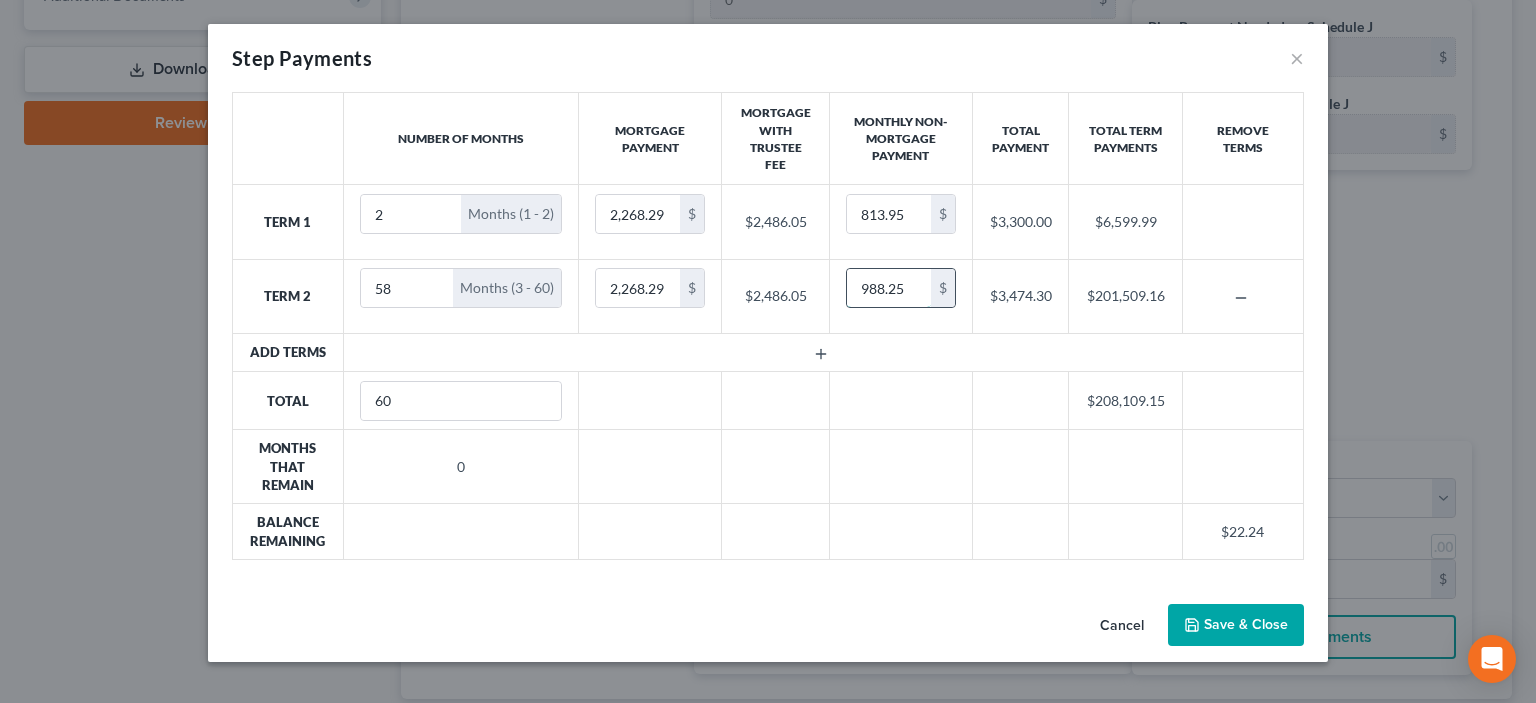 click on "988.25" at bounding box center (889, 288) 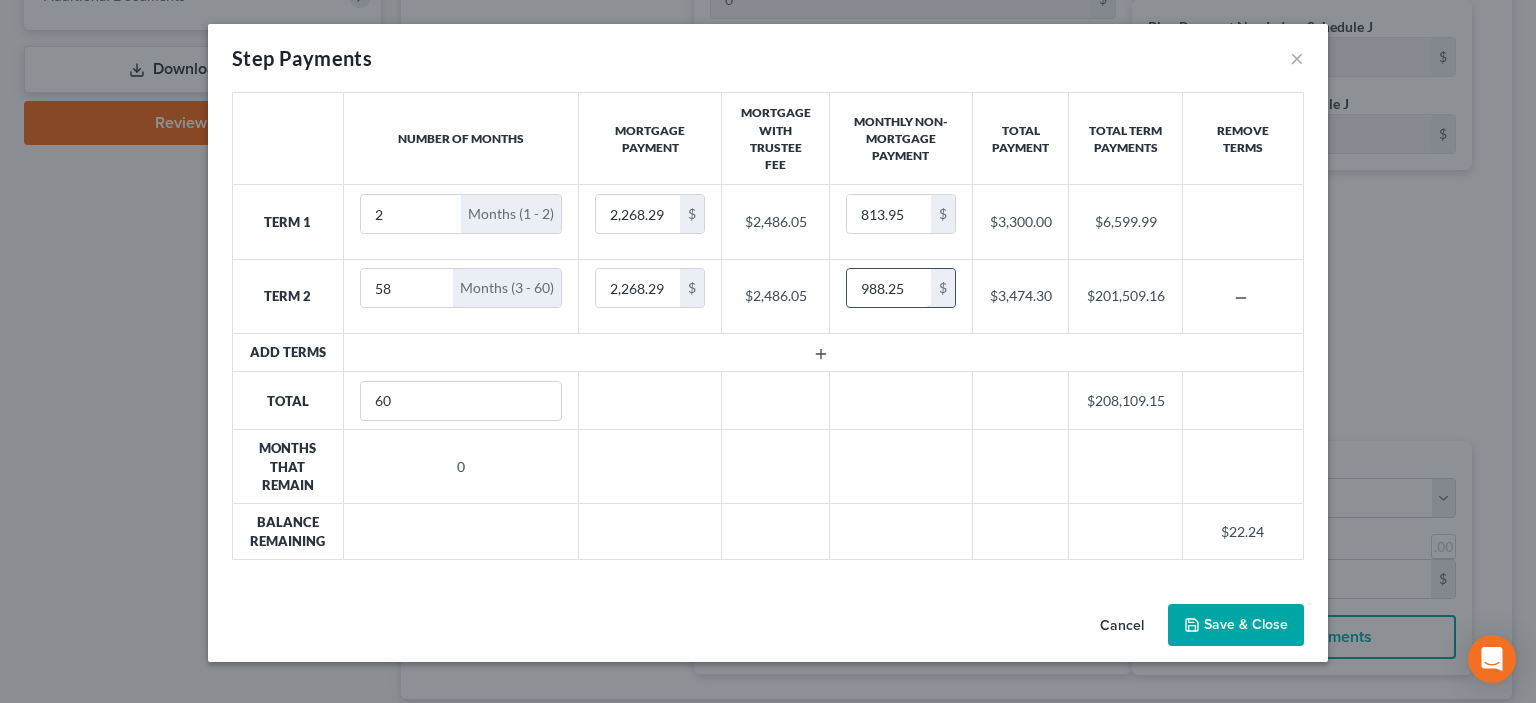 click on "988.25" at bounding box center [889, 288] 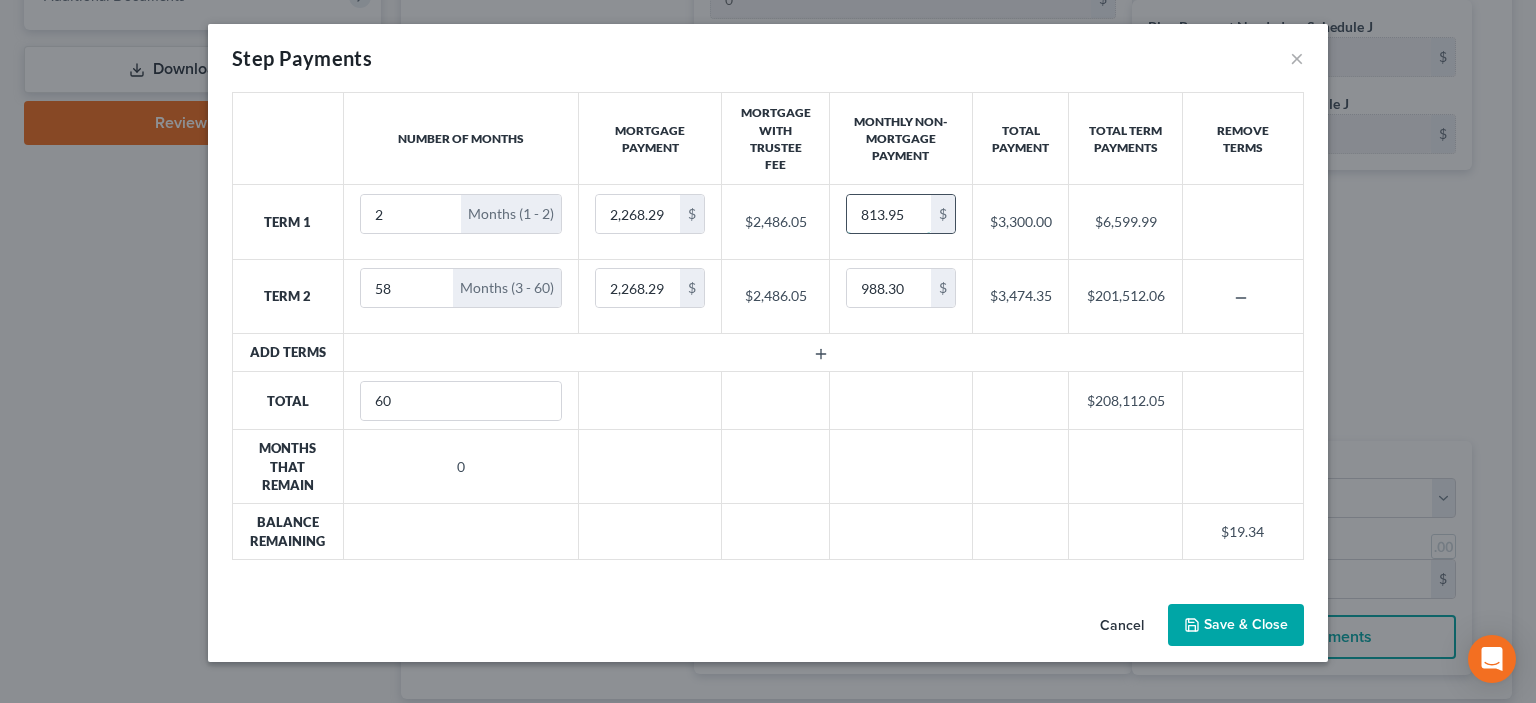 click on "813.95" at bounding box center [889, 214] 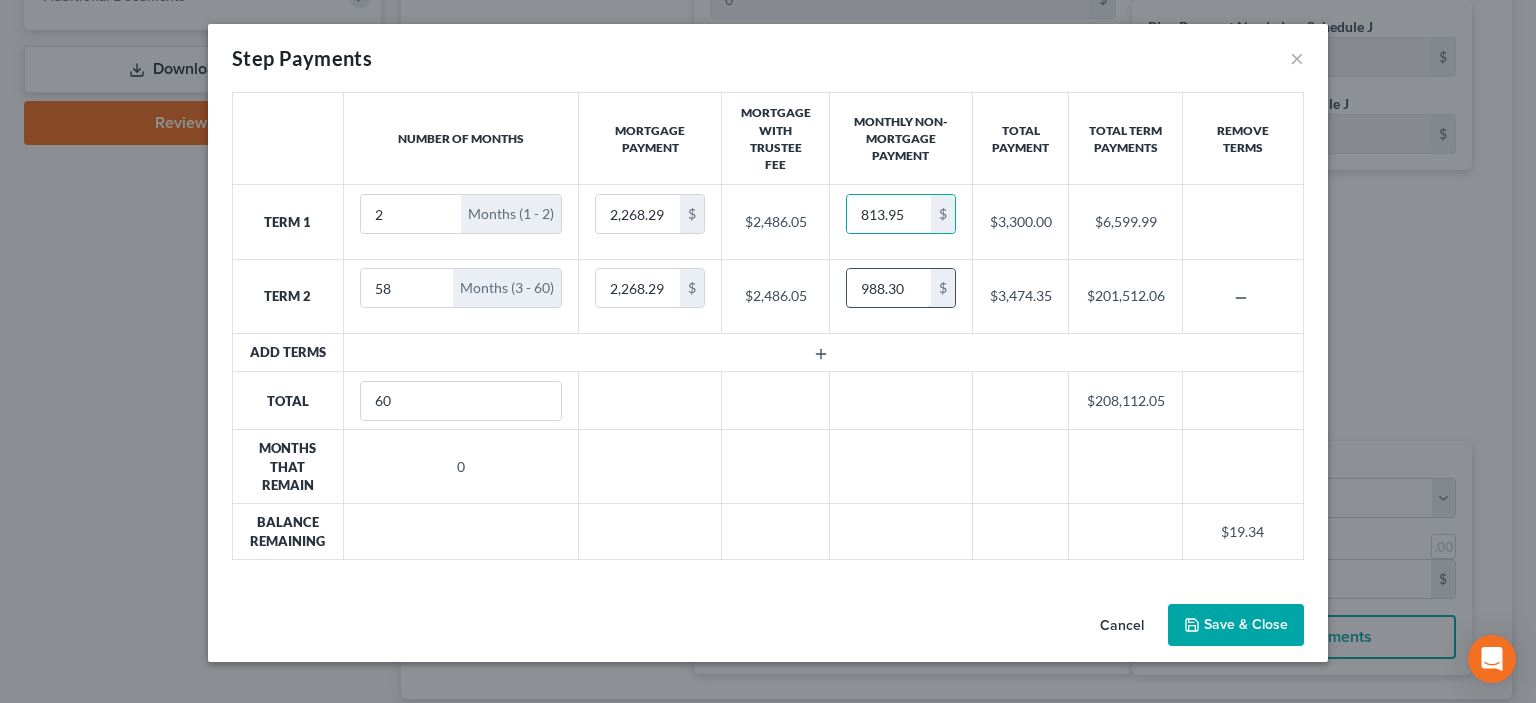 click on "988.30" at bounding box center [889, 288] 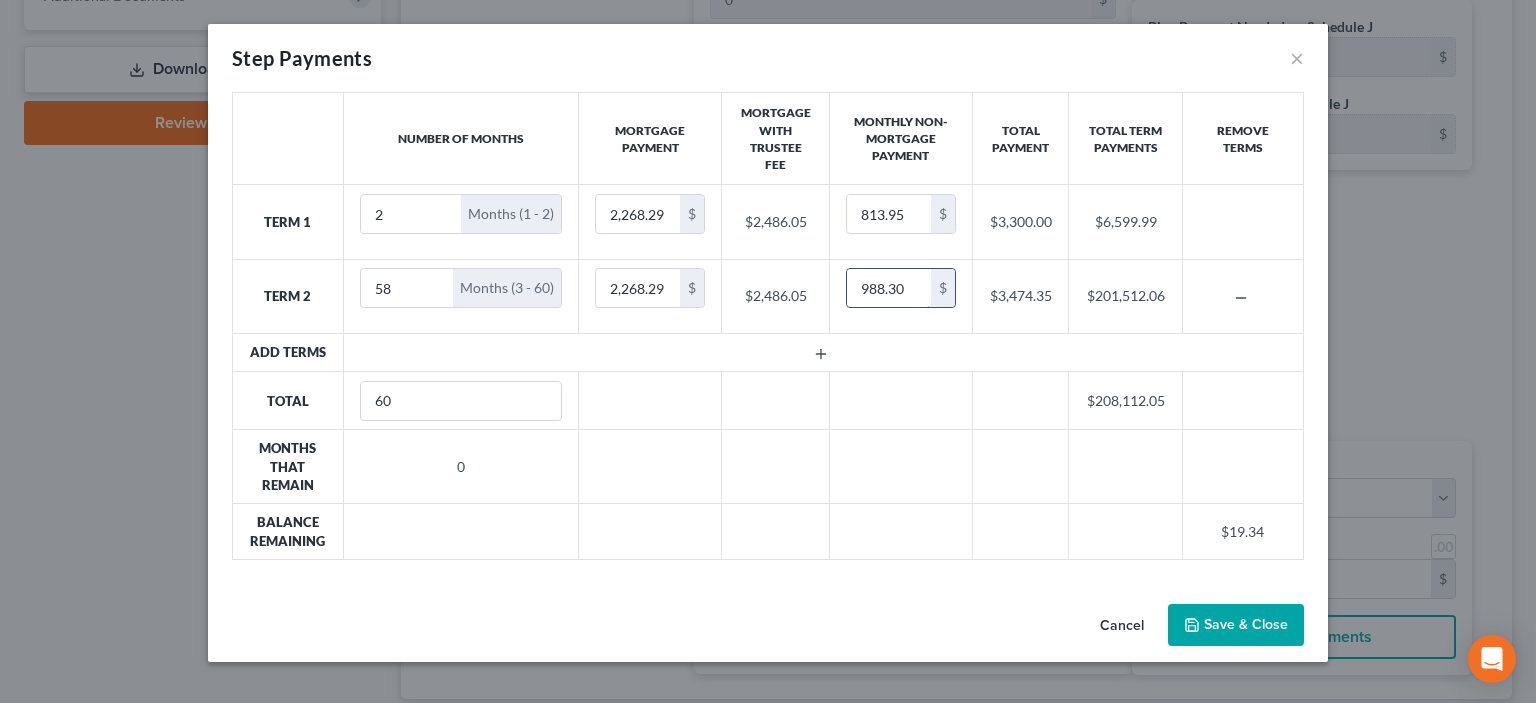 click on "988.30" at bounding box center [889, 288] 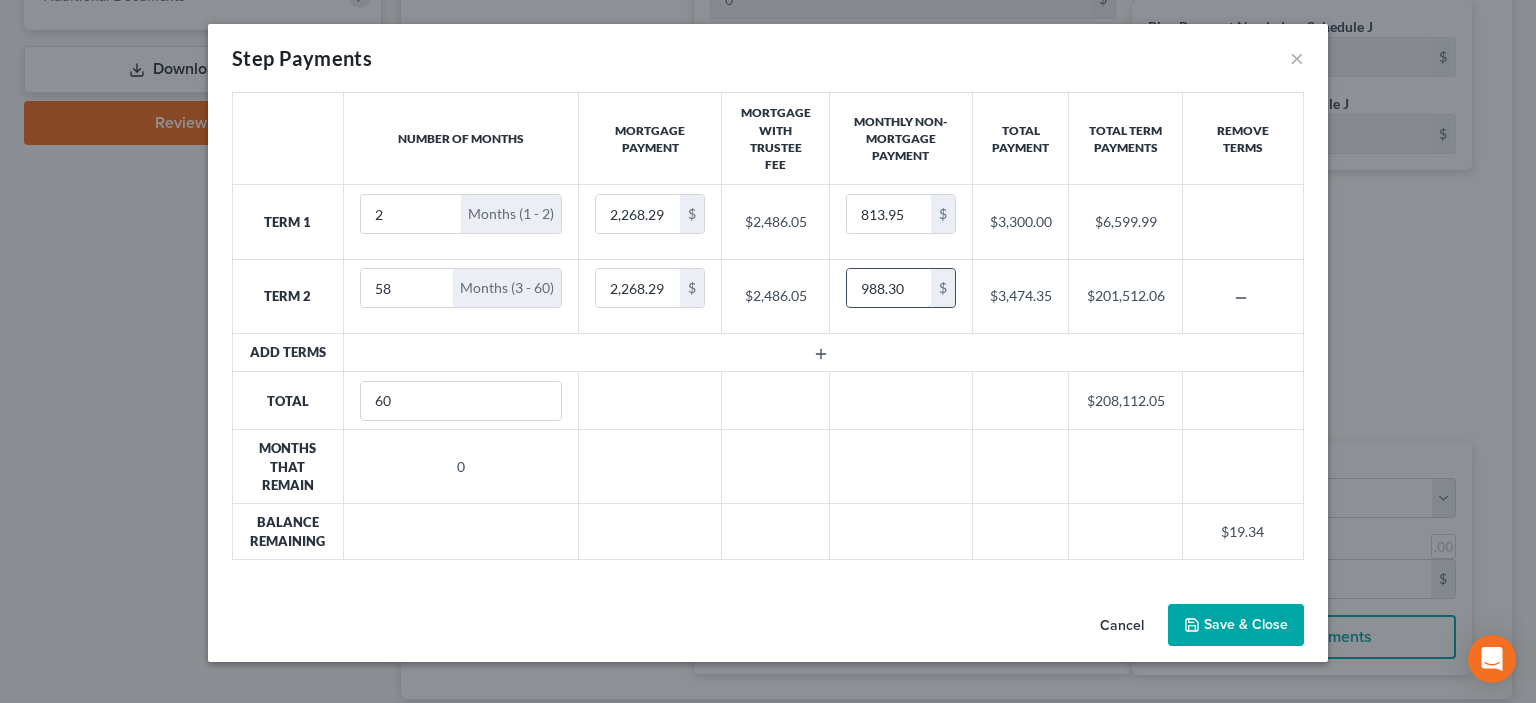 click on "988.30" at bounding box center [889, 288] 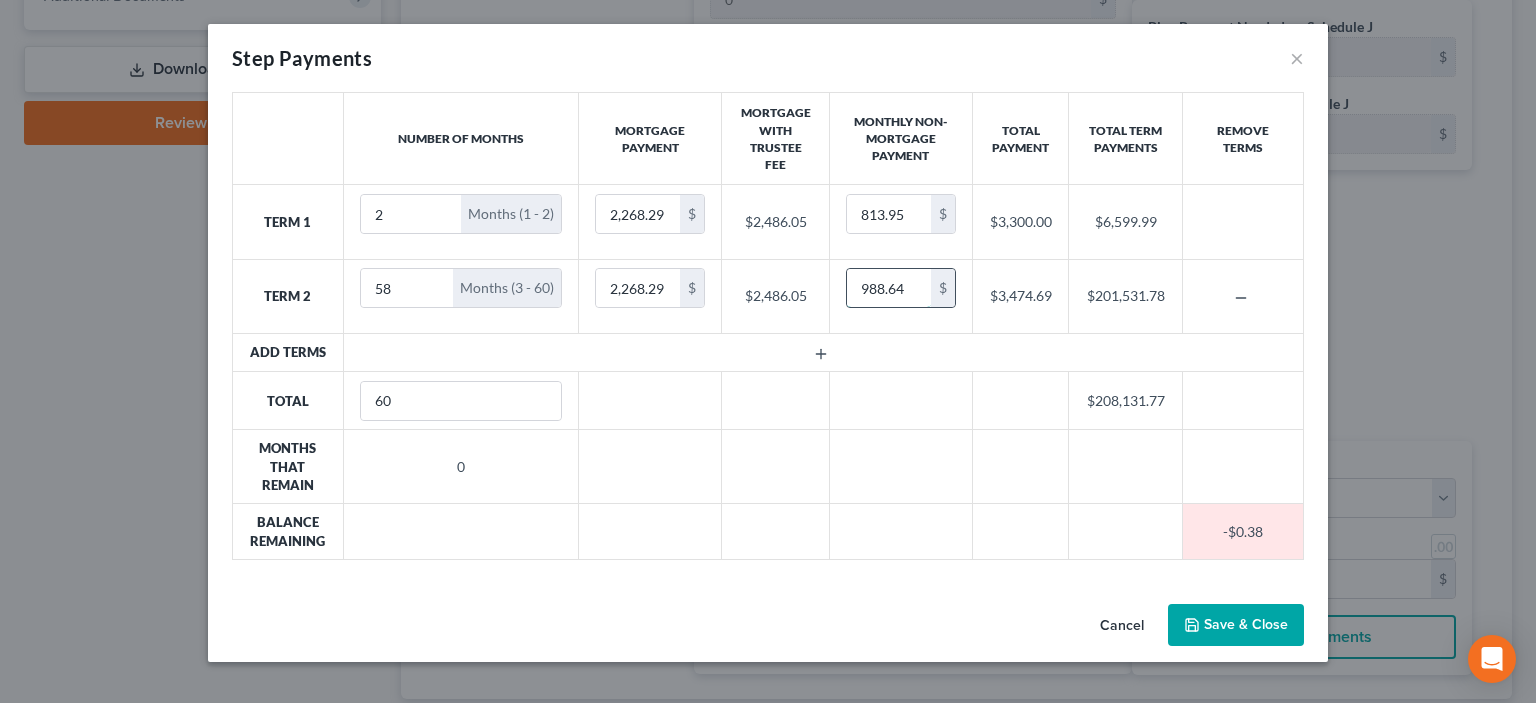 type on "988.64" 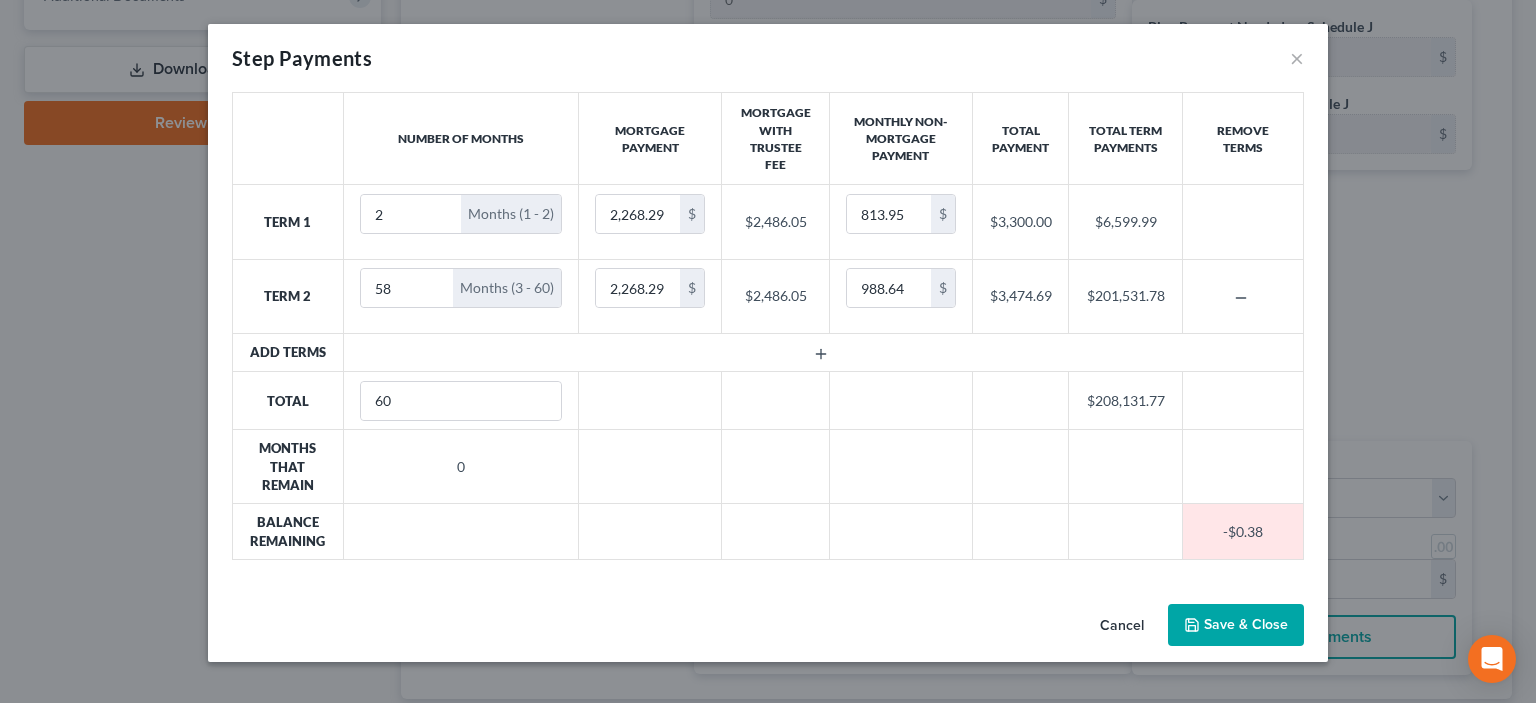 click on "Save & Close" at bounding box center [1236, 625] 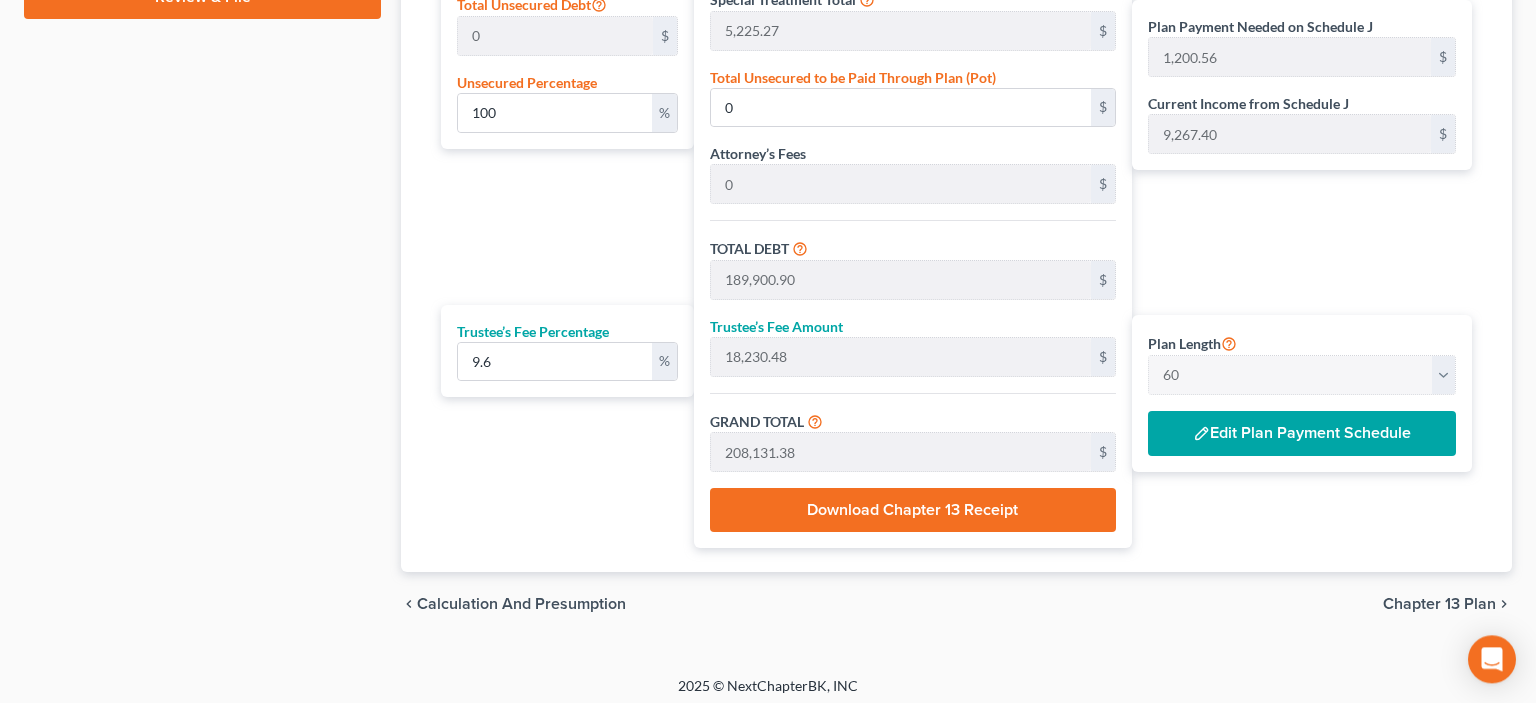 scroll, scrollTop: 1077, scrollLeft: 0, axis: vertical 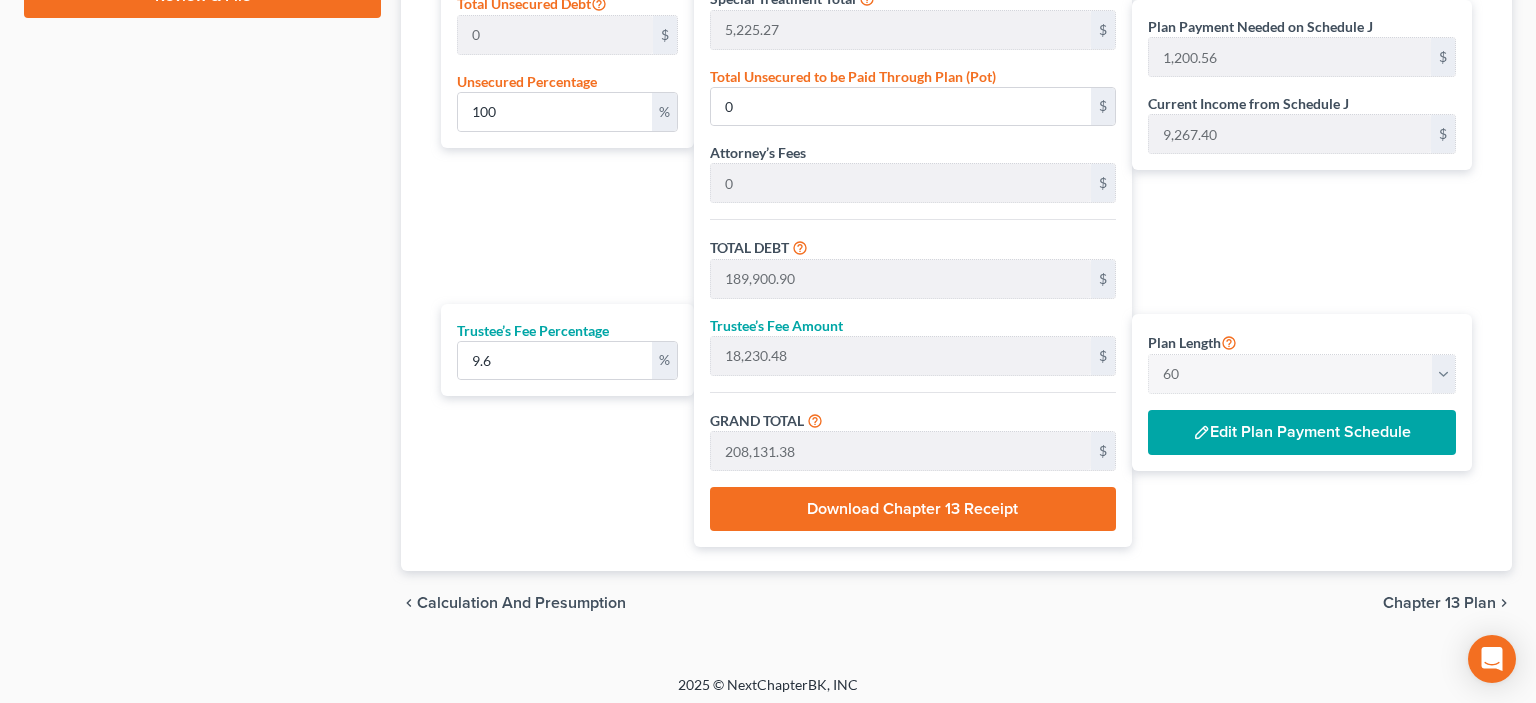 click on "Chapter 13 Plan" at bounding box center [1439, 603] 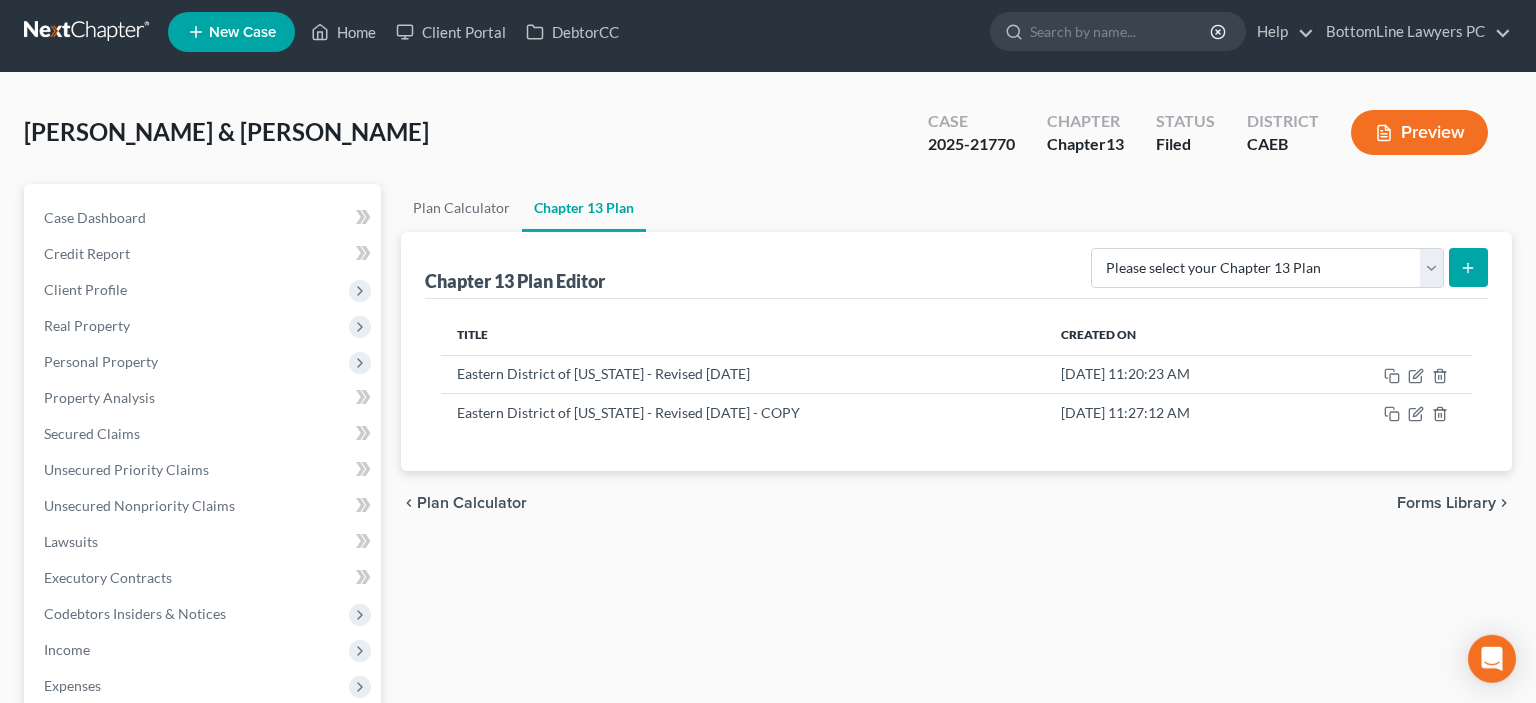 scroll, scrollTop: 0, scrollLeft: 0, axis: both 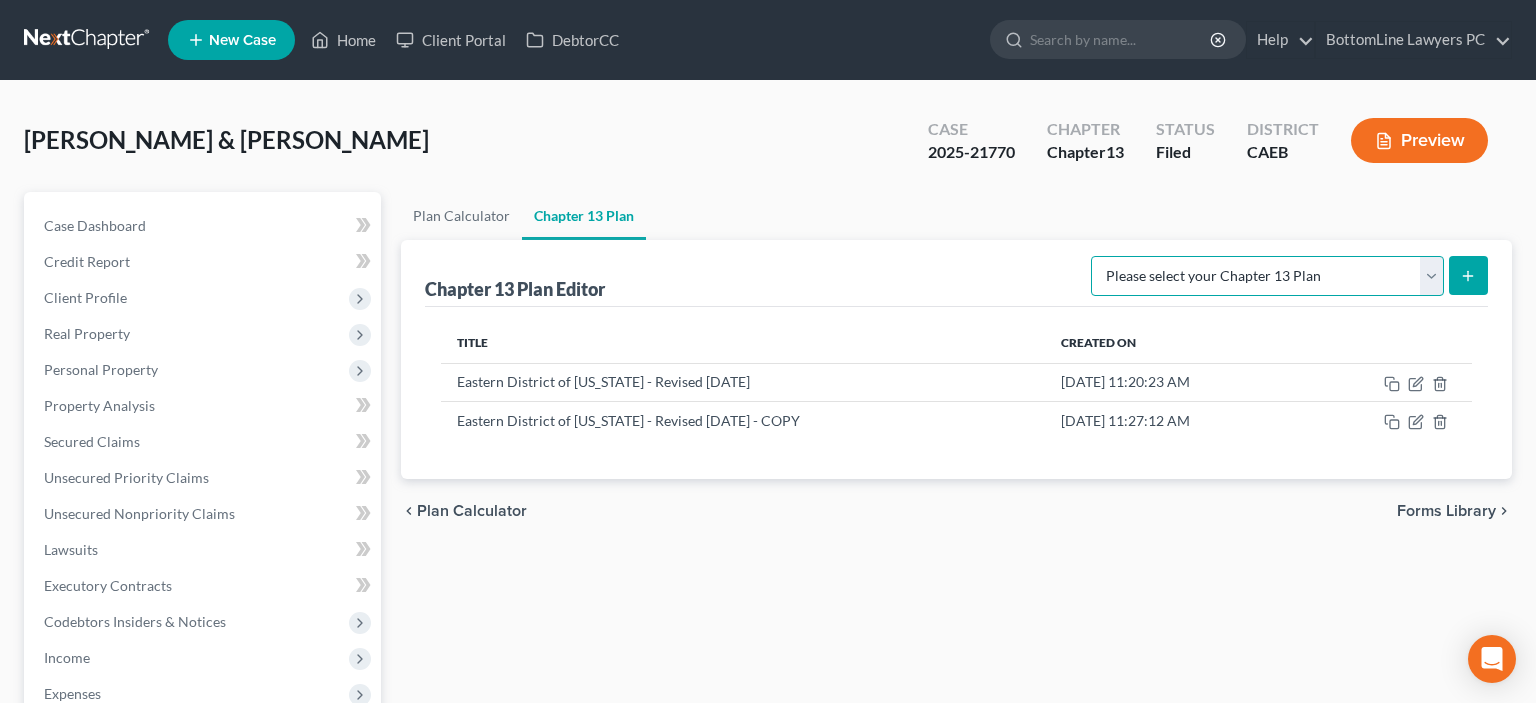 click on "Please select your Chapter 13 Plan Eastern District of California - Effective 12/1/17 Eastern District of California - Revised 11/9/18 National Form Plan - Official Form 113" at bounding box center (1267, 276) 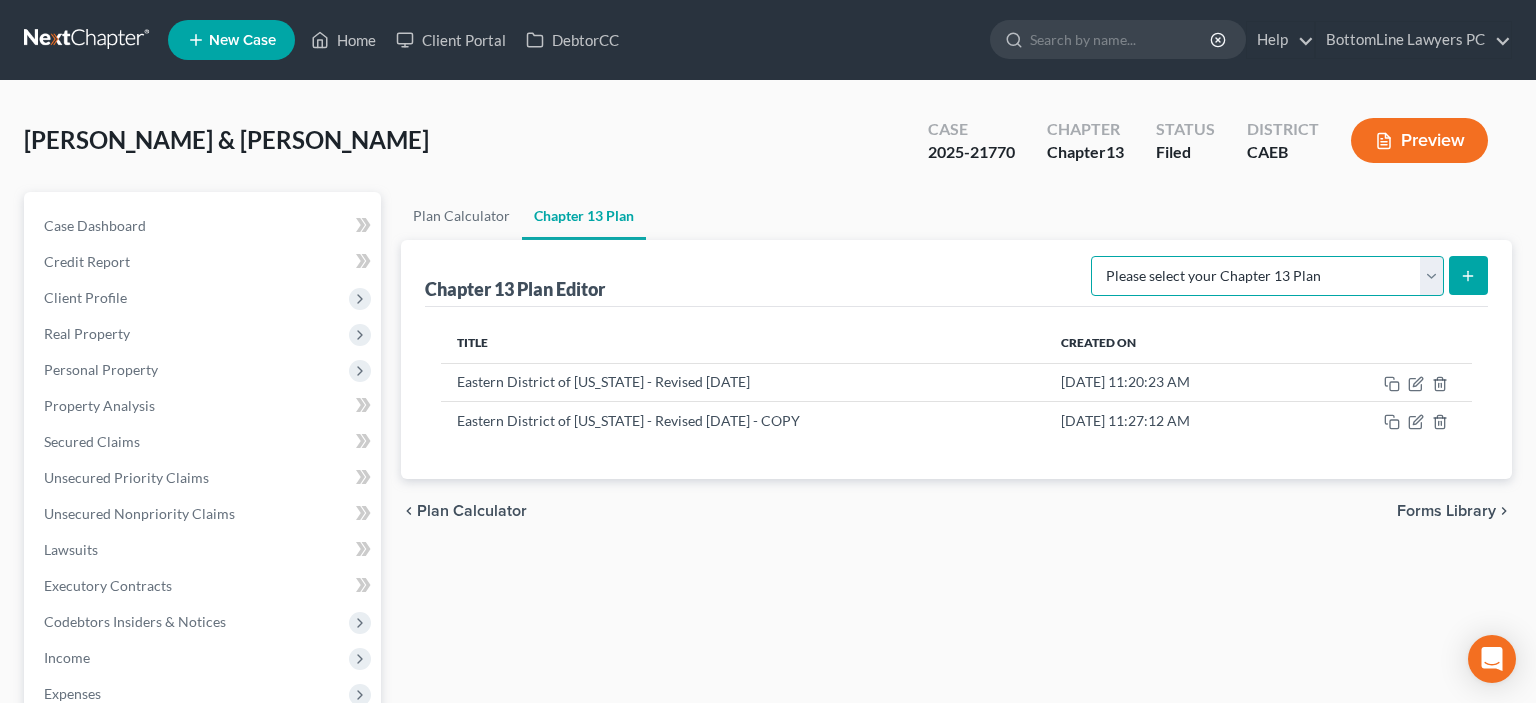 select on "1" 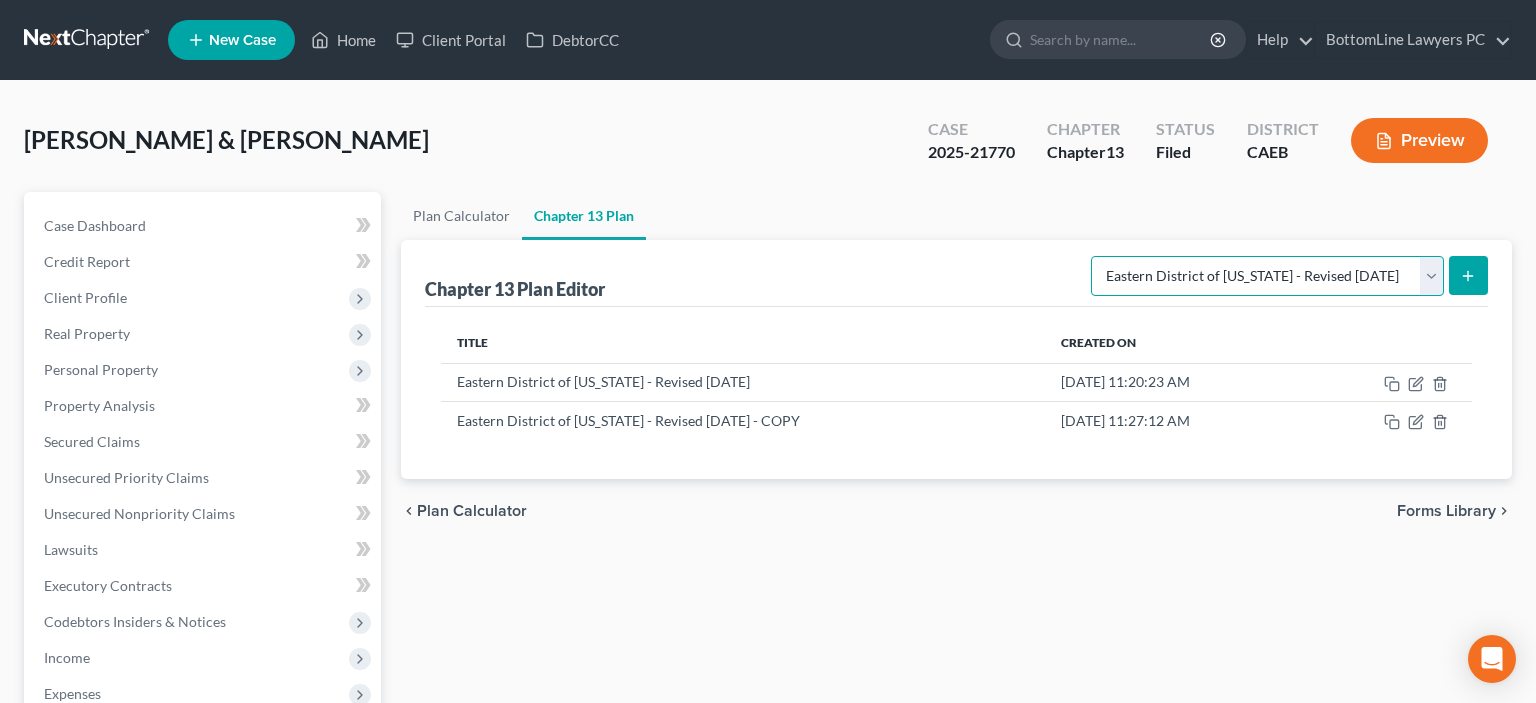 click on "Eastern District of California - Revised 11/9/18" at bounding box center [0, 0] 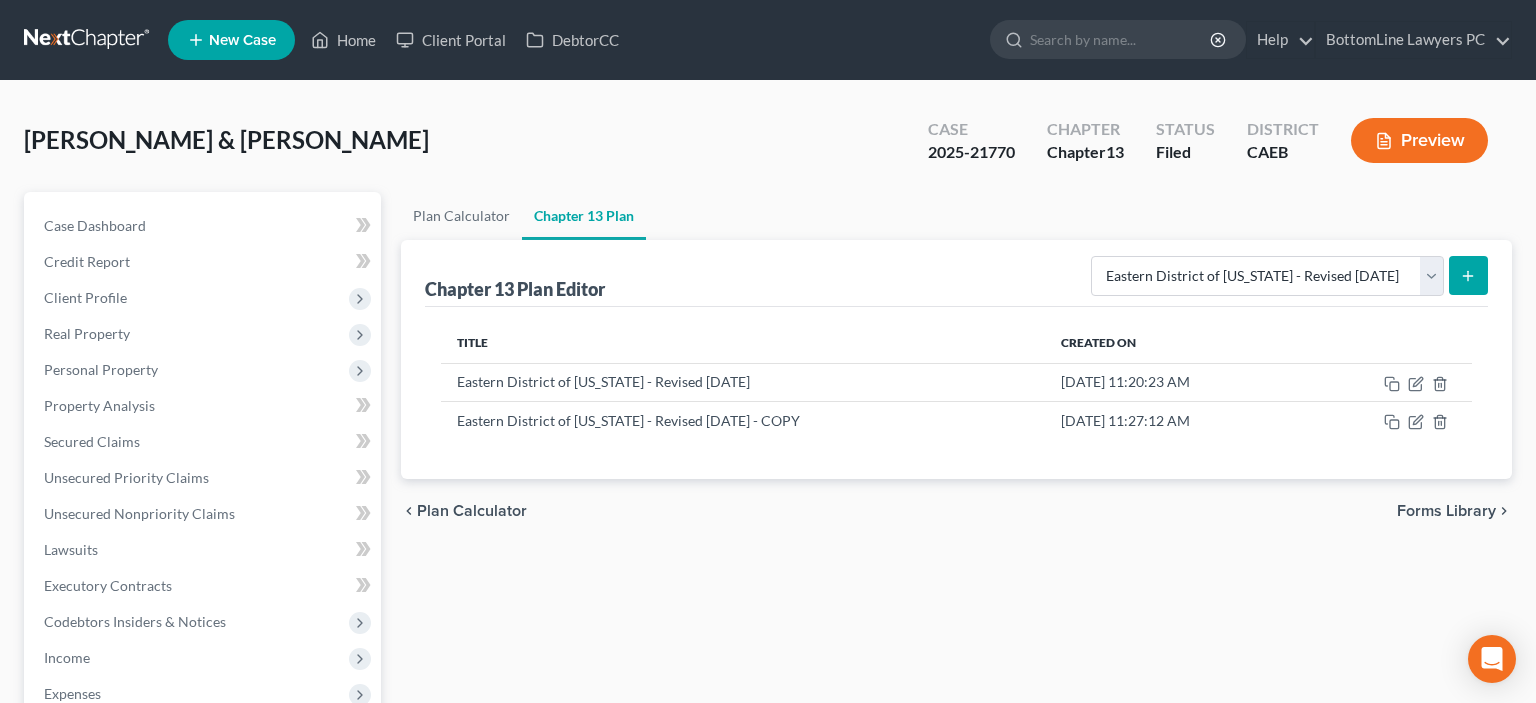click 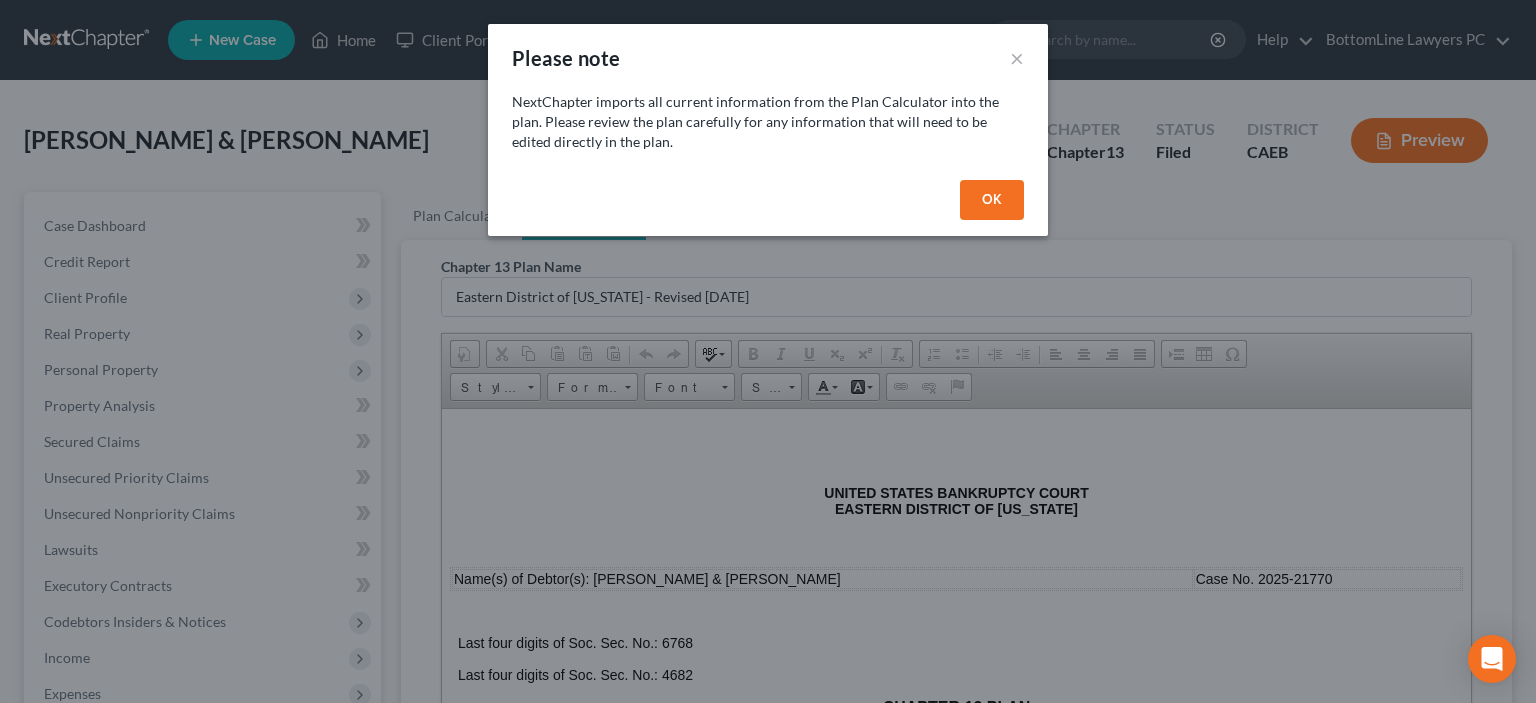 scroll, scrollTop: 0, scrollLeft: 0, axis: both 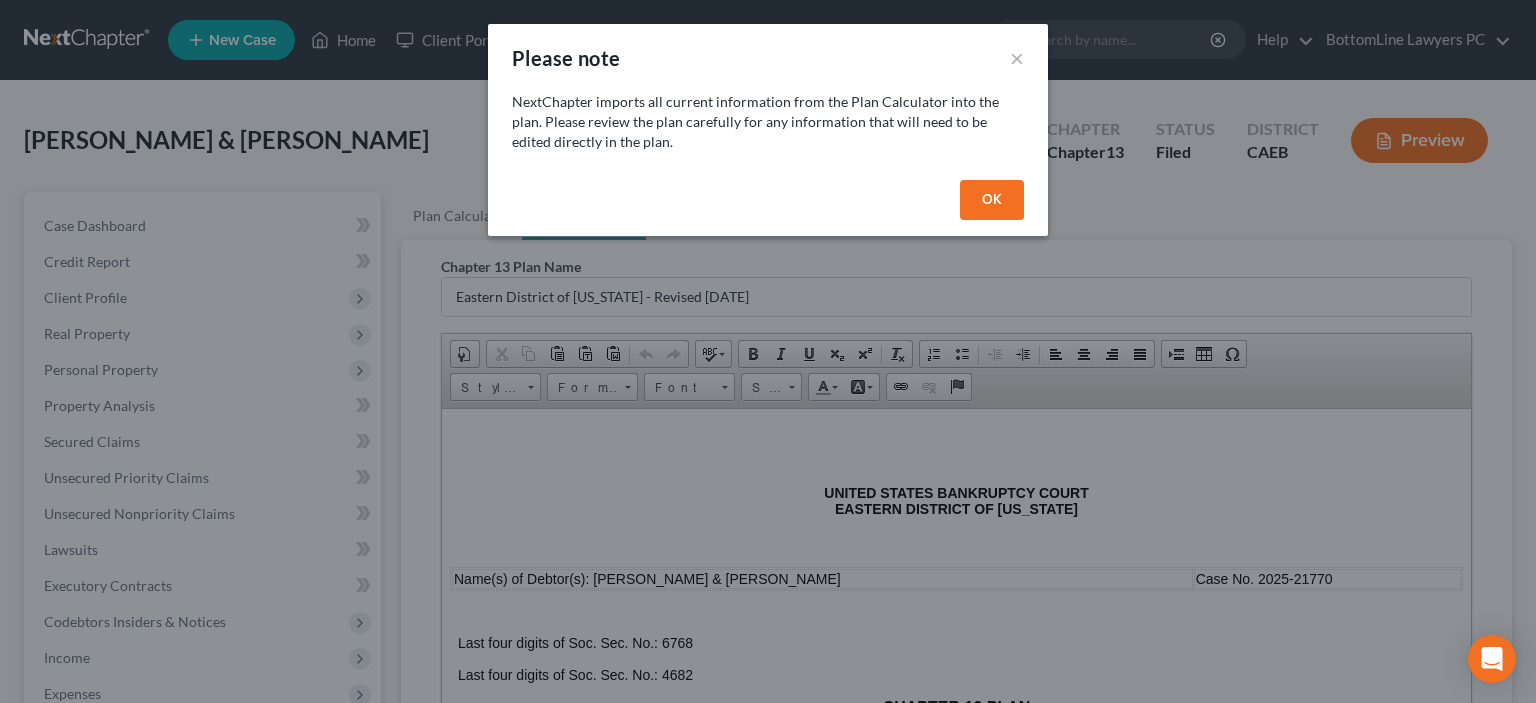 click on "OK" at bounding box center (992, 200) 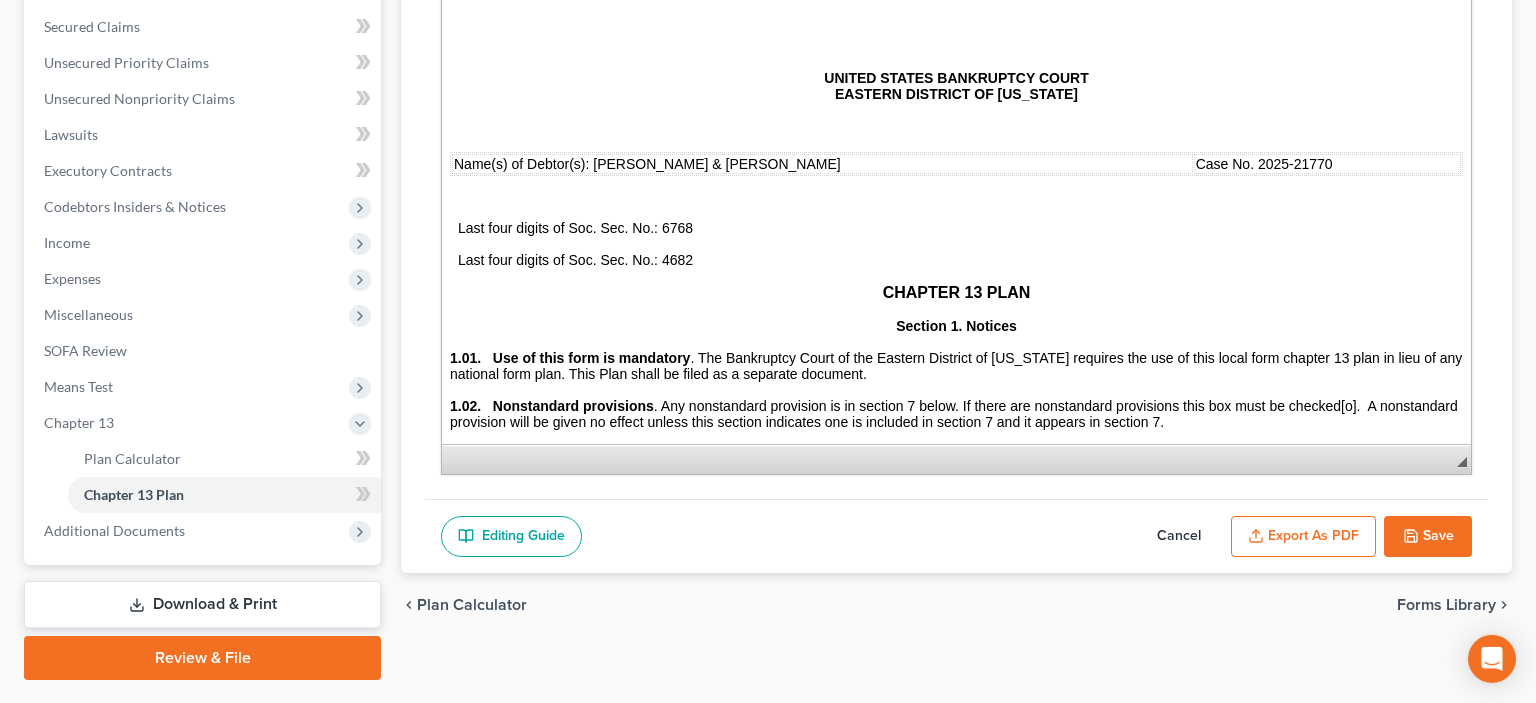 scroll, scrollTop: 422, scrollLeft: 0, axis: vertical 